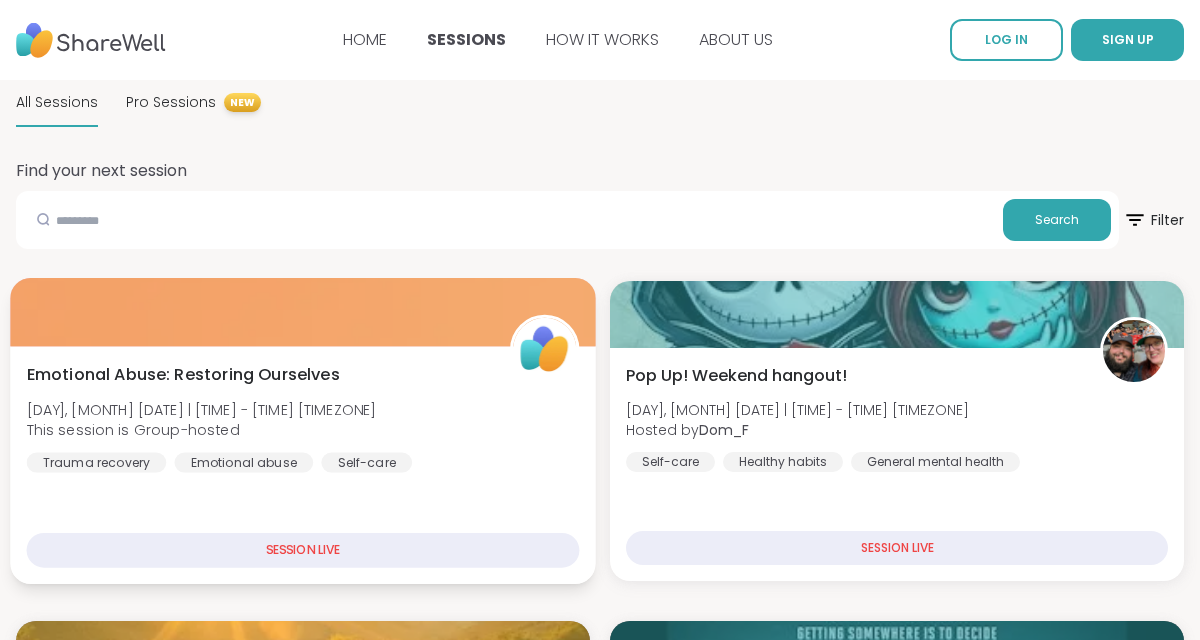 scroll, scrollTop: 0, scrollLeft: 0, axis: both 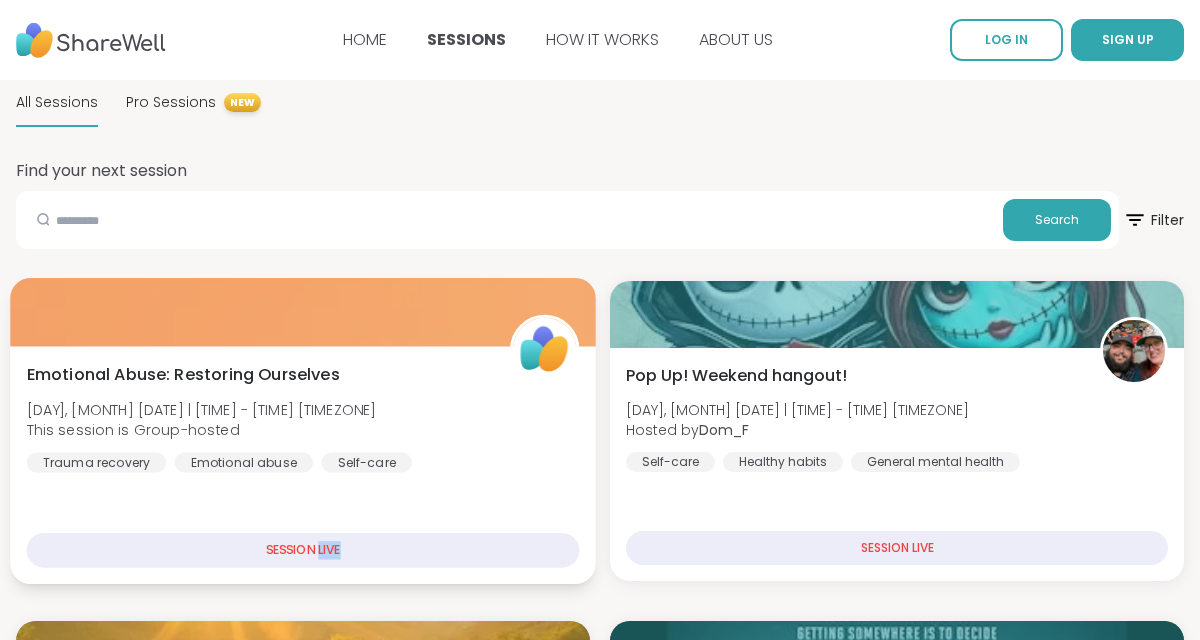 click on "SESSION LIVE" at bounding box center (303, 550) 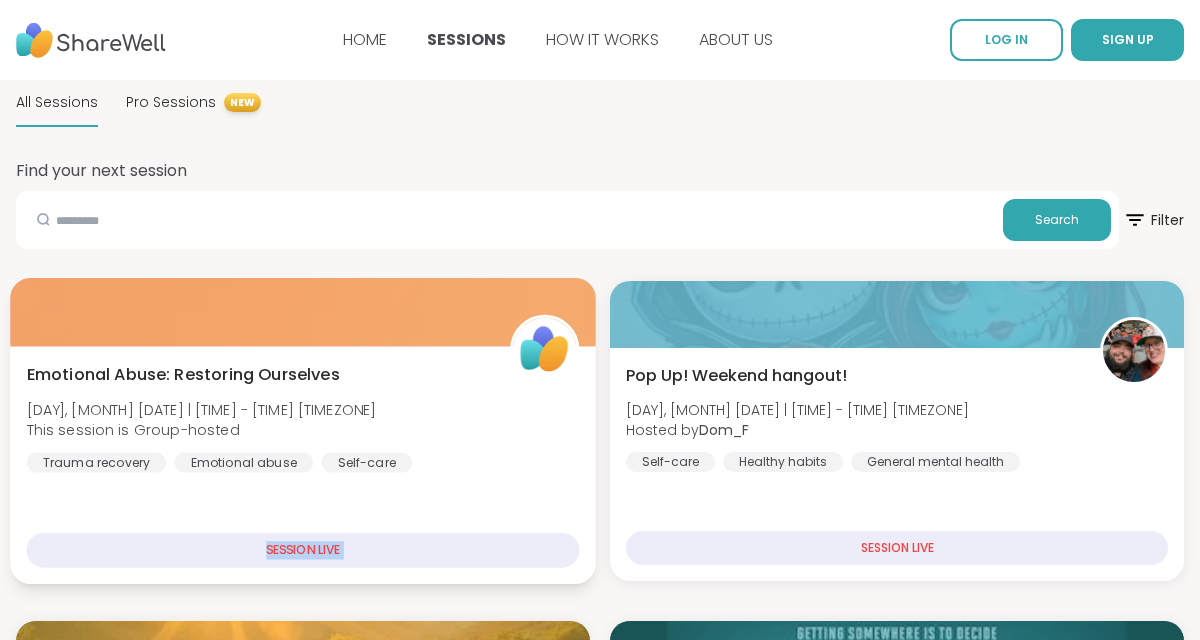 click on "SESSION LIVE" at bounding box center (303, 550) 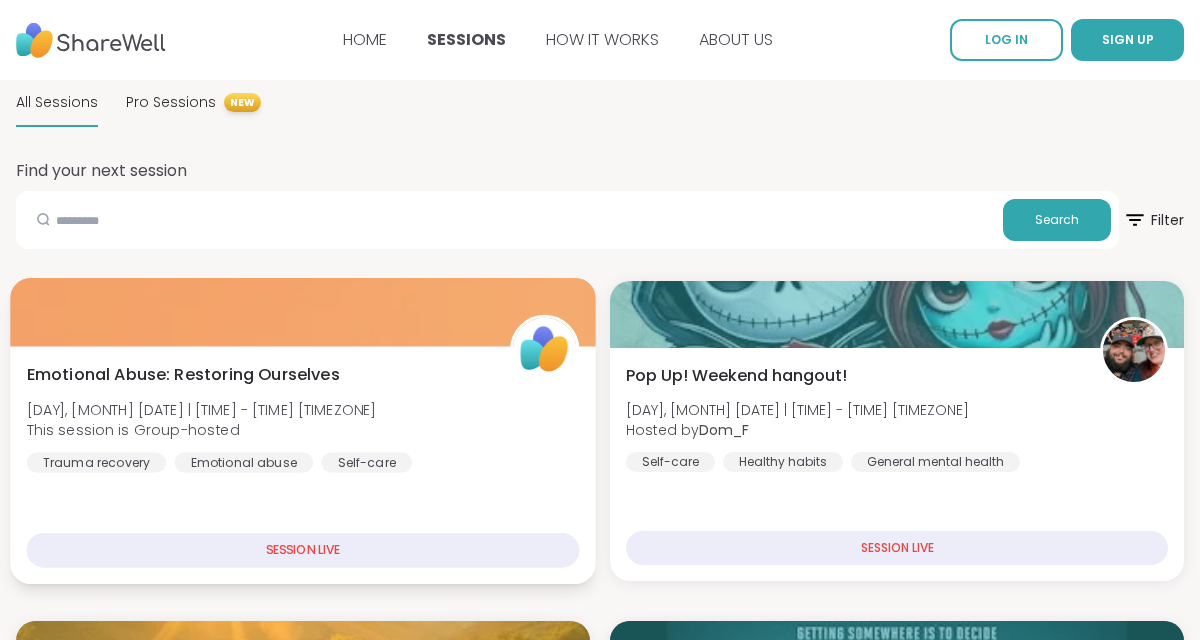 click on "Emotional Abuse: Restoring Ourselves [DAY], [DATE] | [TIME] - [TIME] [TIMEZONE] This session is Group-hosted Trauma recovery Emotional abuse Self-care" at bounding box center [303, 418] 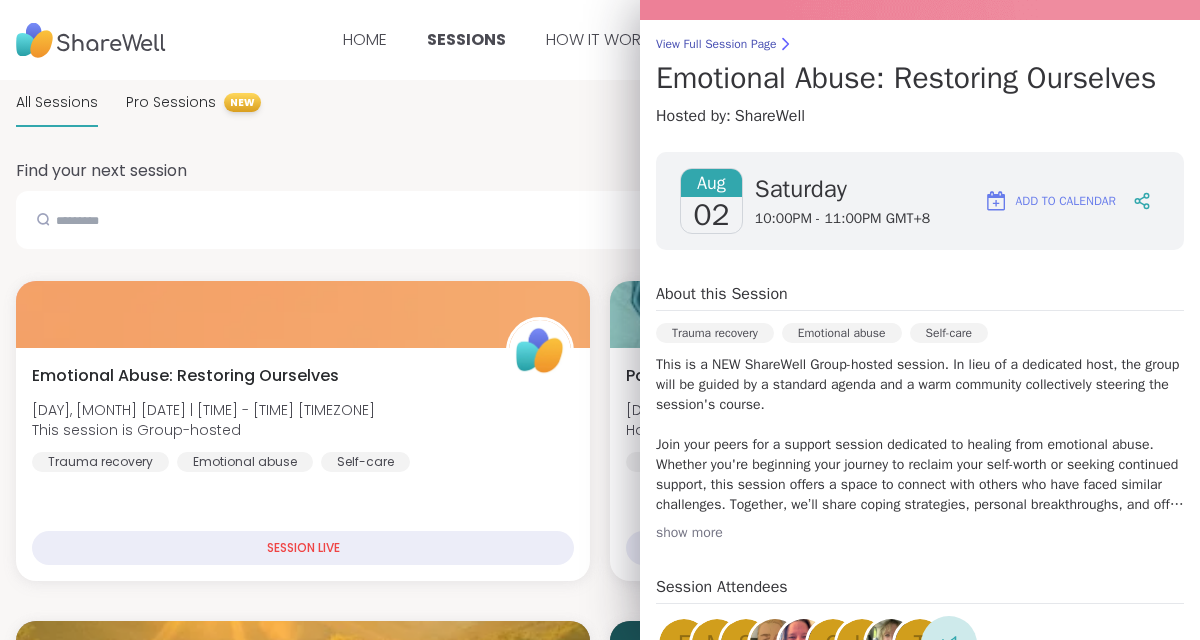 scroll, scrollTop: 0, scrollLeft: 0, axis: both 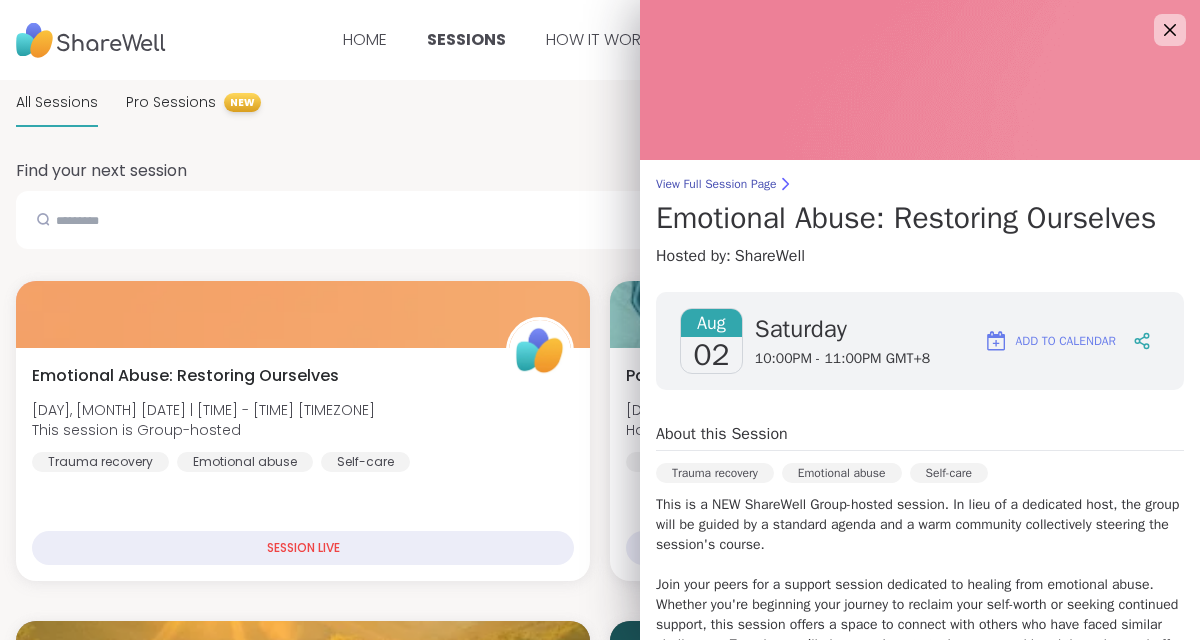 click on "10:00PM - 11:00PM GMT+8" at bounding box center (842, 359) 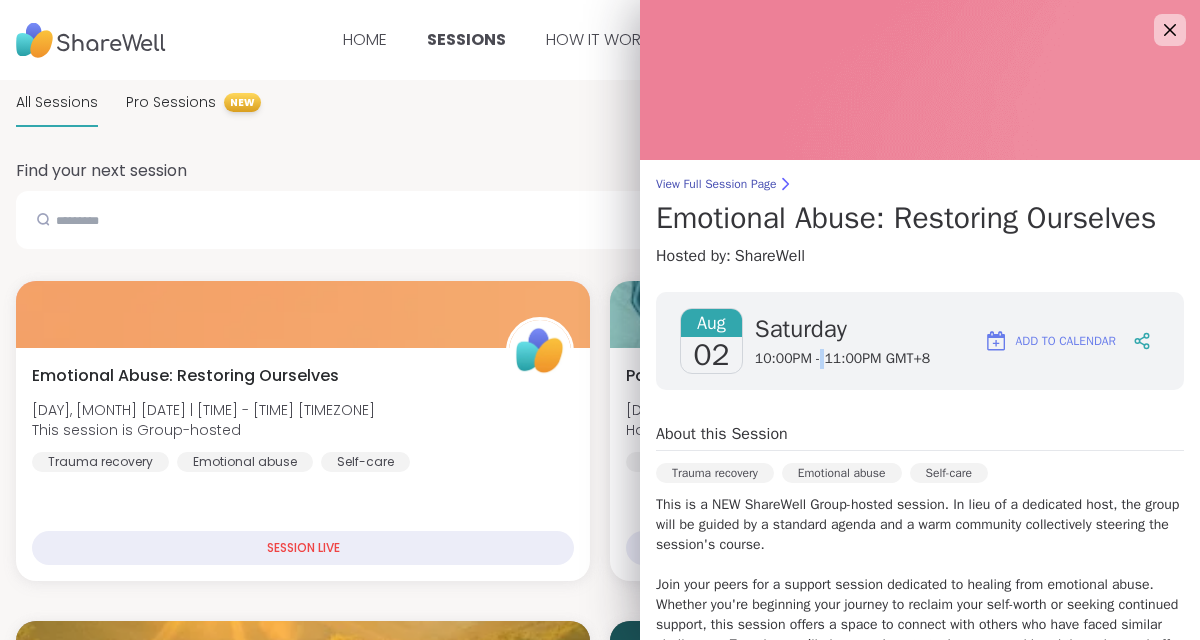 click on "10:00PM - 11:00PM GMT+8" at bounding box center [842, 359] 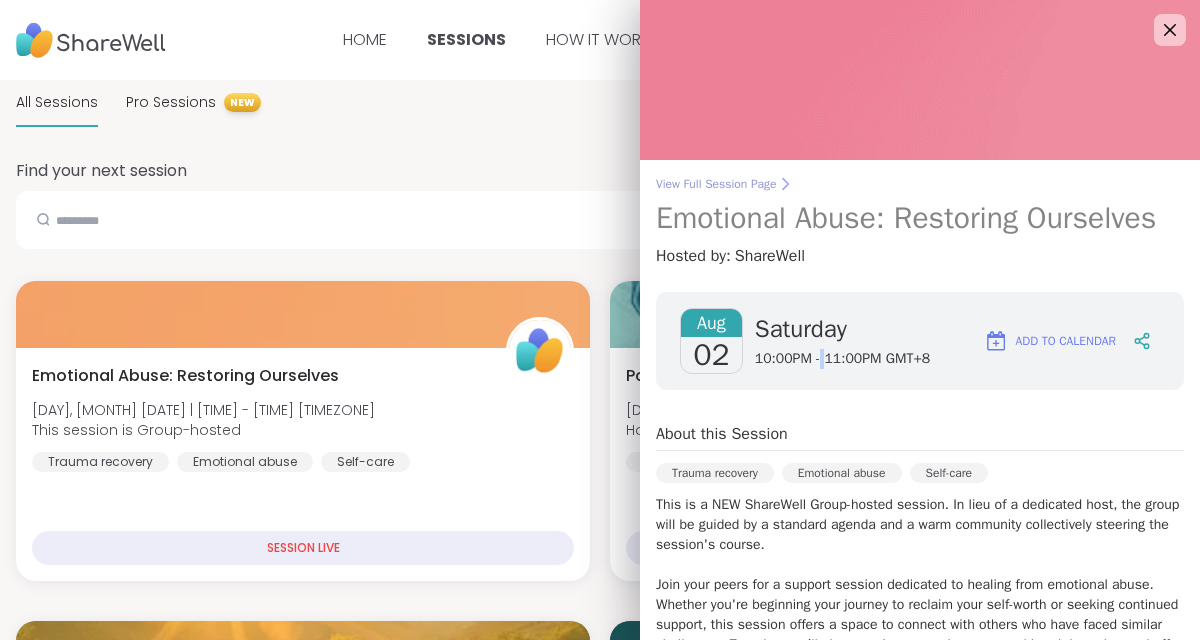 click on "View Full Session Page" at bounding box center (920, 184) 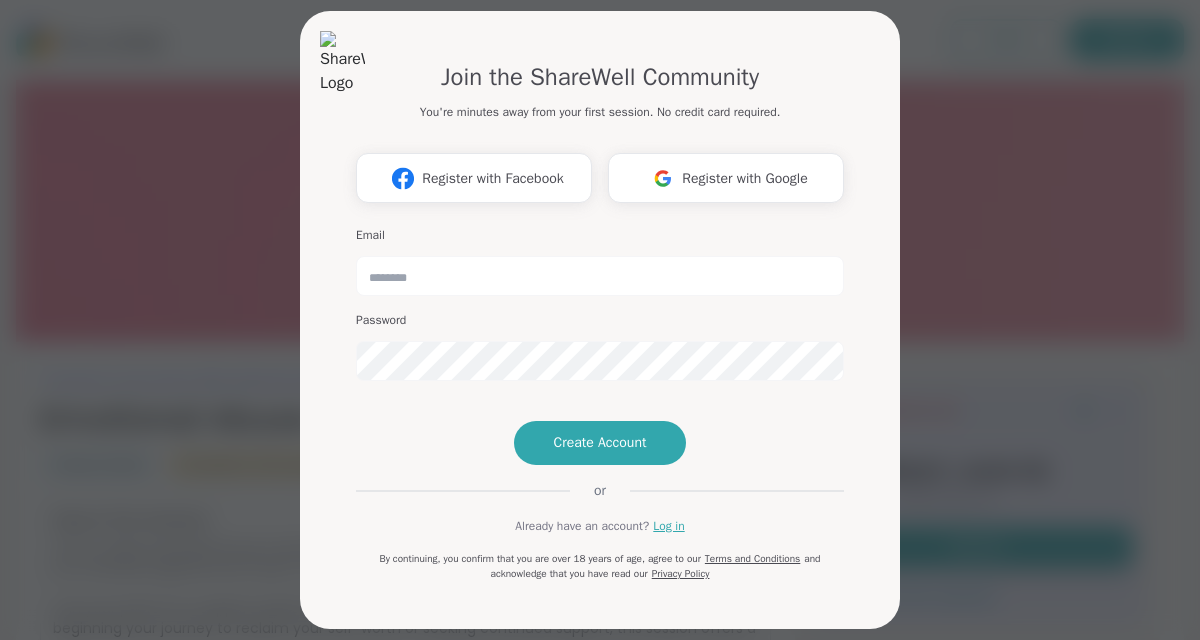 scroll, scrollTop: 0, scrollLeft: 0, axis: both 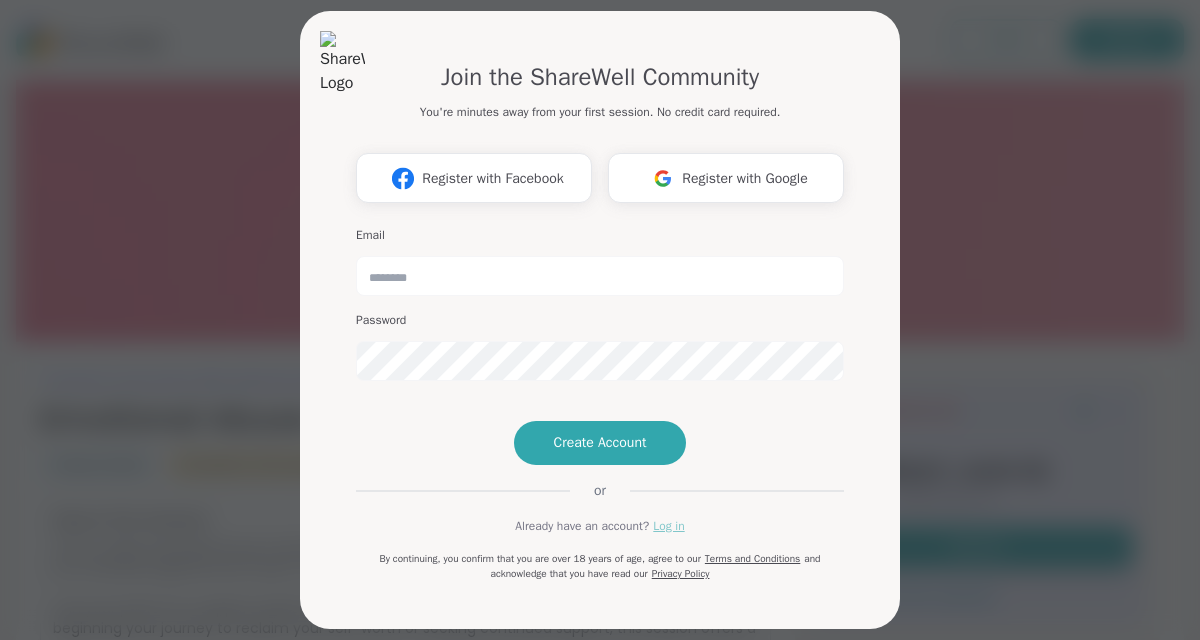 click on "Log in" at bounding box center (668, 526) 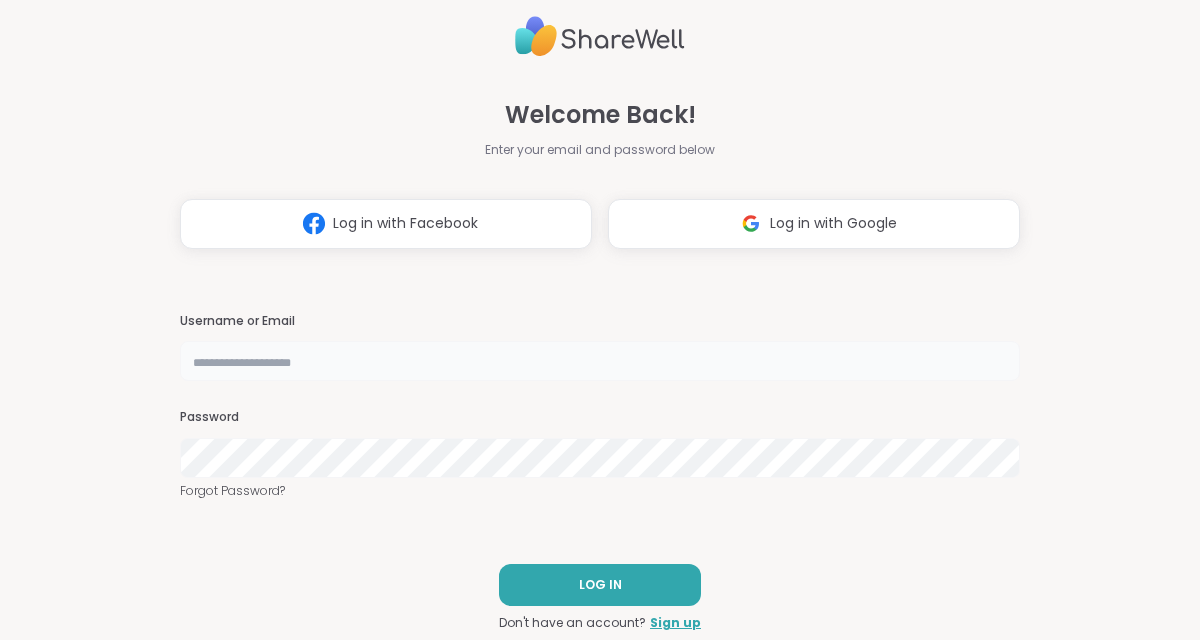 click at bounding box center (600, 361) 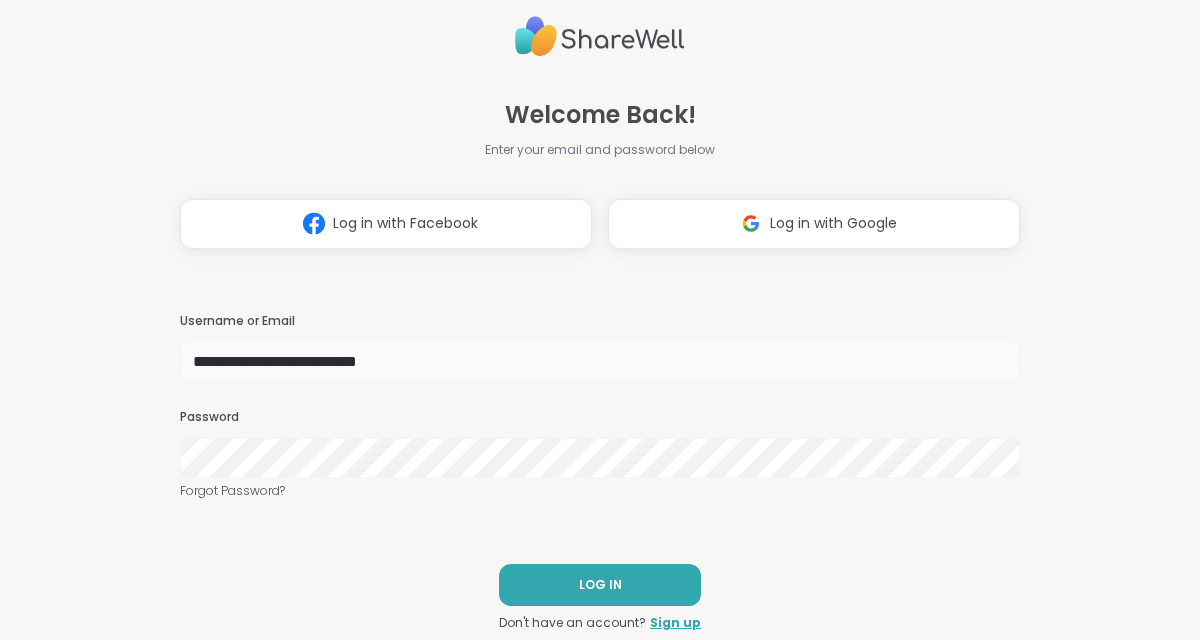 type on "**********" 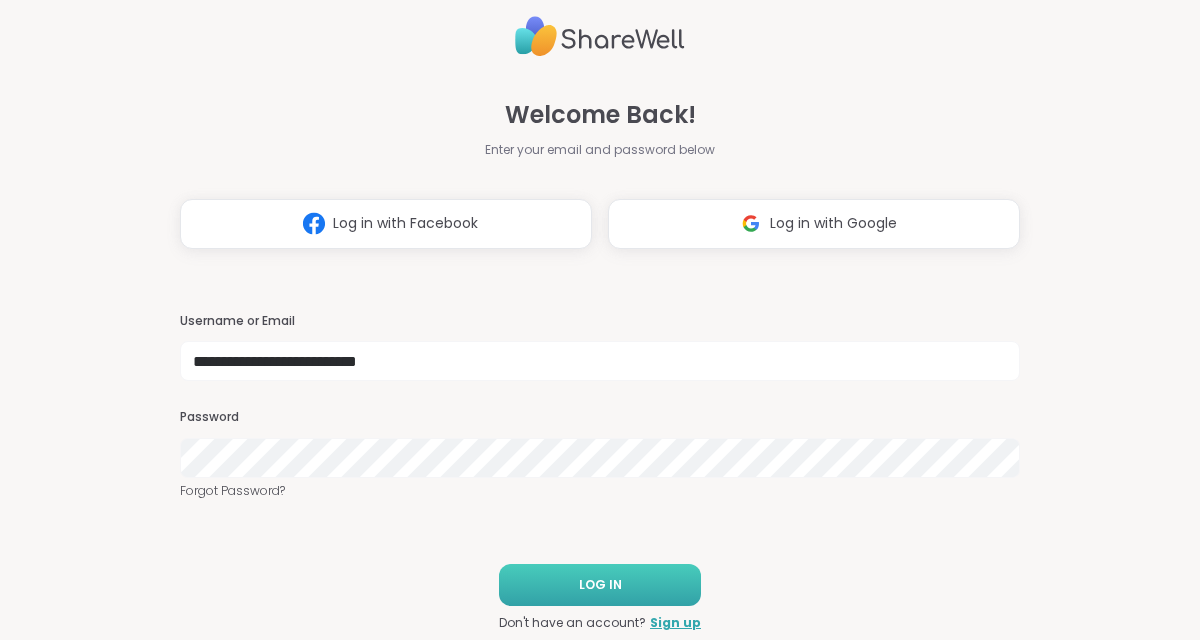 click on "LOG IN" at bounding box center [600, 585] 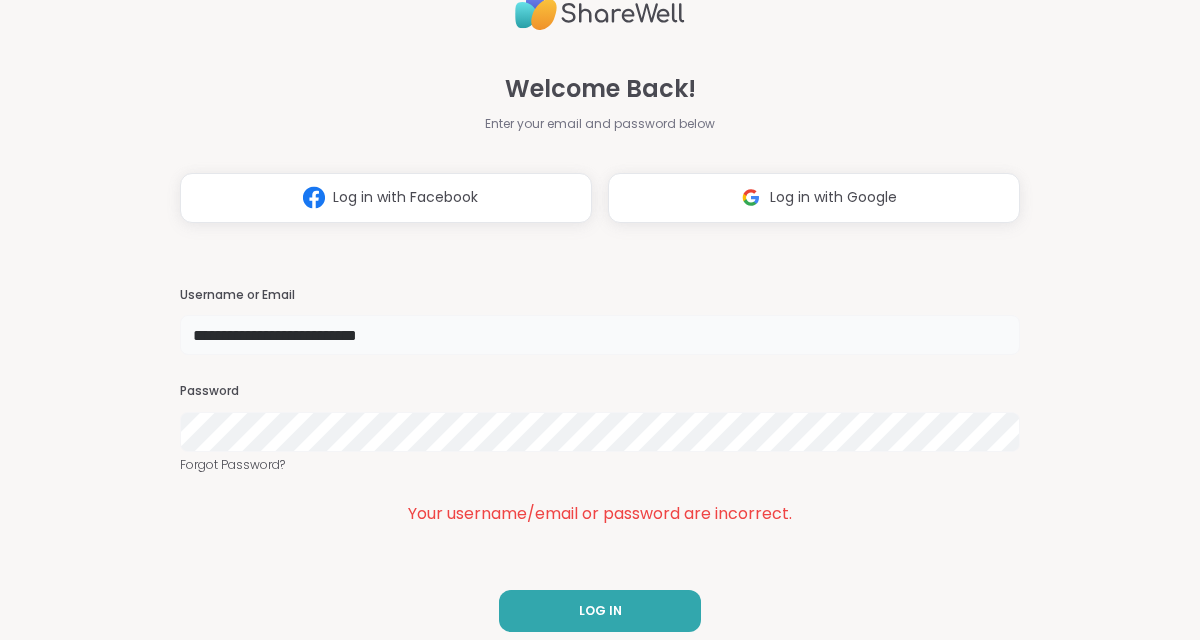 click on "**********" at bounding box center (600, 335) 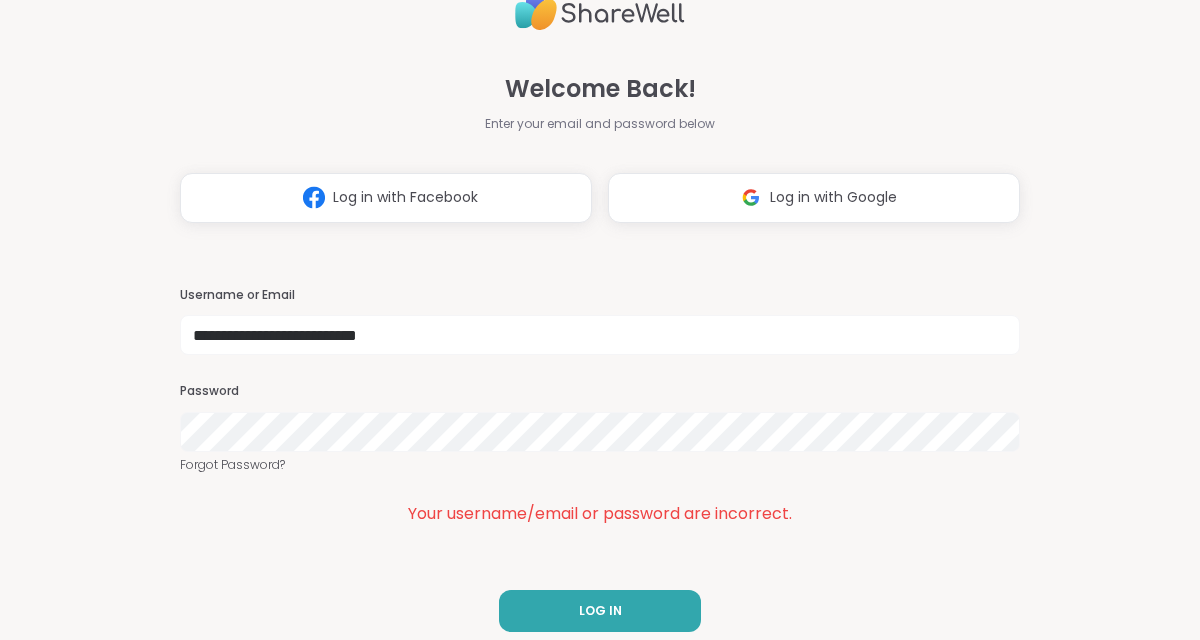 click on "**********" at bounding box center [600, 320] 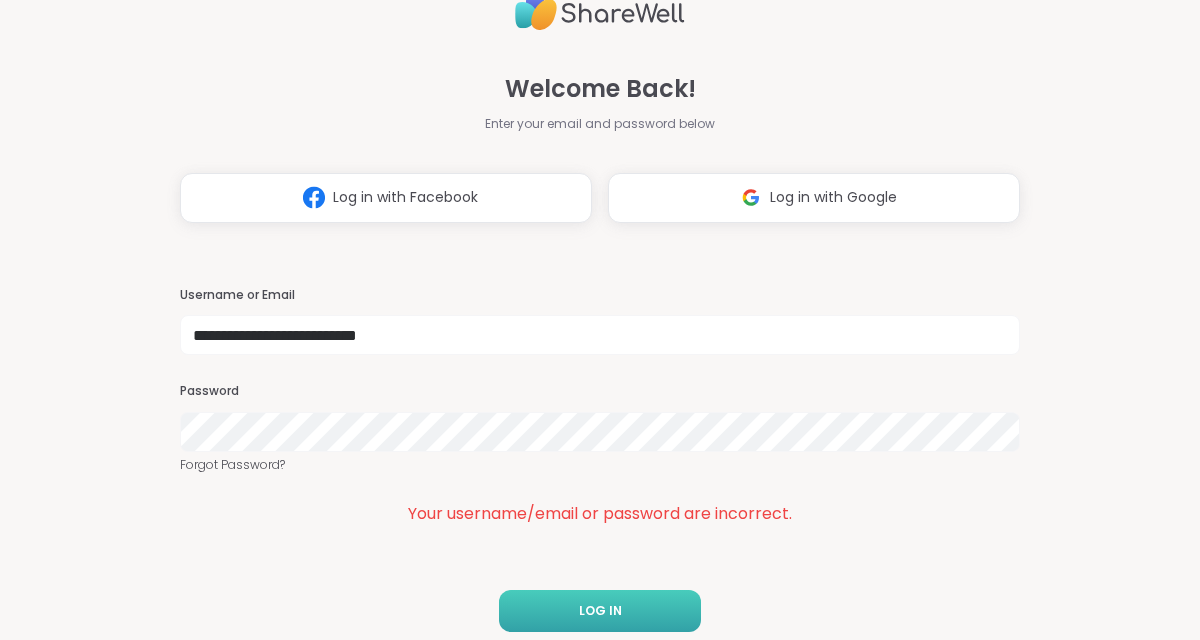click on "LOG IN" at bounding box center (600, 611) 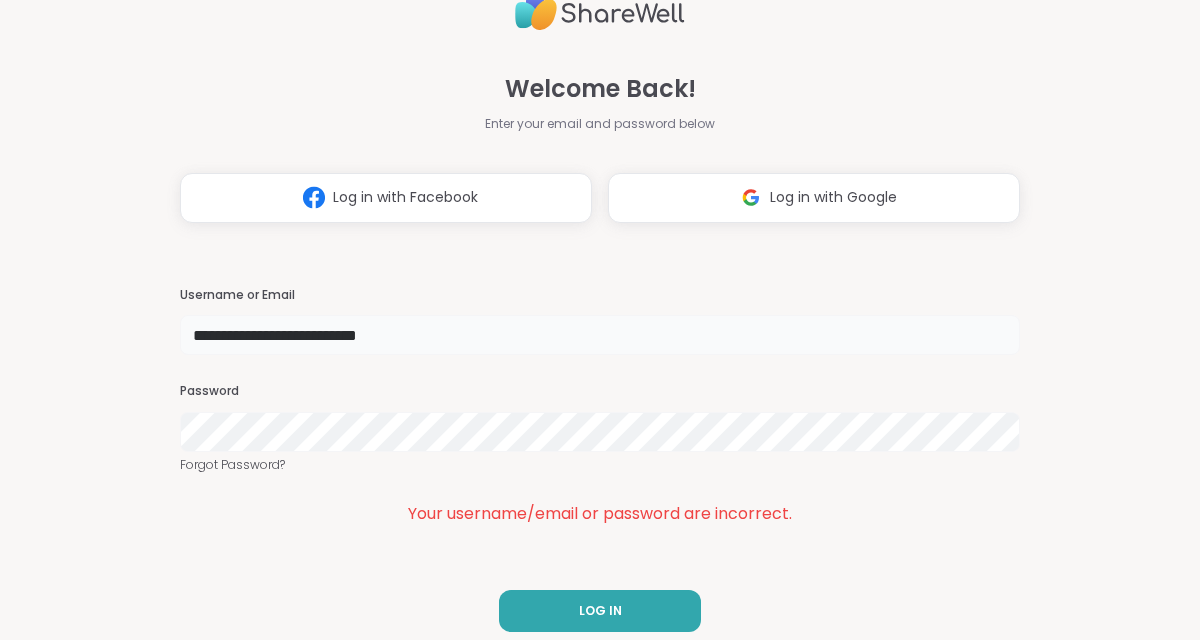 drag, startPoint x: 454, startPoint y: 340, endPoint x: 129, endPoint y: 346, distance: 325.0554 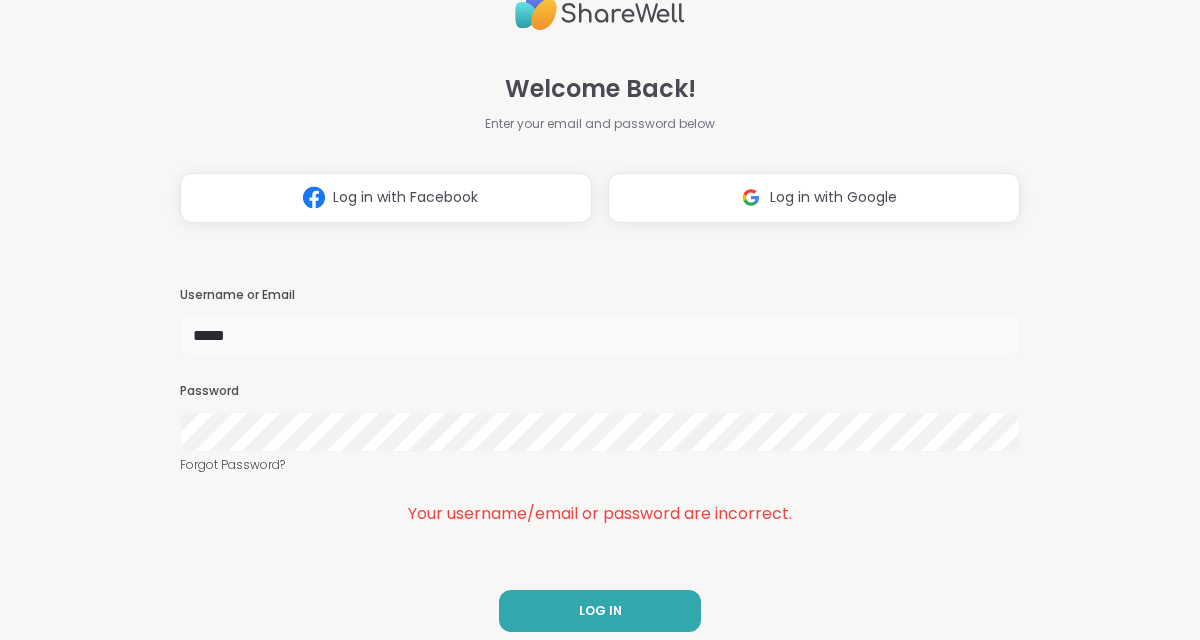type on "*****" 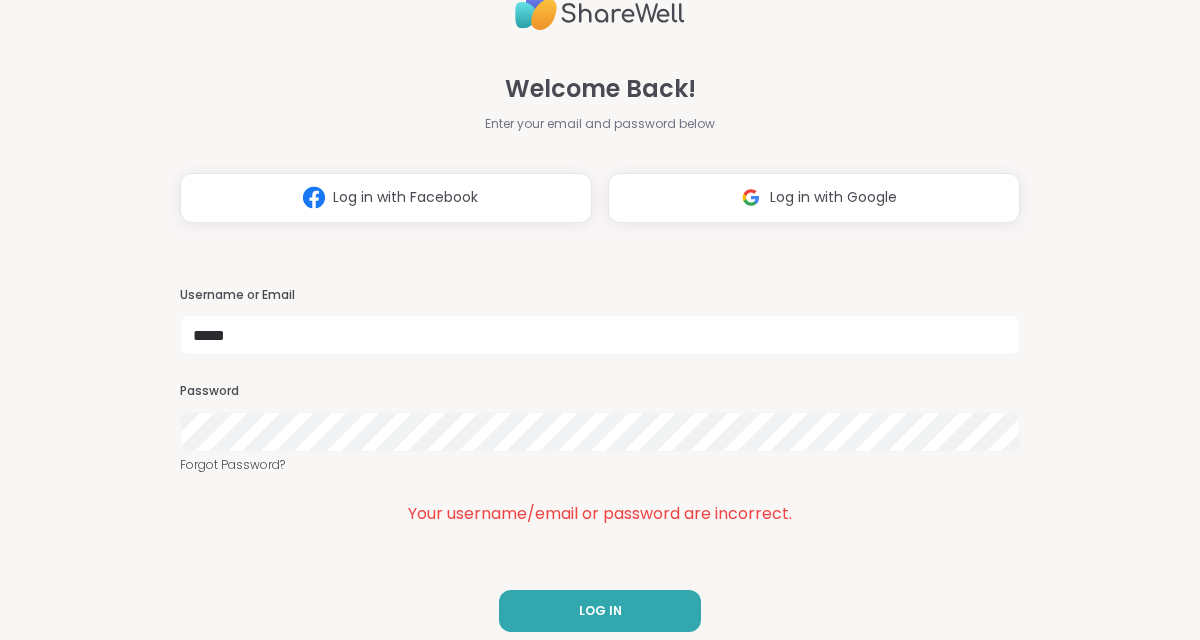 click on "Welcome Back! Enter your email and password below Log in with Facebook Log in with Google Username or Email   ***** Password   Forgot Password? Your username/email or password are incorrect. LOG IN Don't have an account? Sign up" at bounding box center [600, 320] 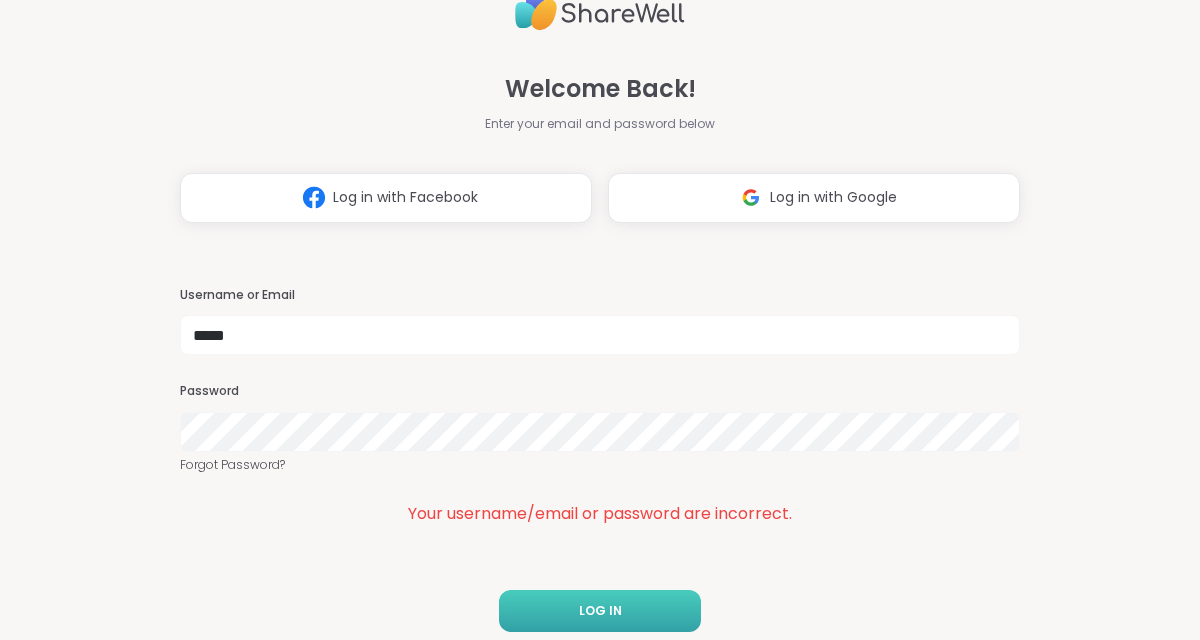 click on "LOG IN" at bounding box center (600, 611) 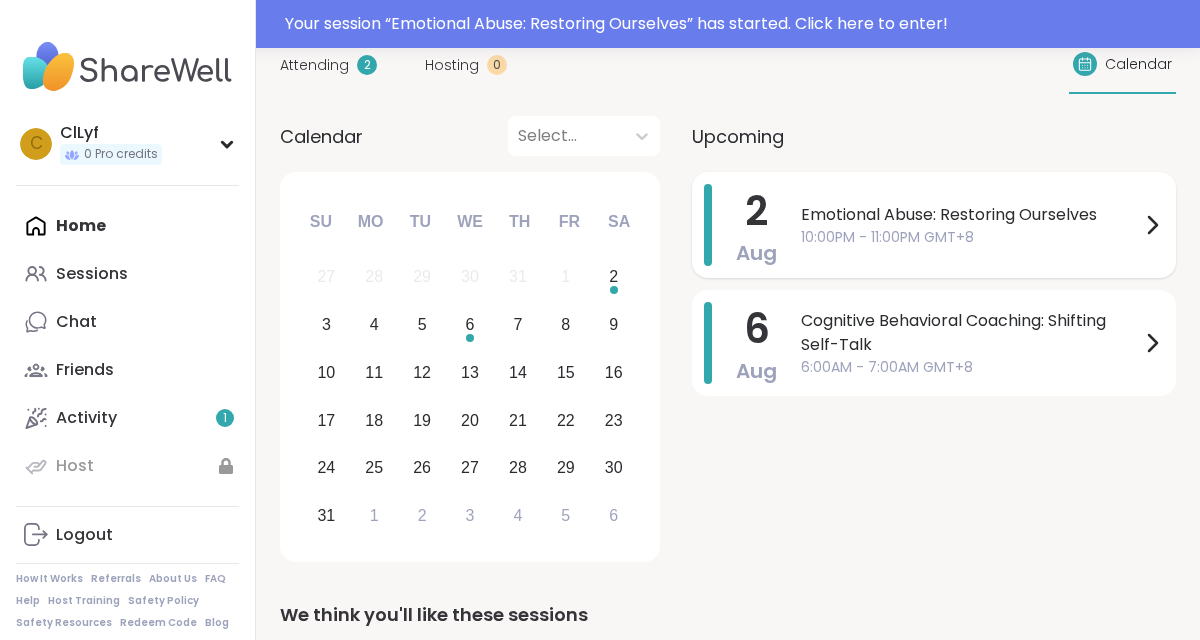 scroll, scrollTop: 468, scrollLeft: 0, axis: vertical 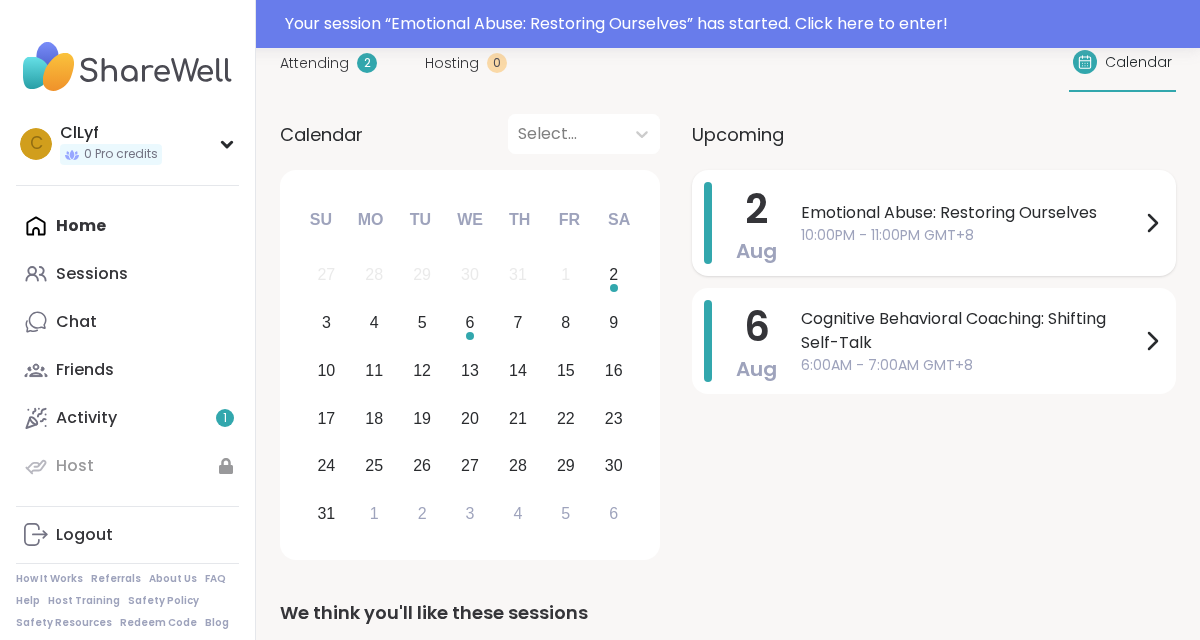 click on "10:00PM - 11:00PM GMT+8" at bounding box center (970, 235) 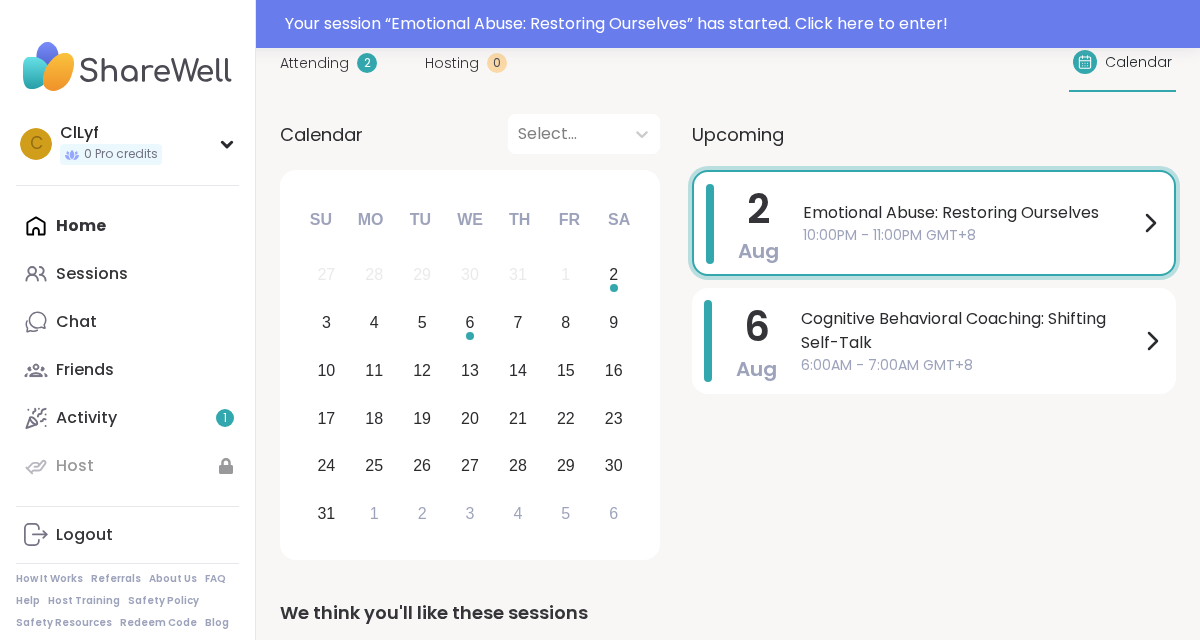 click on "Emotional Abuse: Restoring Ourselves" at bounding box center (930, 218) 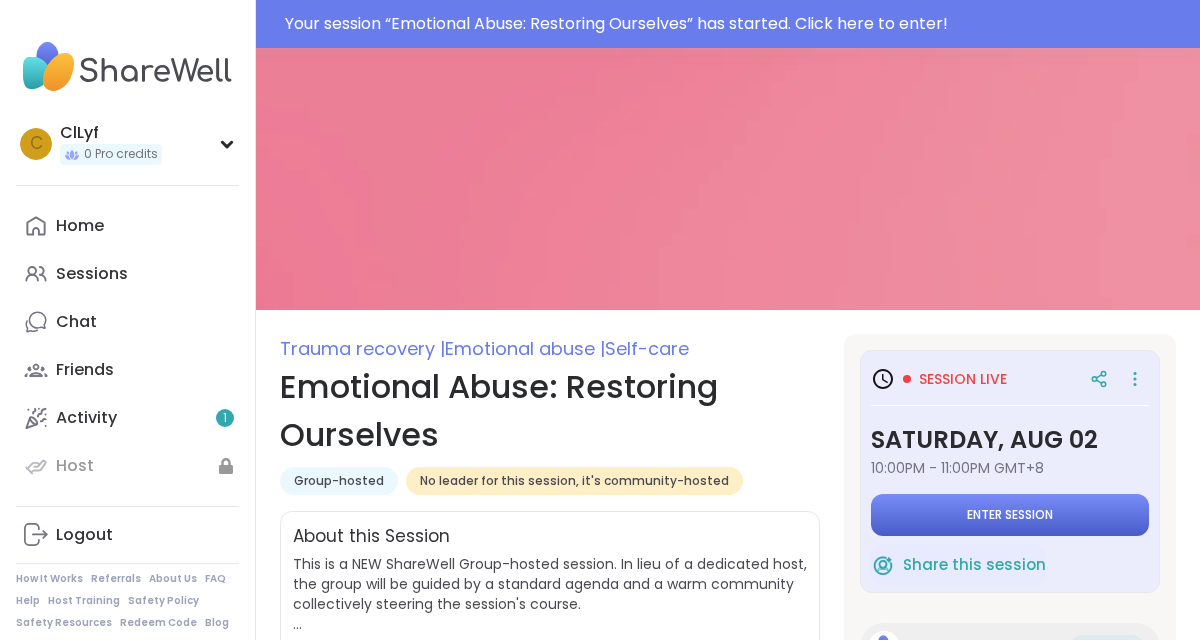 click on "Enter session" at bounding box center (1010, 515) 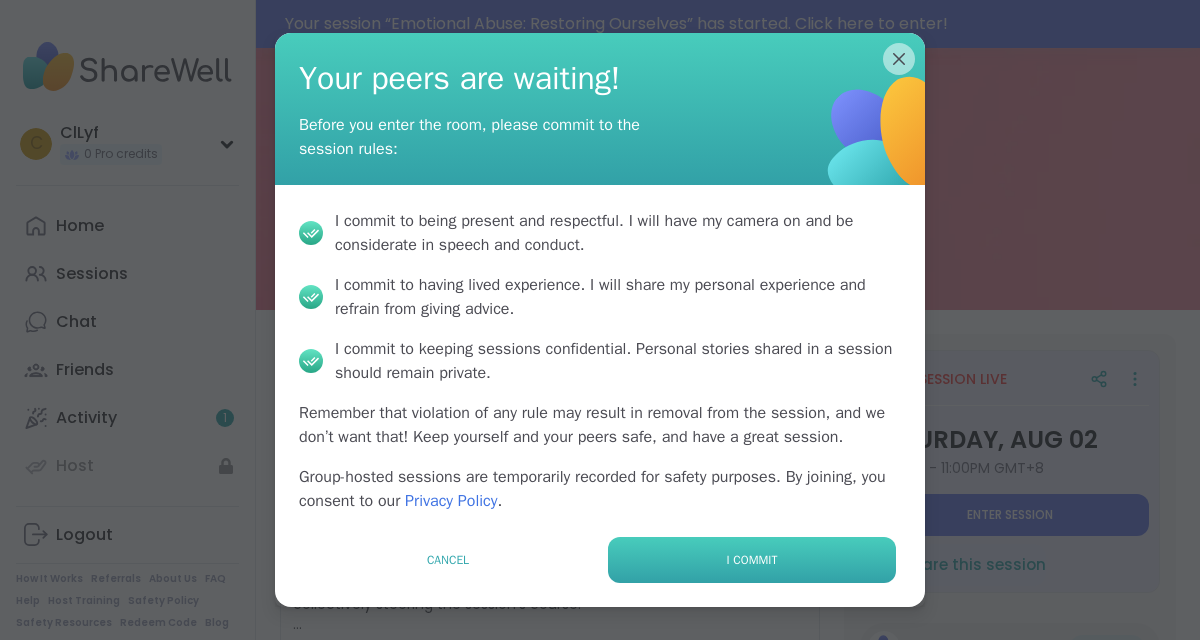 click on "I commit" at bounding box center (752, 560) 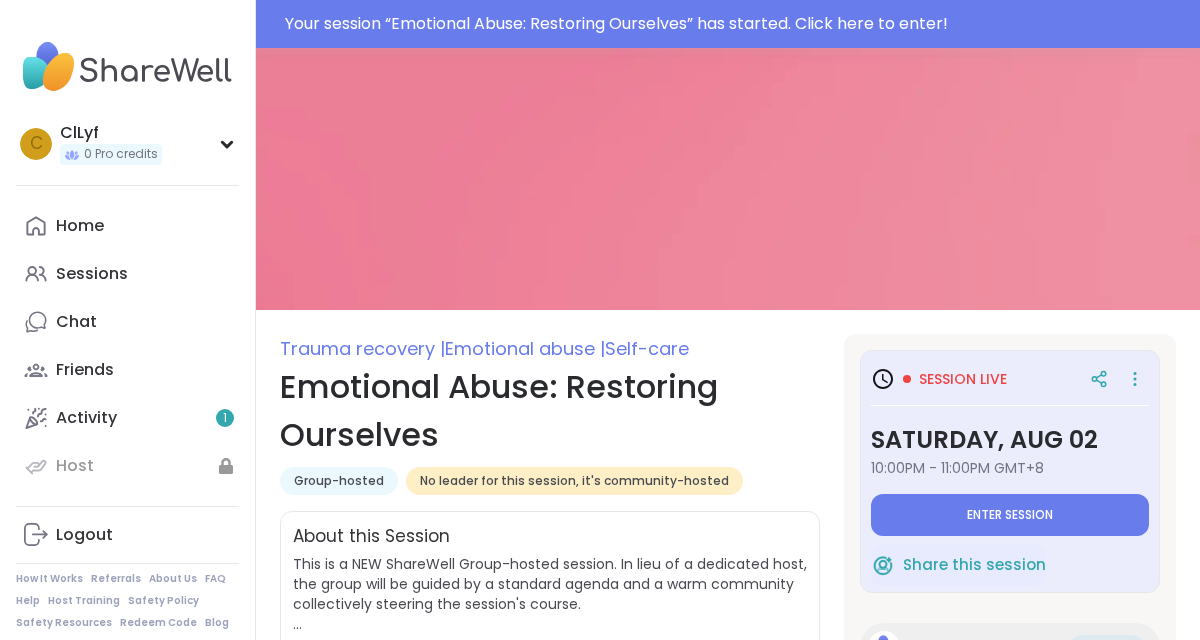 type on "*" 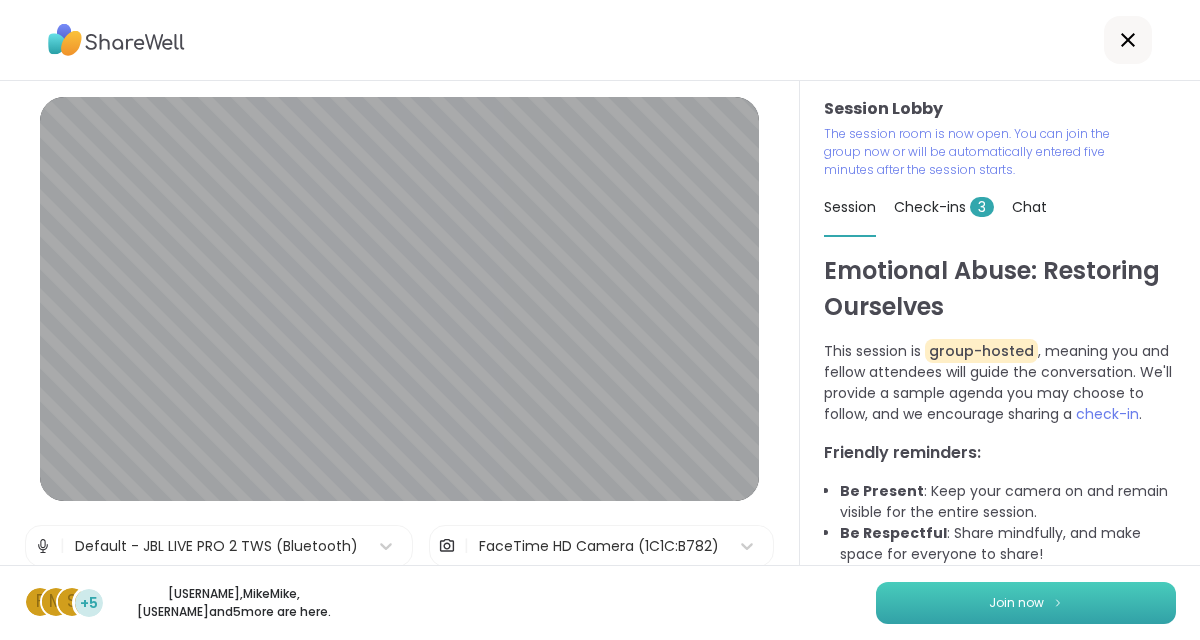 click on "Join now" at bounding box center (1026, 603) 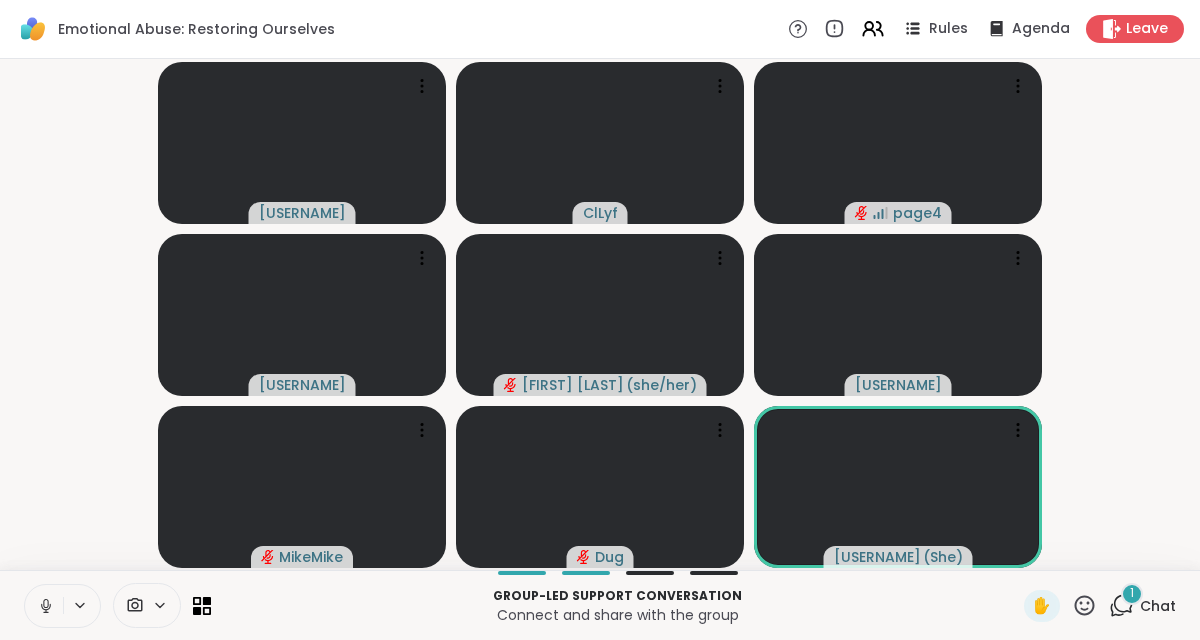 click 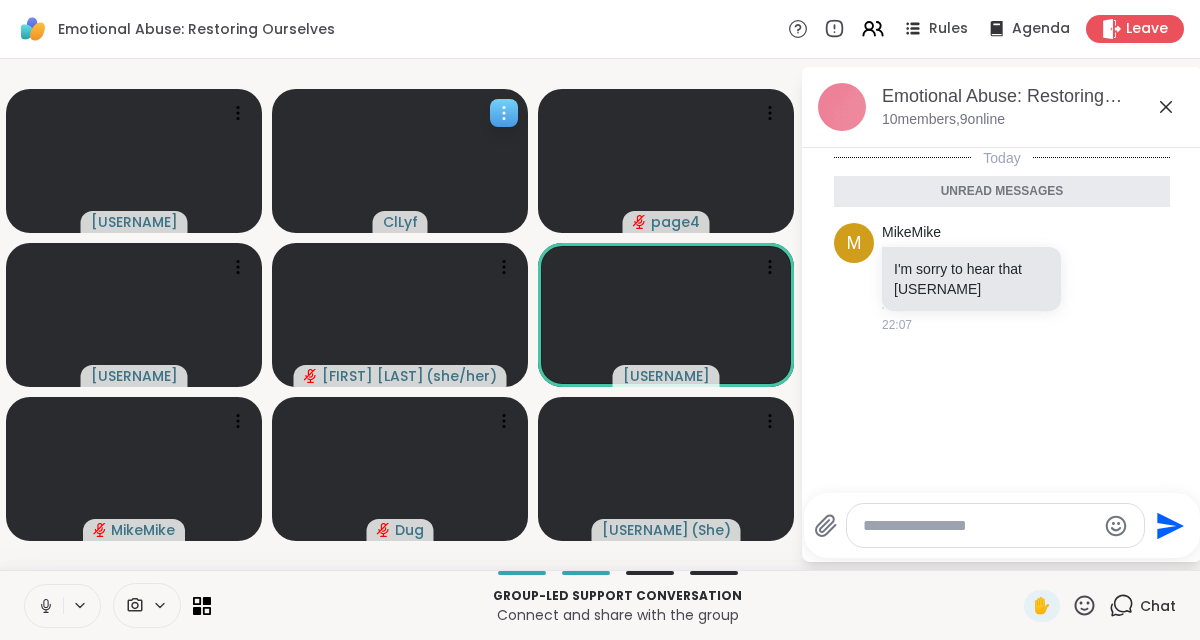 click 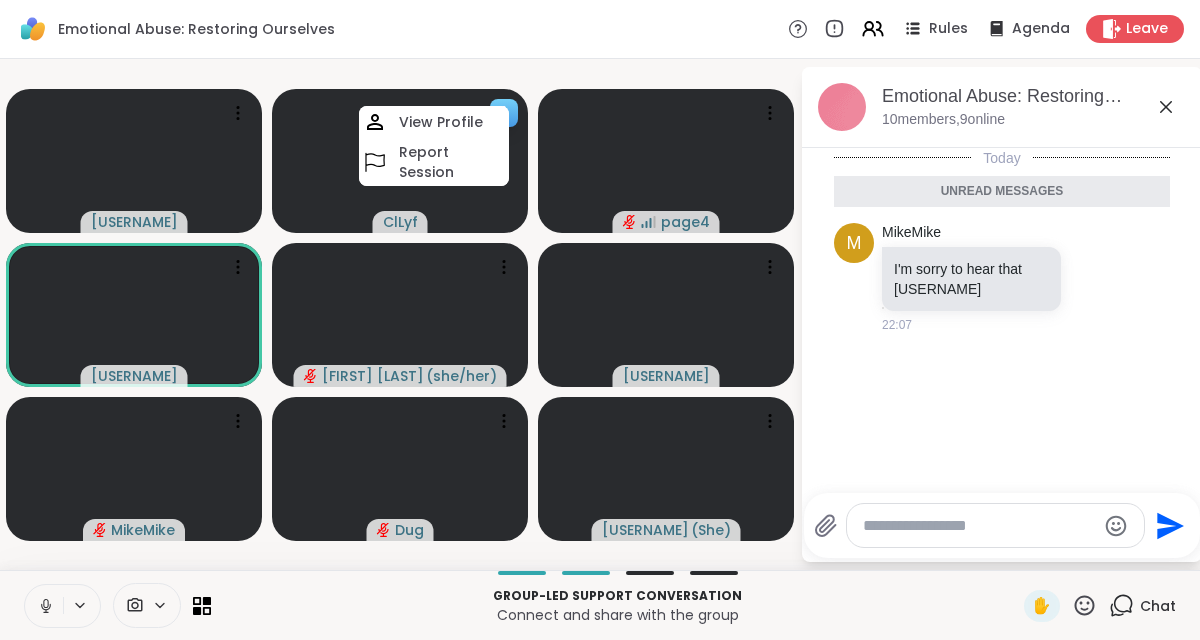 click 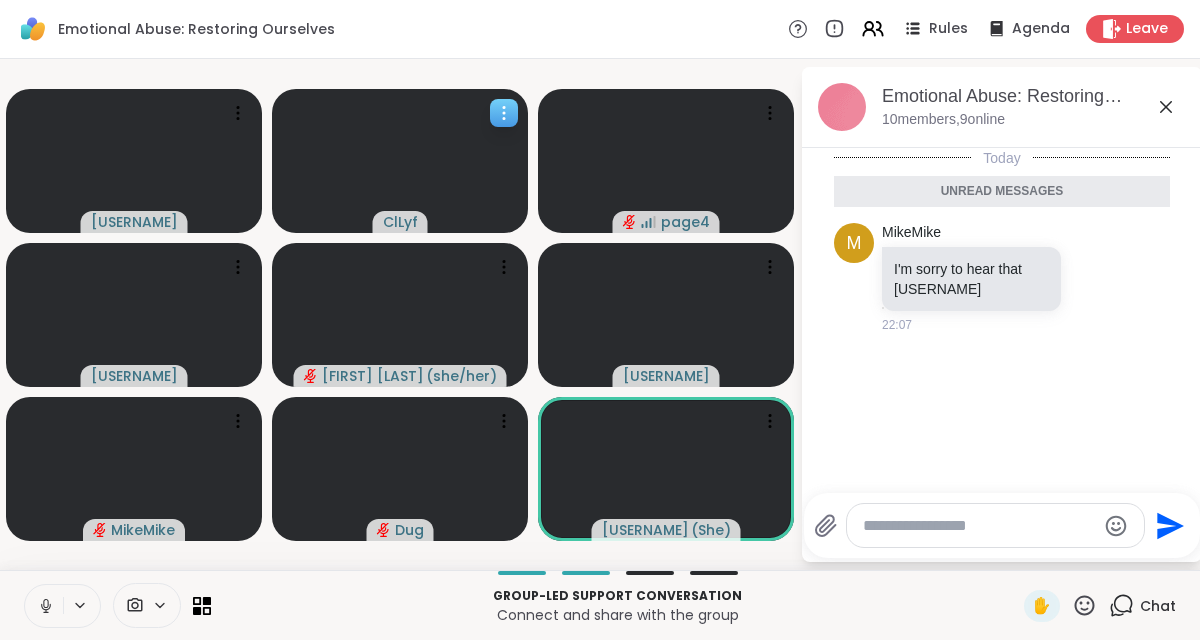 click 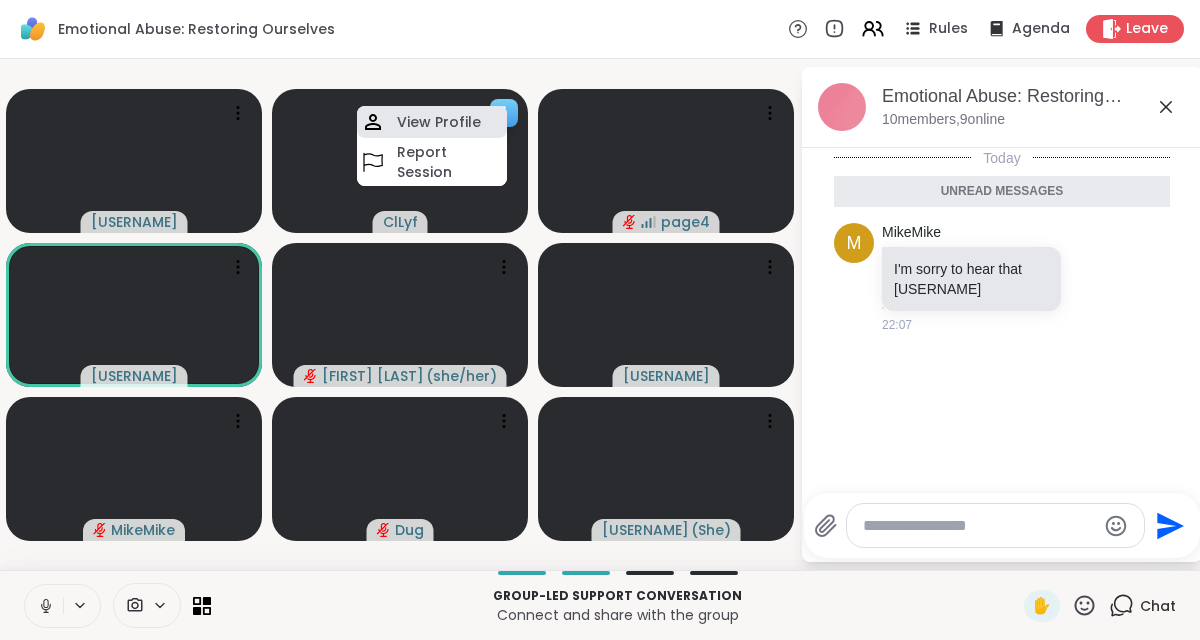 click on "View Profile" at bounding box center [432, 122] 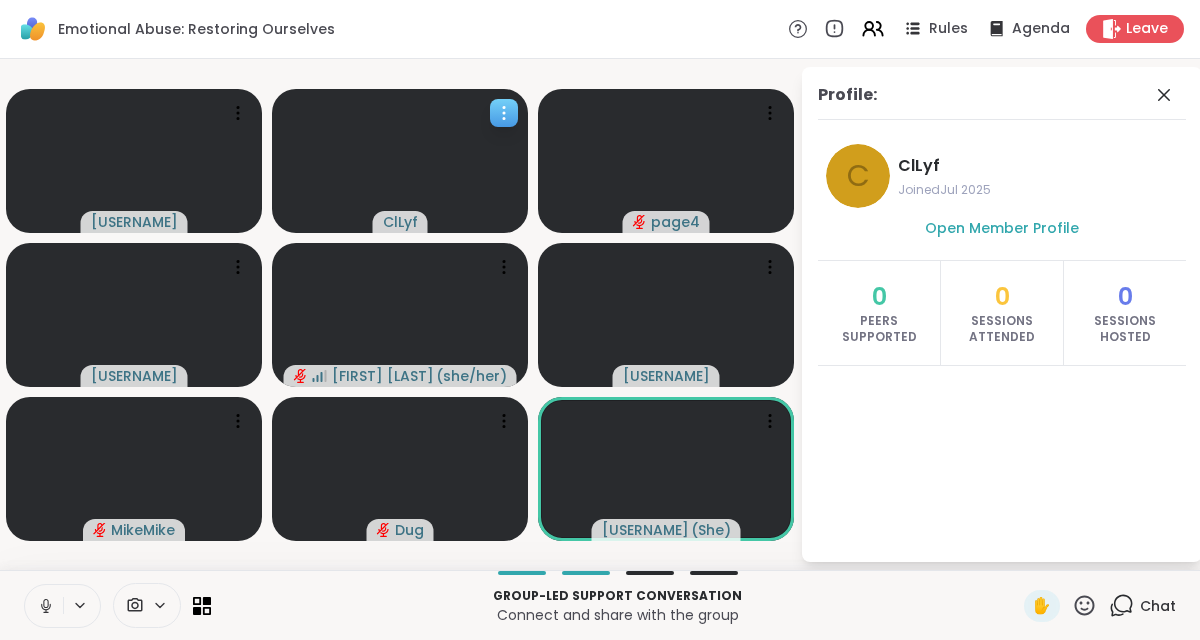click 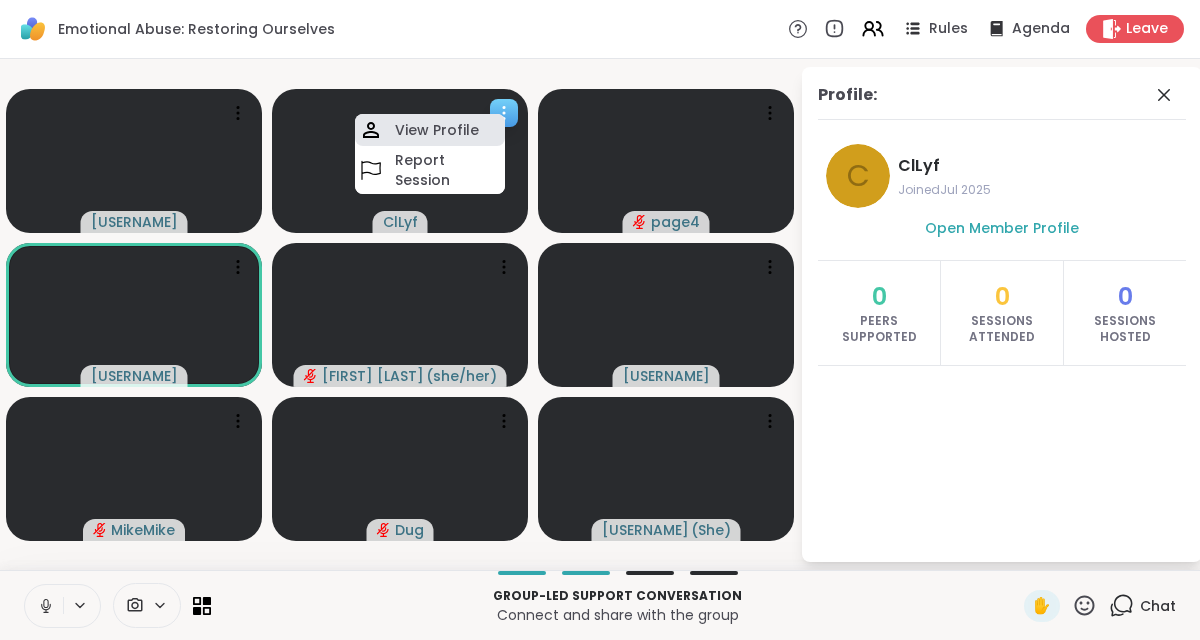 click on "View Profile" at bounding box center [430, 130] 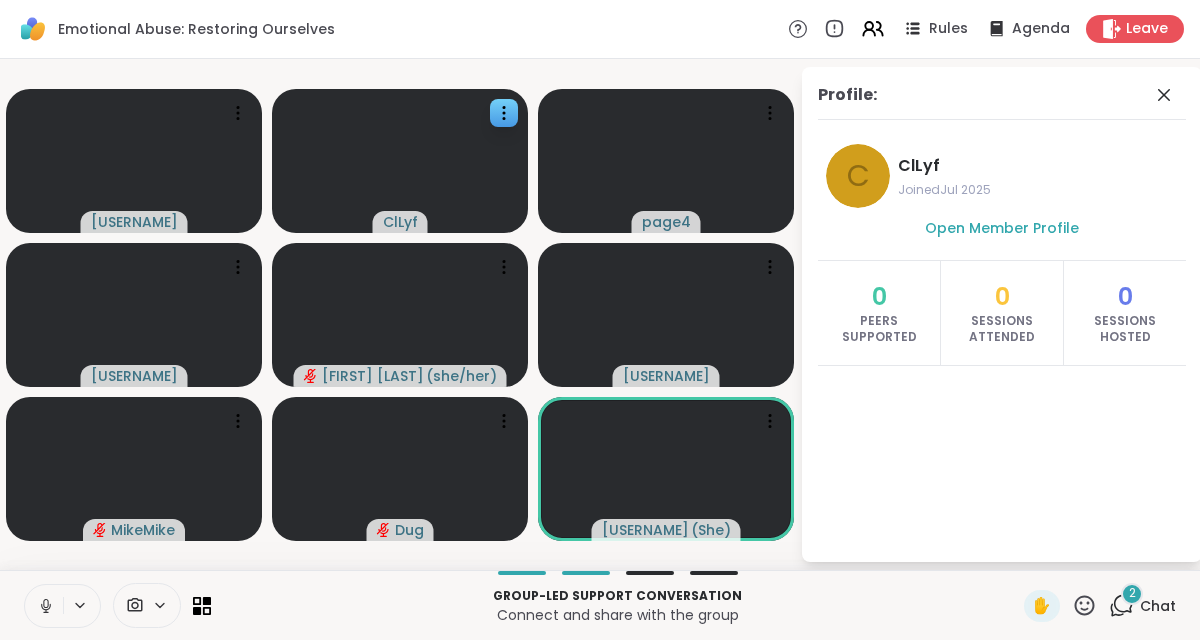 click 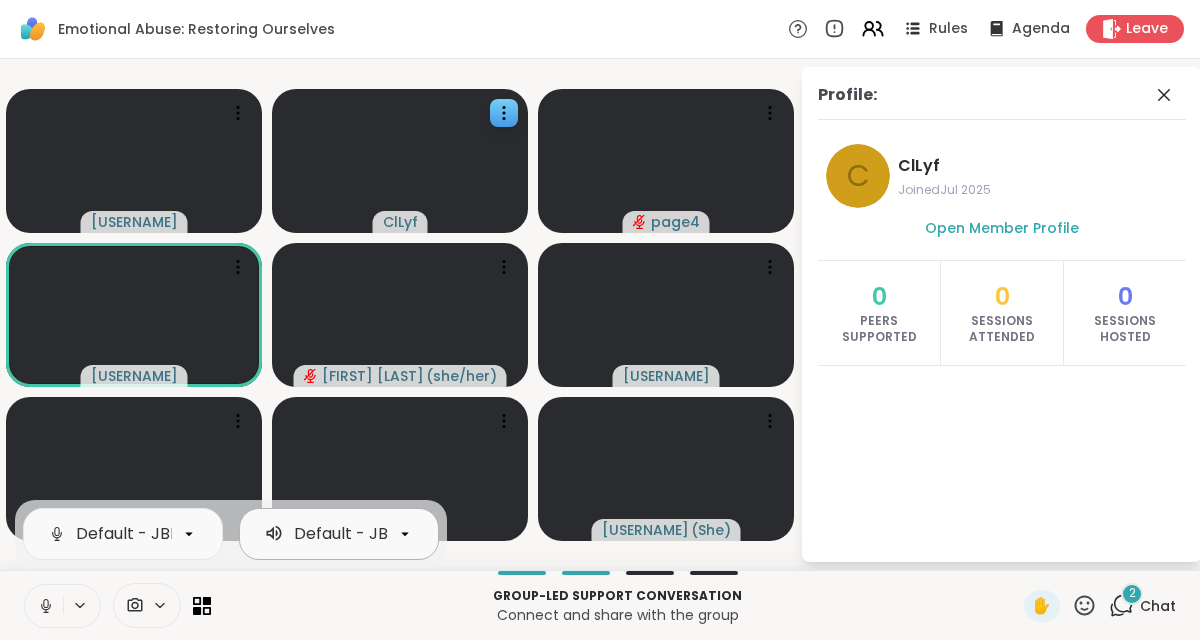 scroll, scrollTop: 0, scrollLeft: 191, axis: horizontal 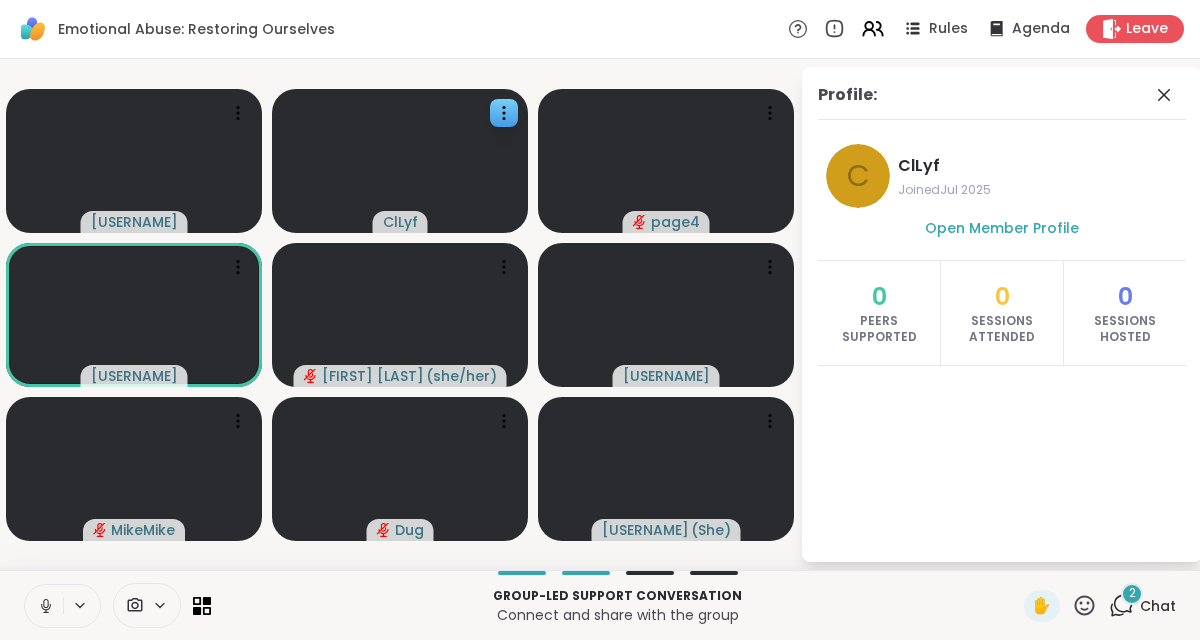 click on "Group-led support conversation" at bounding box center (617, 596) 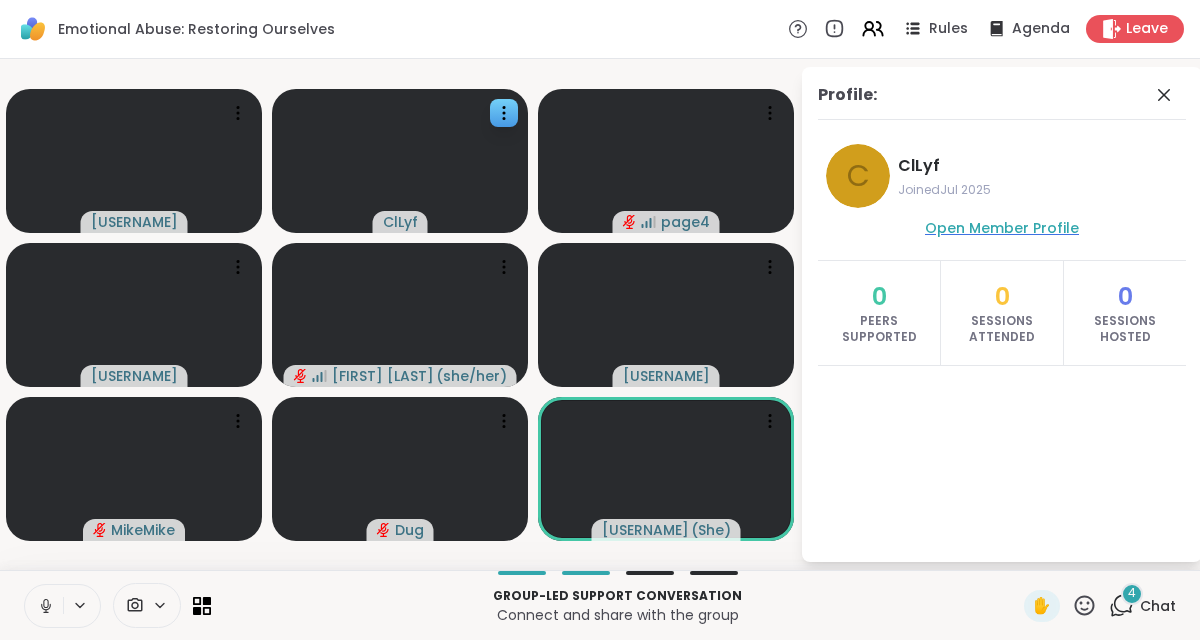 click on "Open Member Profile" at bounding box center (1002, 228) 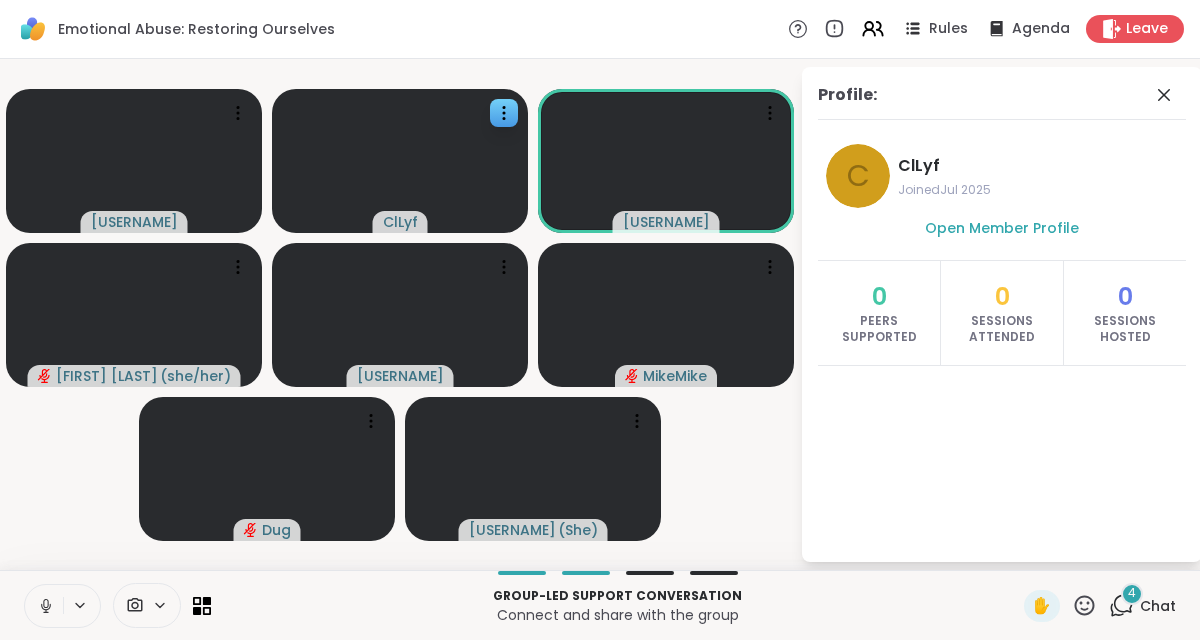click on "4 Chat" at bounding box center (1142, 606) 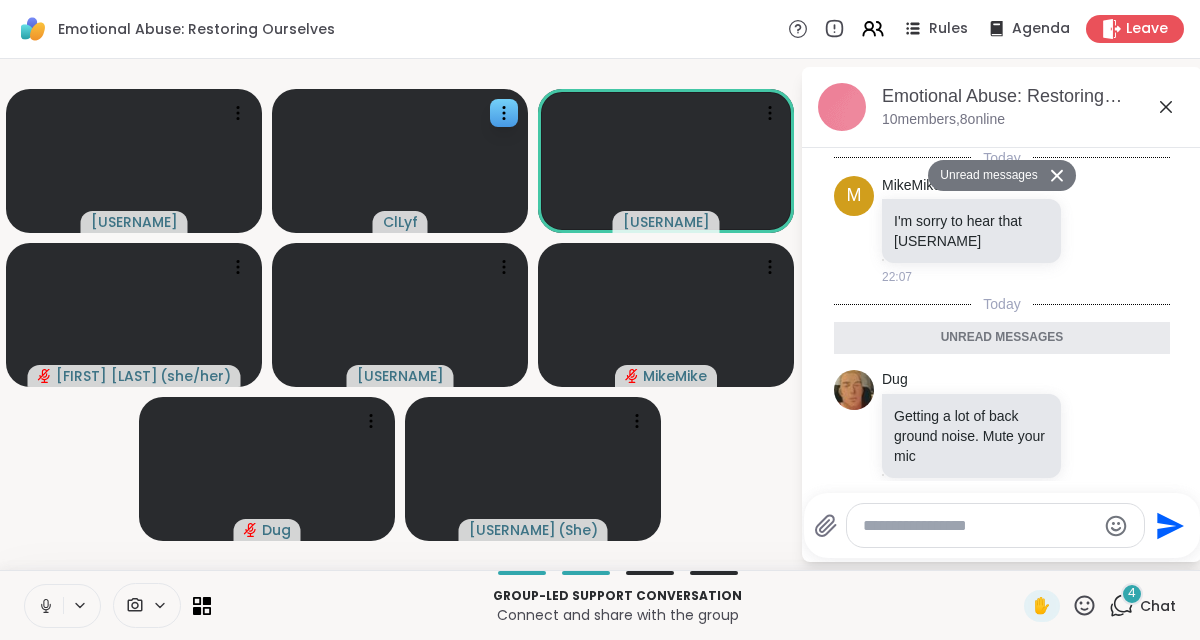 scroll, scrollTop: 567, scrollLeft: 0, axis: vertical 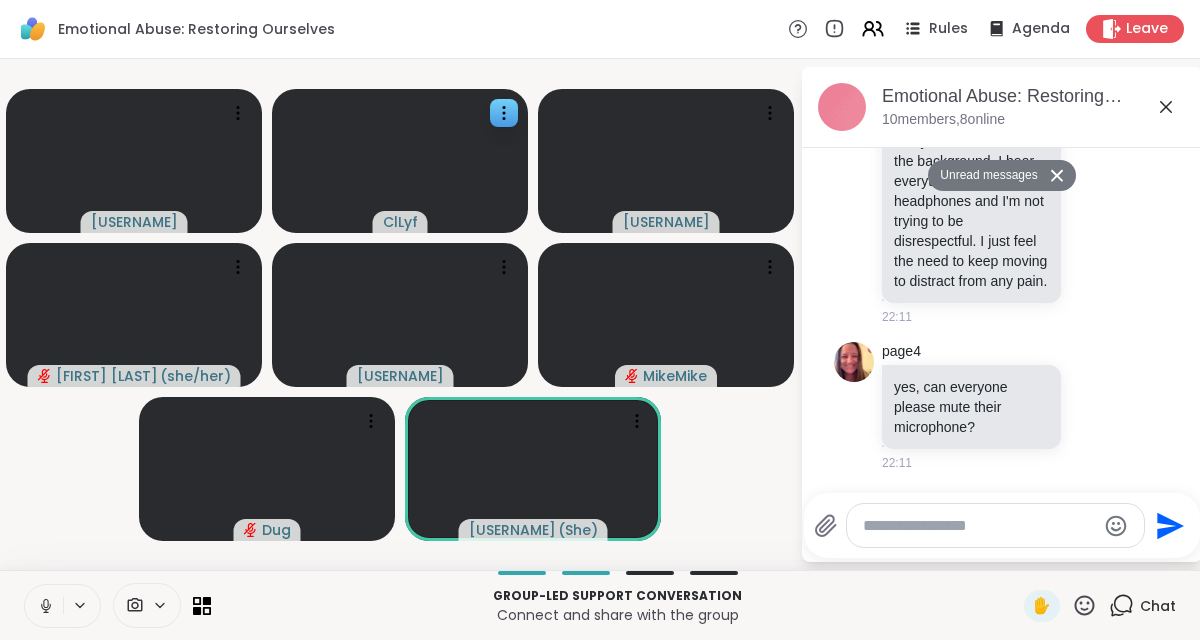 click 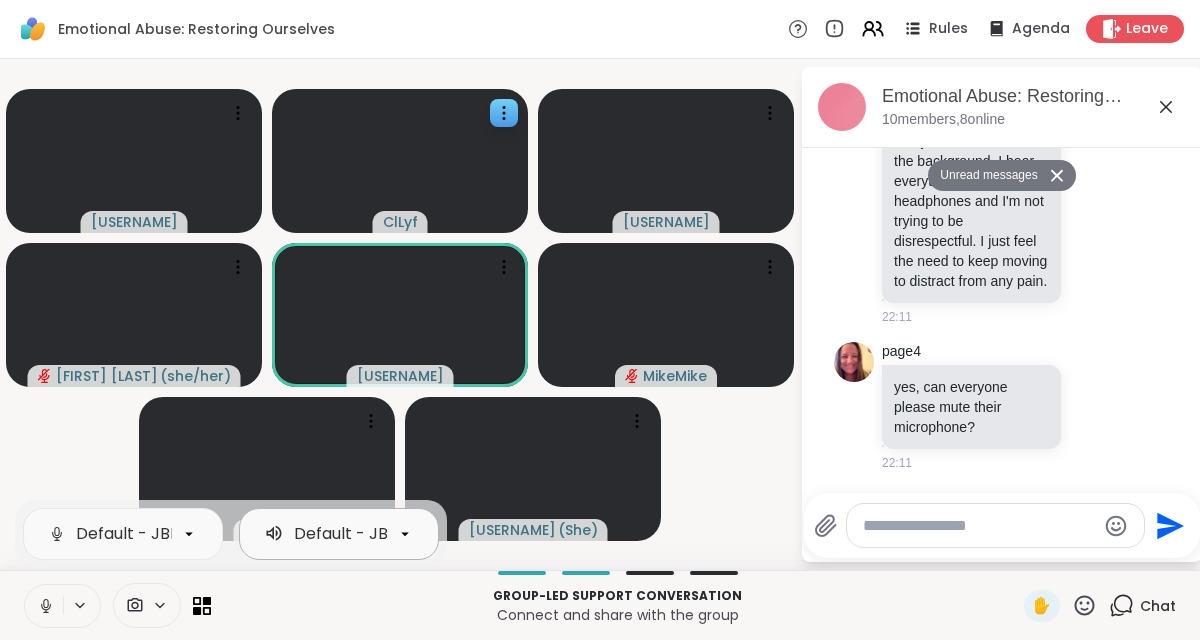 scroll, scrollTop: 0, scrollLeft: 191, axis: horizontal 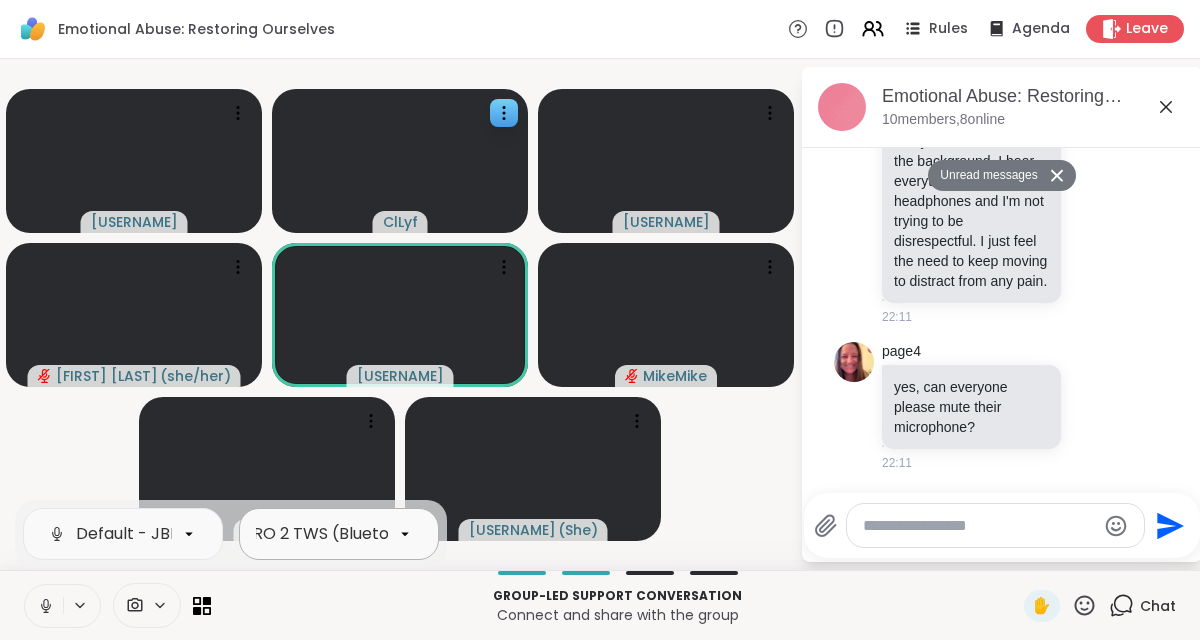 click on "Default - JBL LIVE PRO 2 TWS (Bluetooth)" at bounding box center (250, 534) 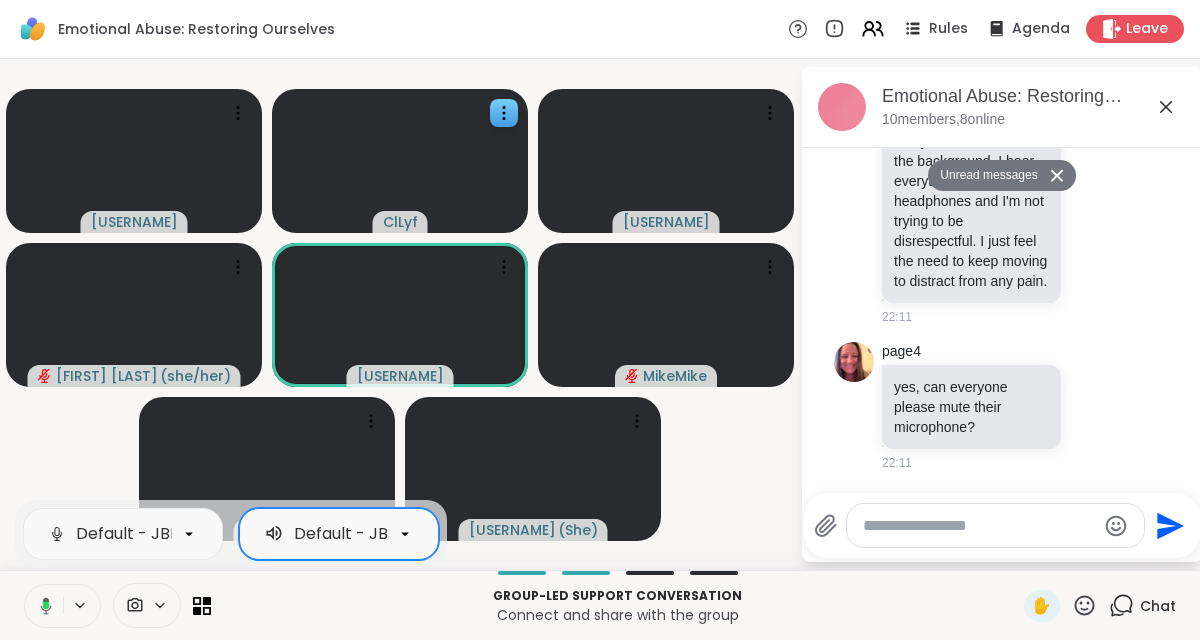 scroll, scrollTop: 0, scrollLeft: 0, axis: both 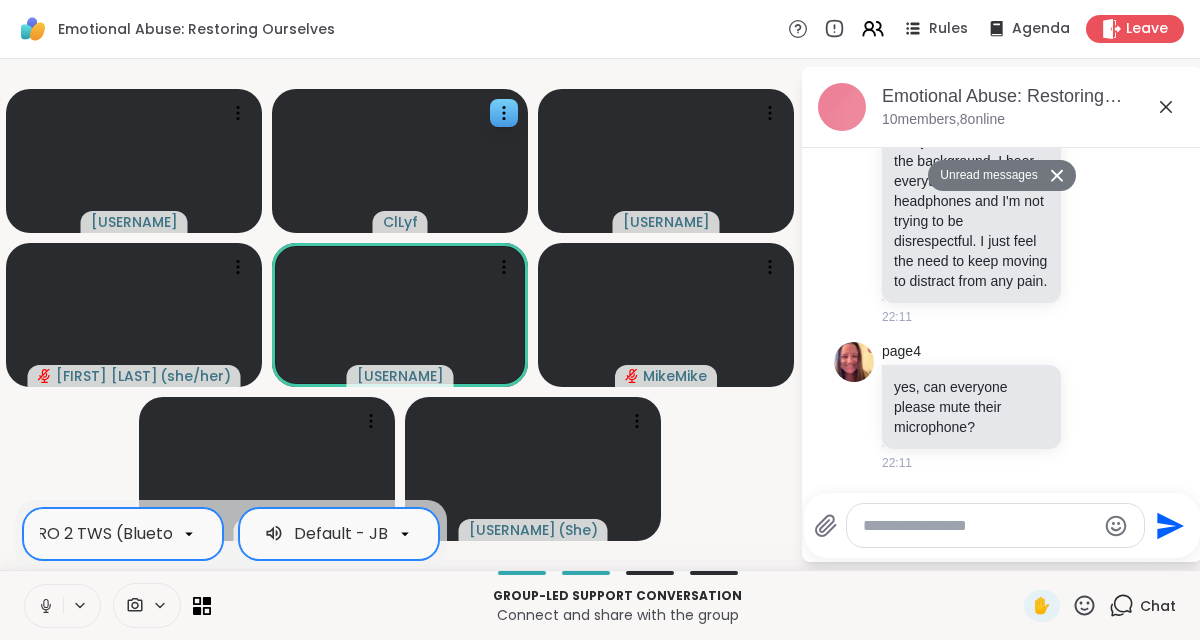 click 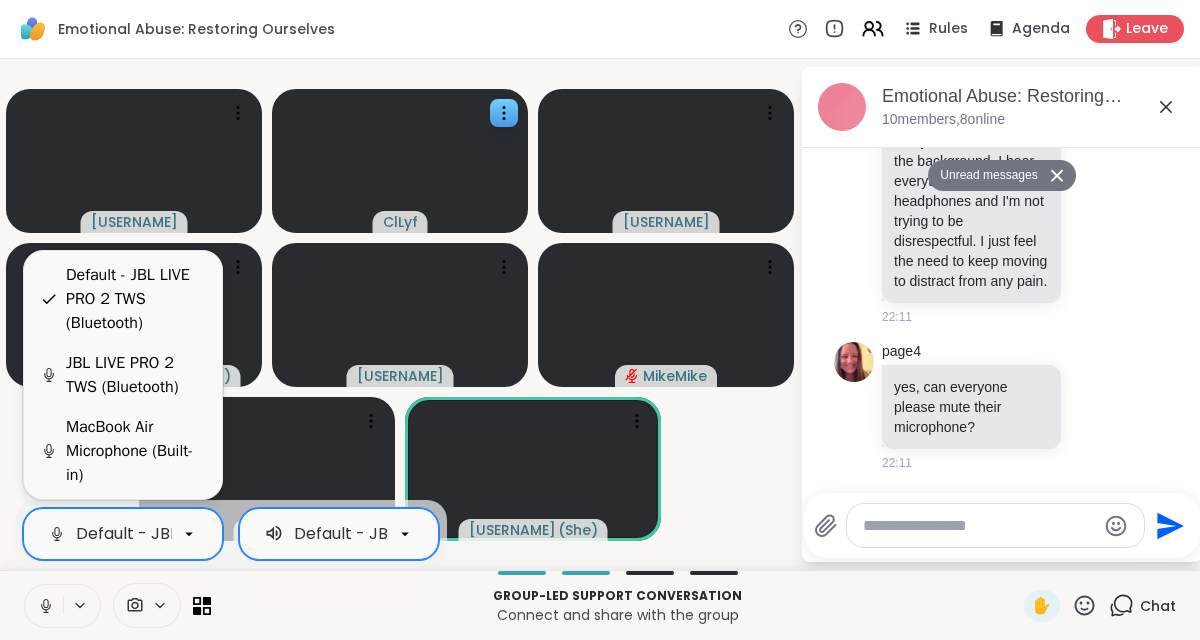 scroll, scrollTop: 0, scrollLeft: 189, axis: horizontal 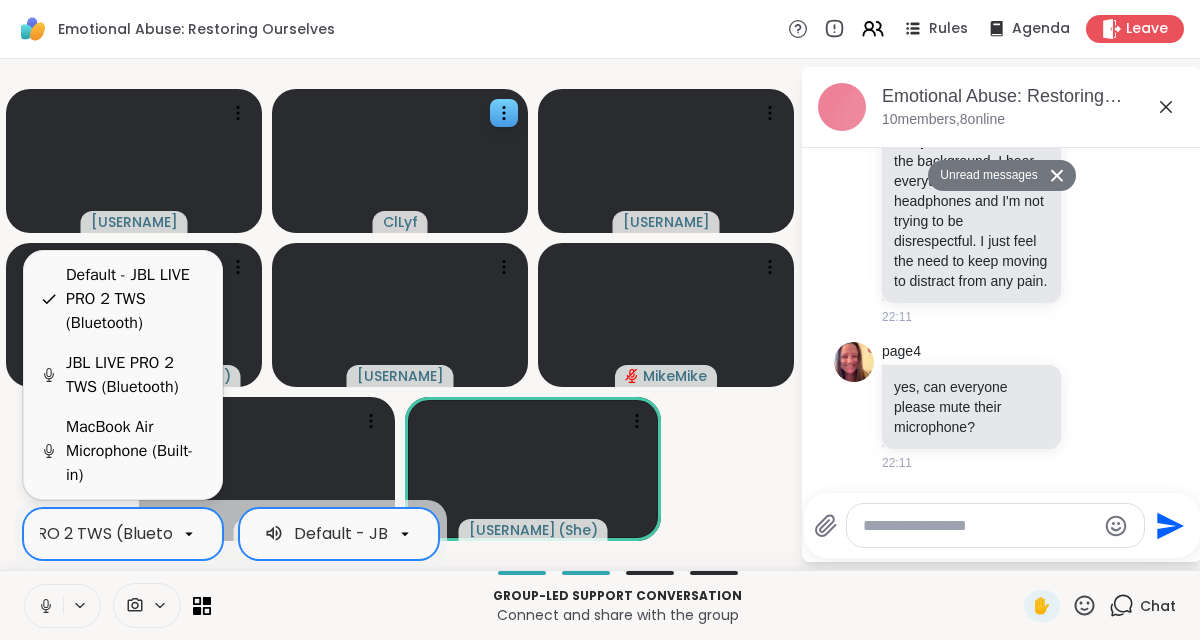 click 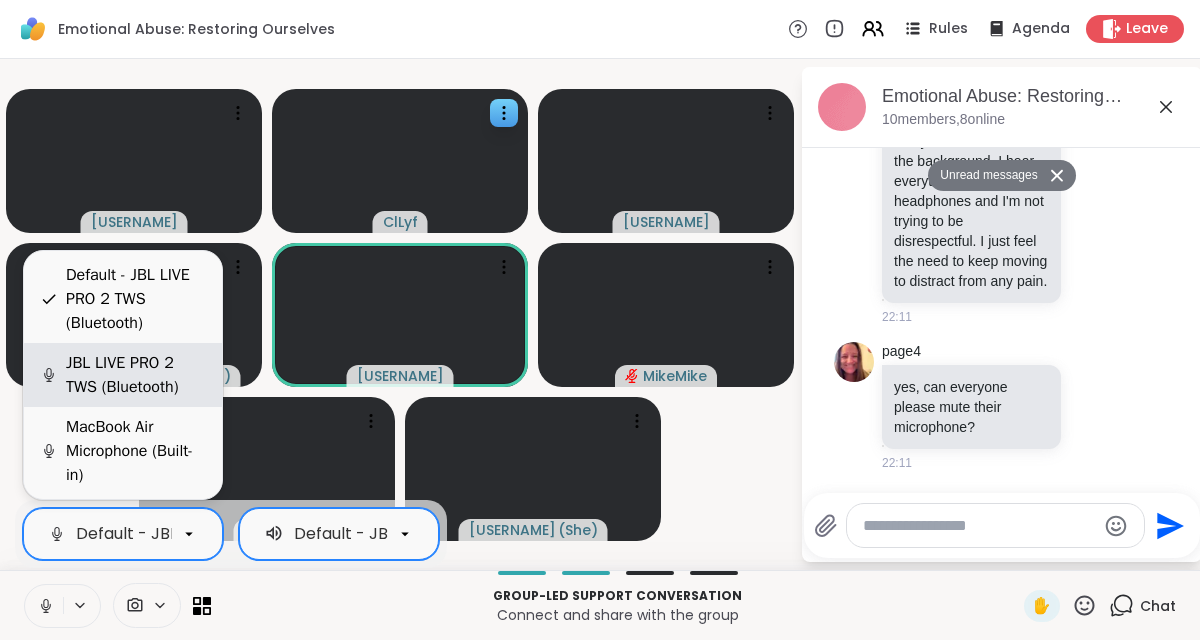 scroll, scrollTop: 0, scrollLeft: 189, axis: horizontal 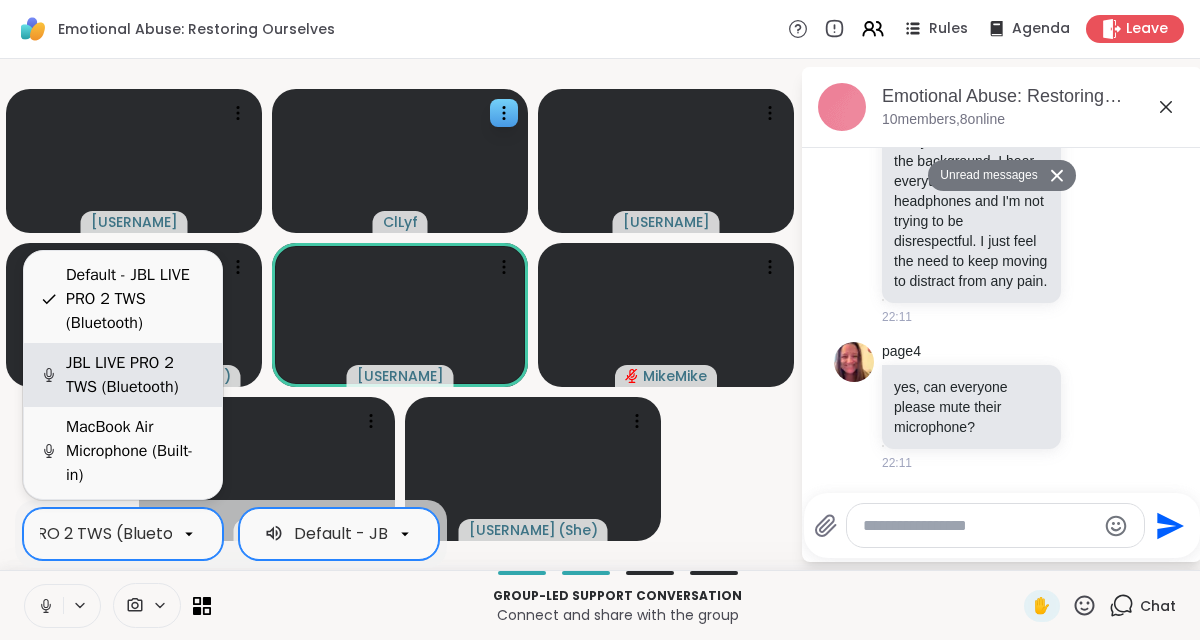 click on "JBL LIVE PRO 2 TWS (Bluetooth)" at bounding box center [136, 375] 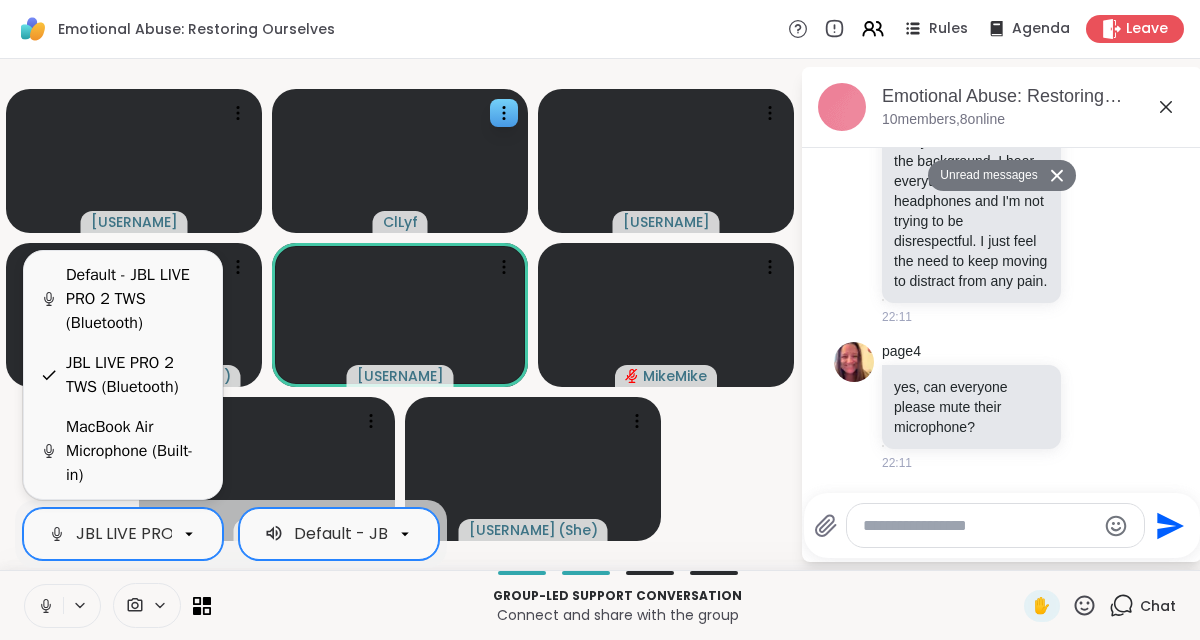 scroll, scrollTop: 0, scrollLeft: 0, axis: both 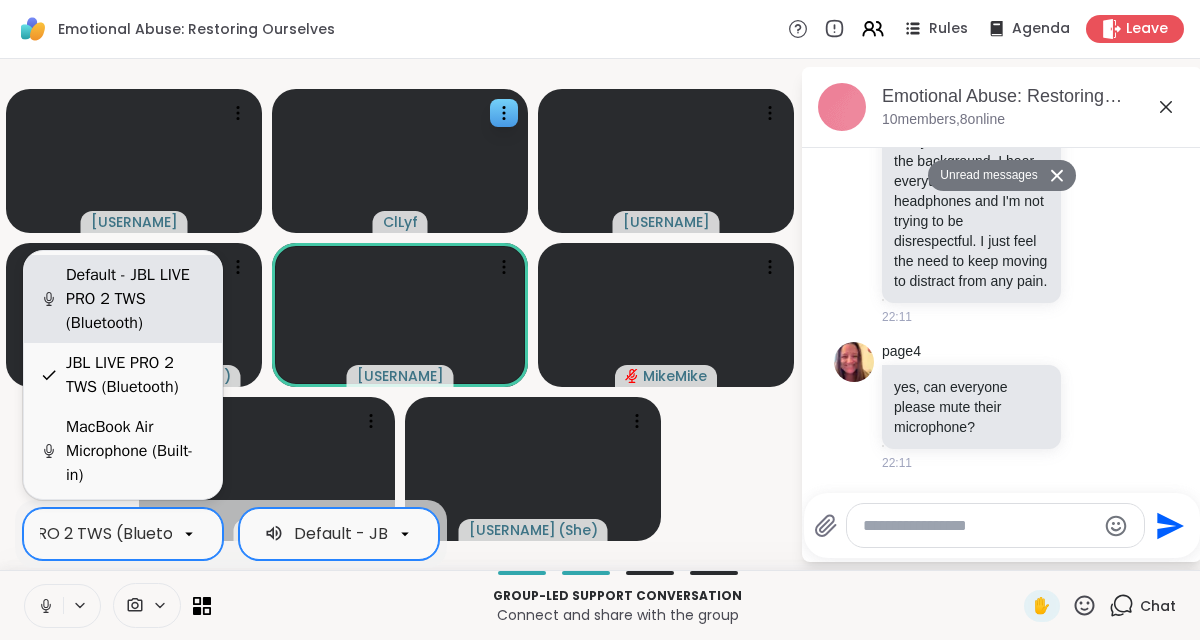 click on "Default - JBL LIVE PRO 2 TWS (Bluetooth)" at bounding box center (136, 299) 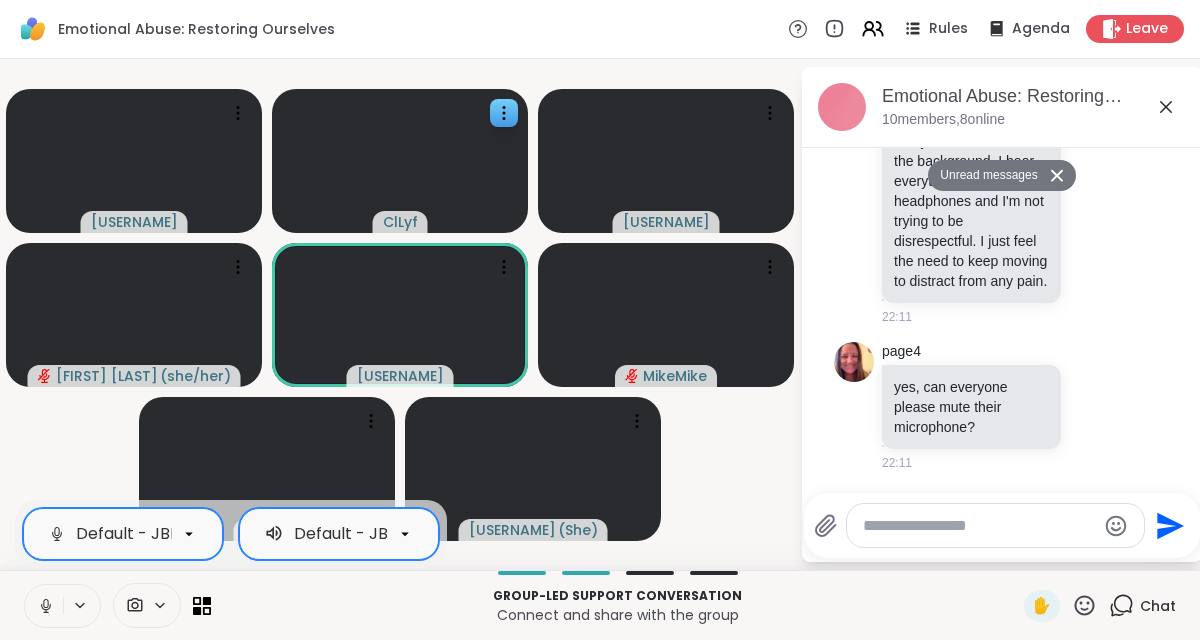 click at bounding box center (44, 606) 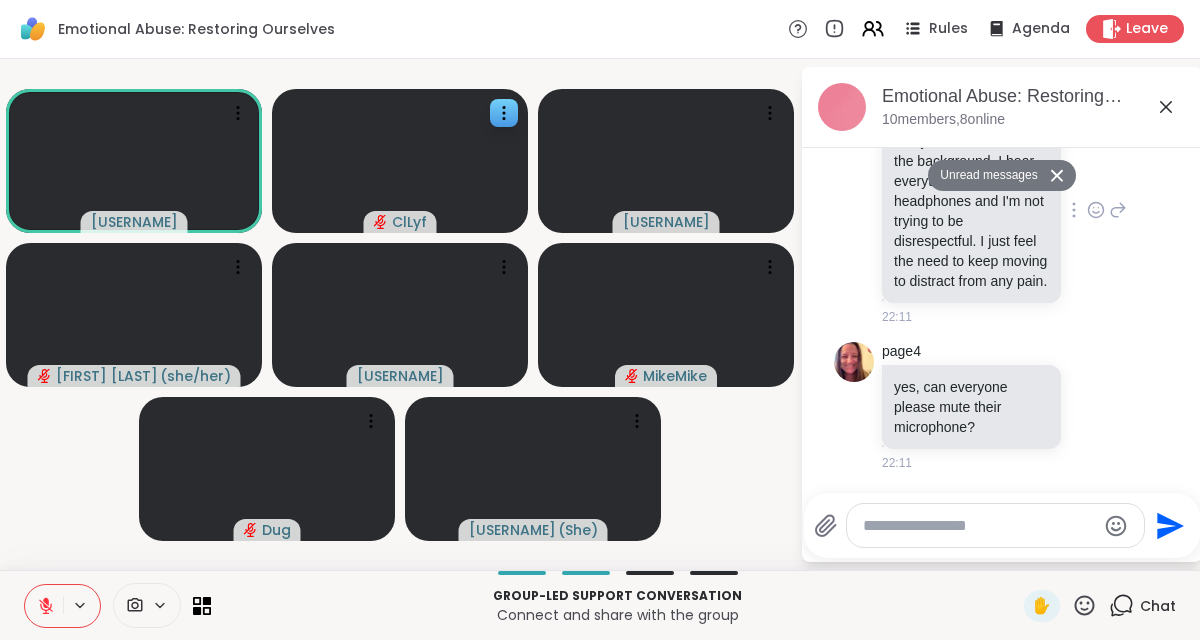 click on "[USERNAME] Sorry if I move around in the background. I hear everything on my headphones and I'm not trying to be disrespectful. I just feel the need to keep moving to distract from any pain. [TIME]" at bounding box center (1004, 210) 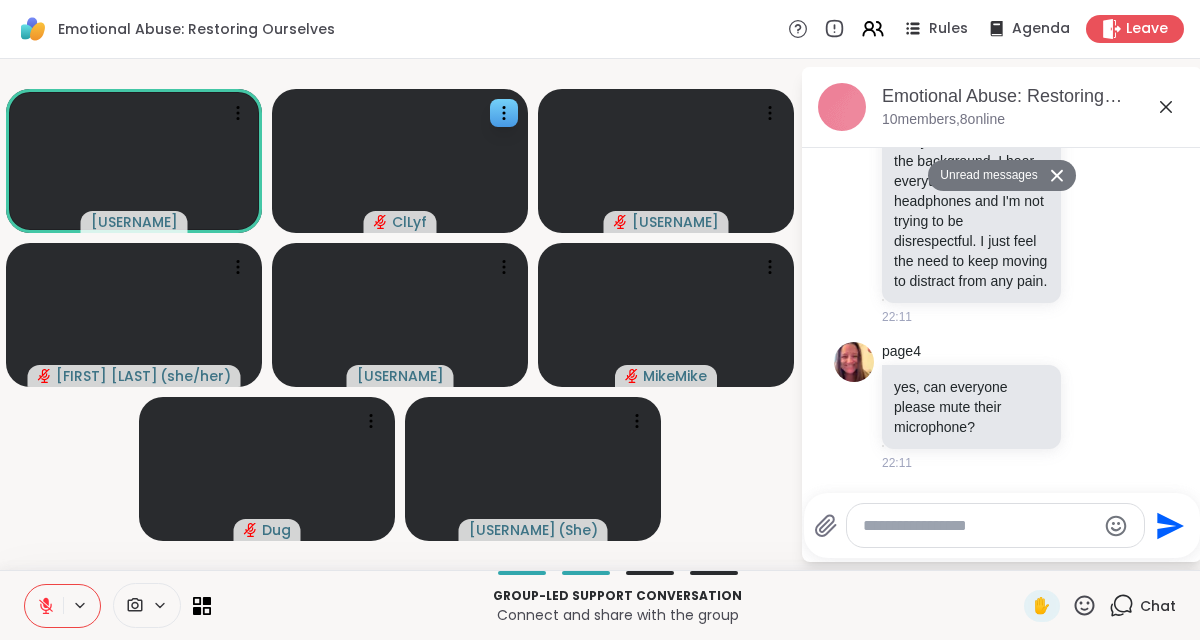 click 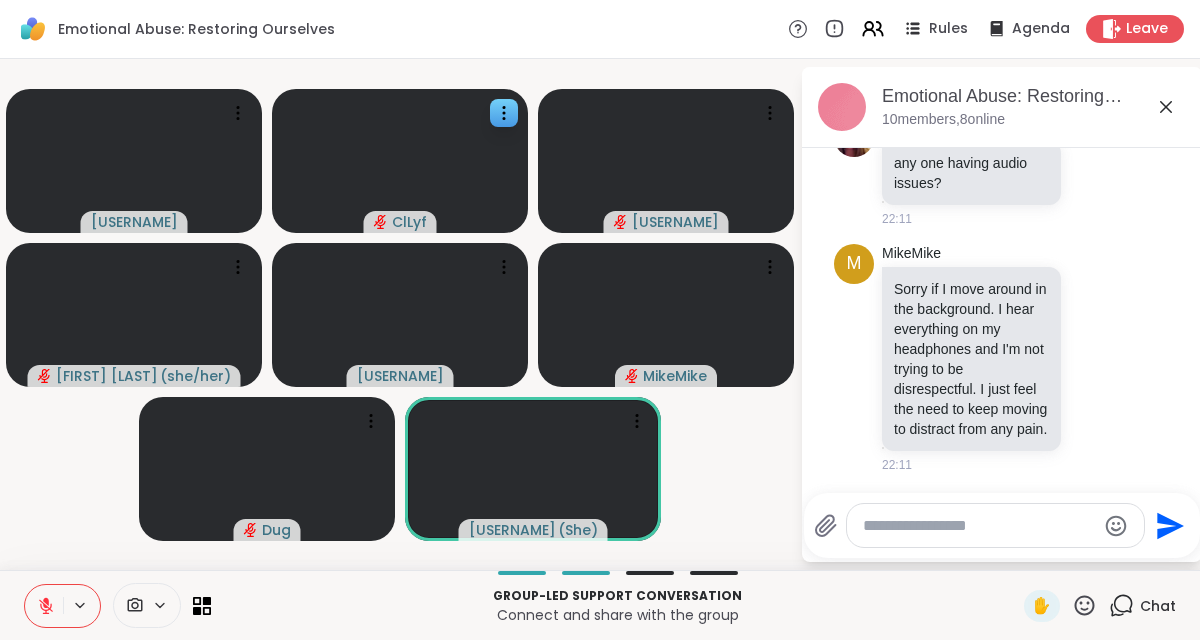 scroll, scrollTop: 520, scrollLeft: 0, axis: vertical 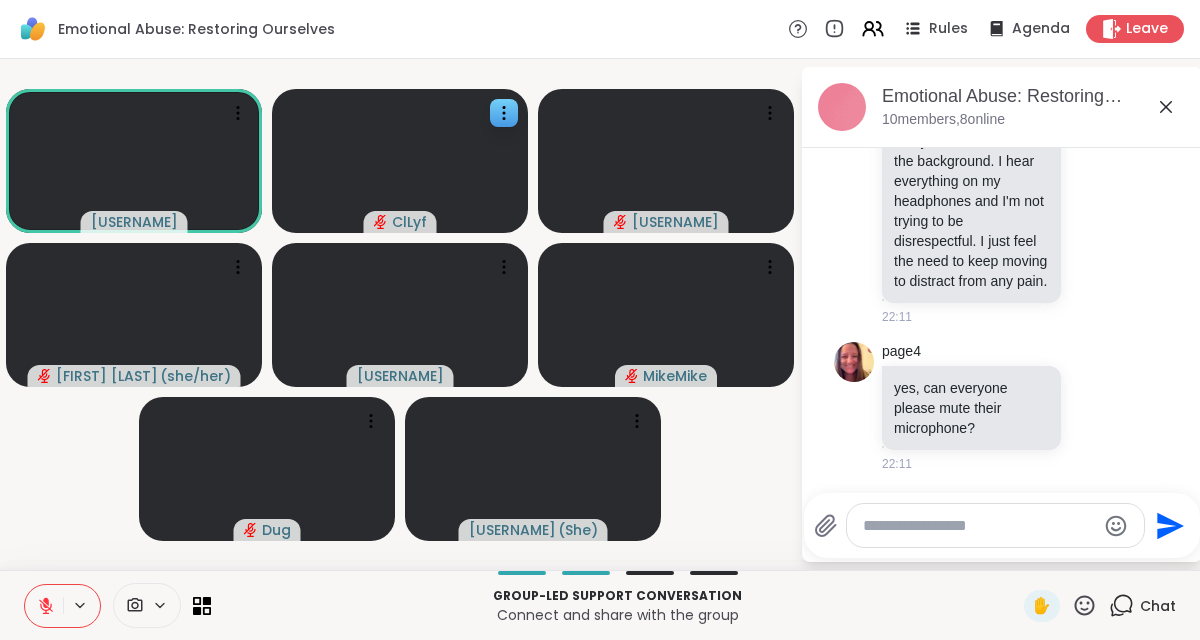 click at bounding box center [979, 526] 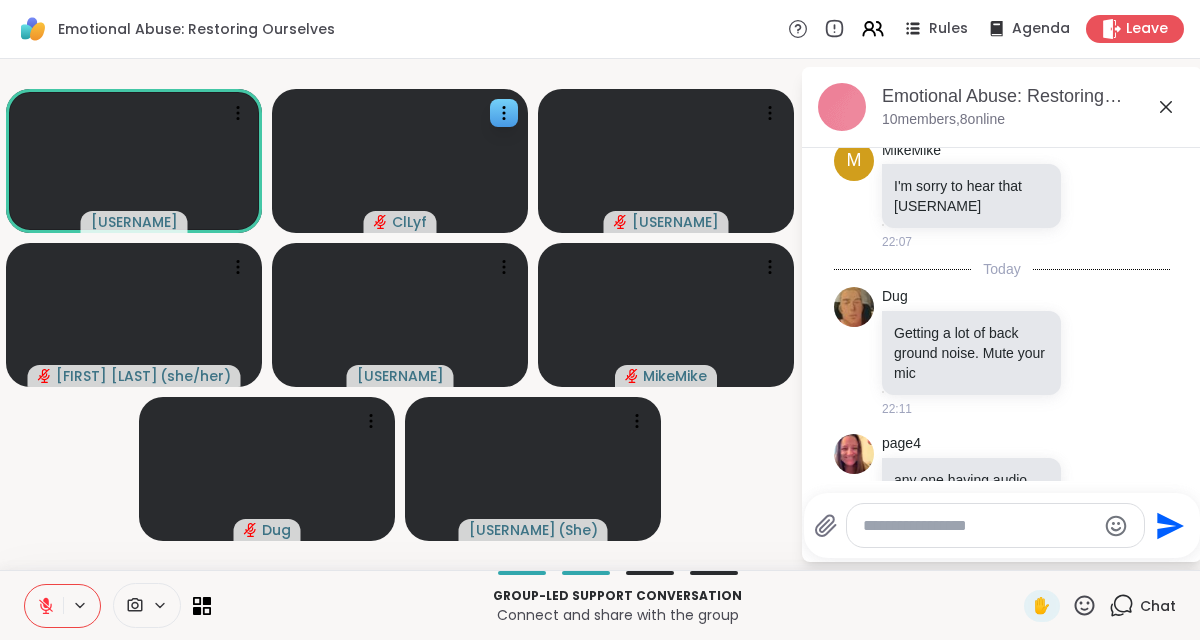 scroll, scrollTop: 0, scrollLeft: 0, axis: both 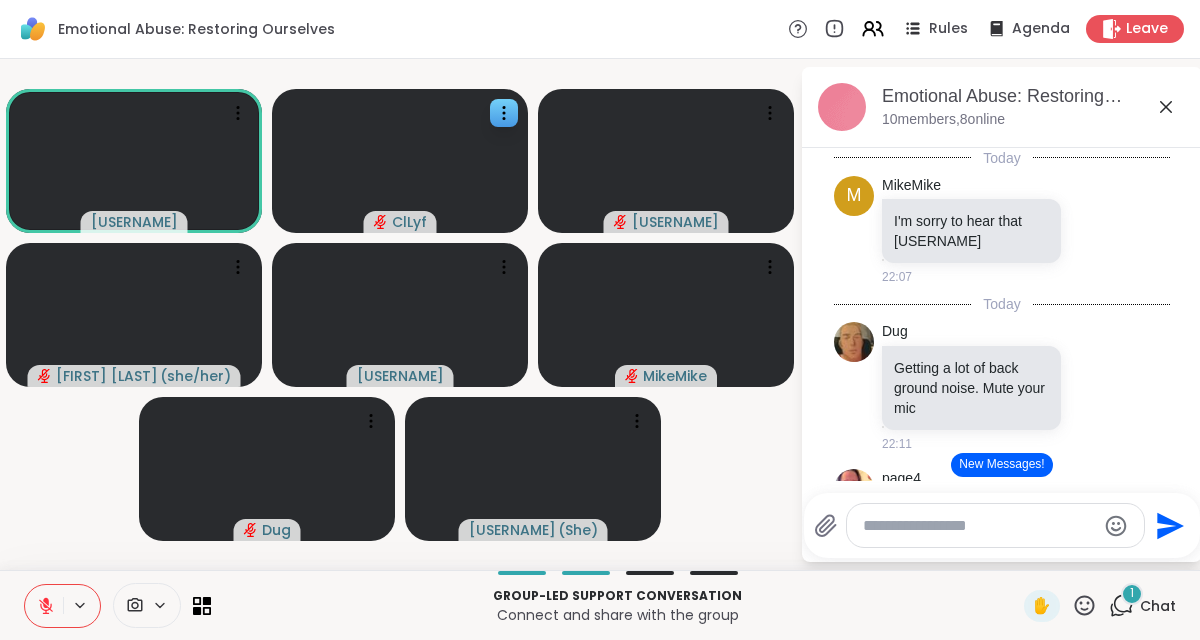 click on "1" at bounding box center [1132, 593] 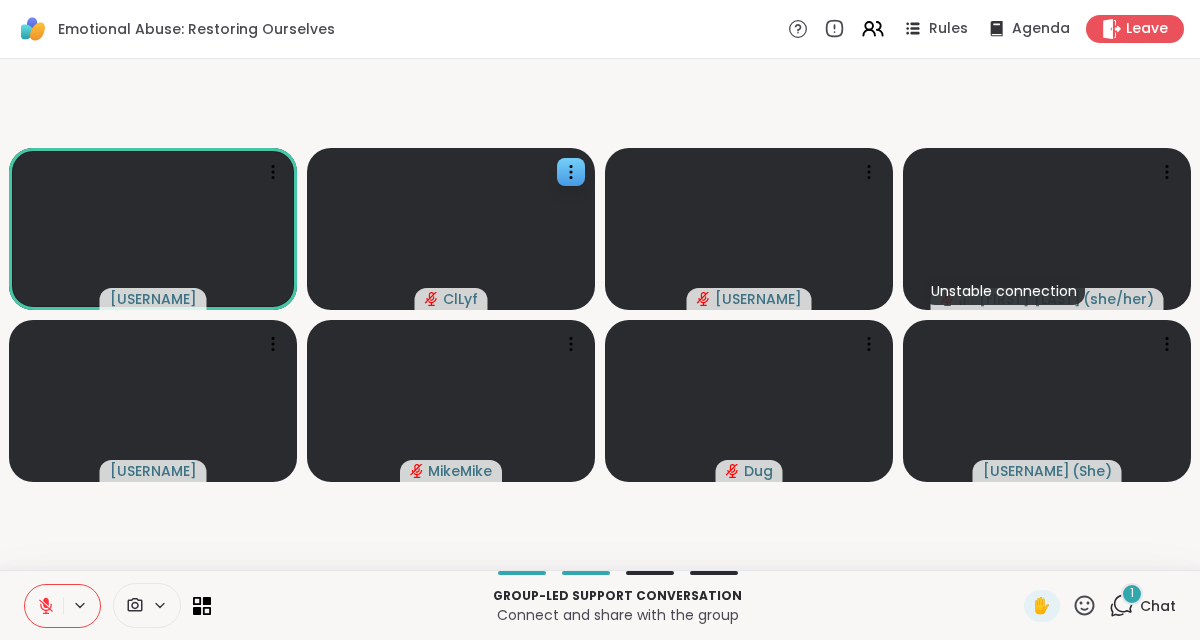 click on "1" at bounding box center (1132, 593) 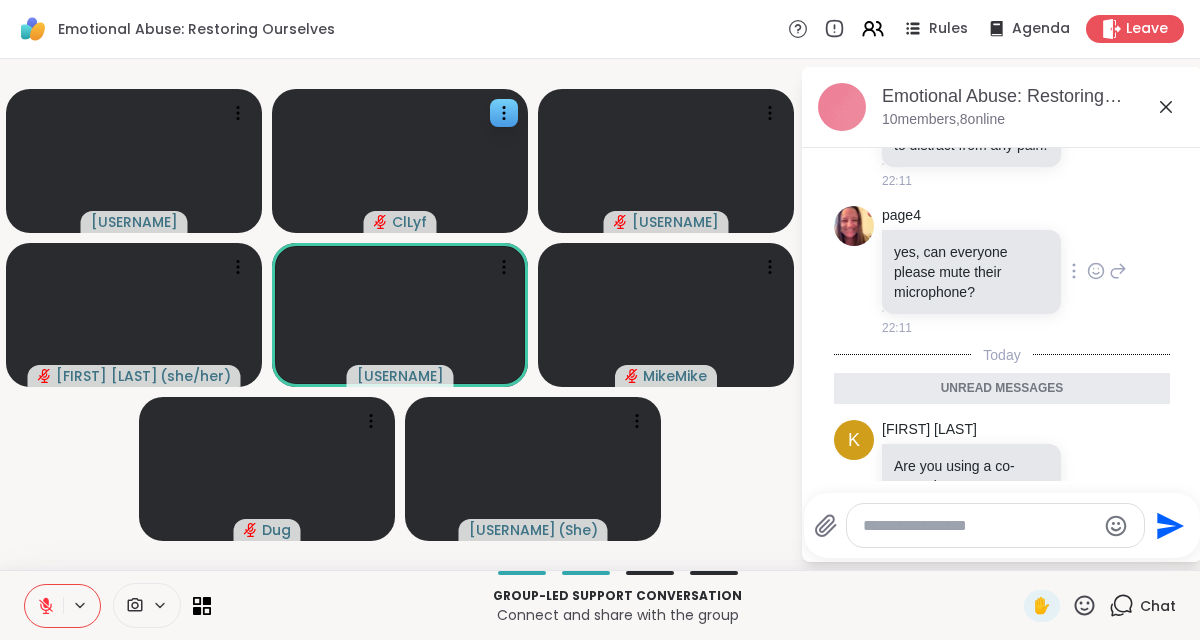 scroll, scrollTop: 694, scrollLeft: 0, axis: vertical 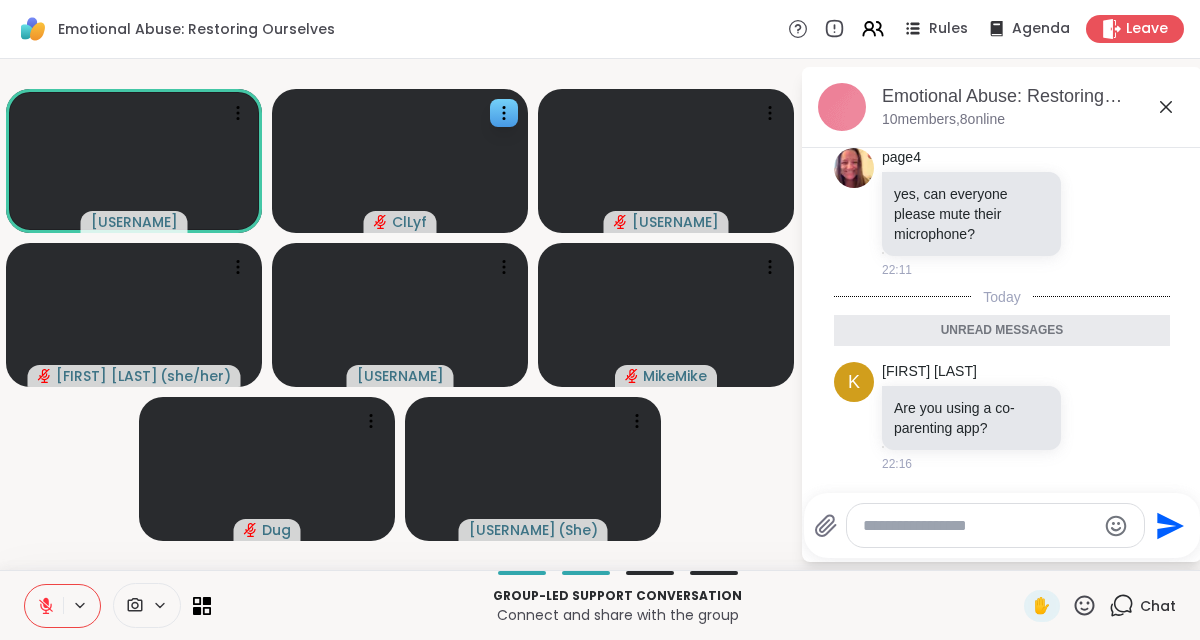 click at bounding box center (979, 526) 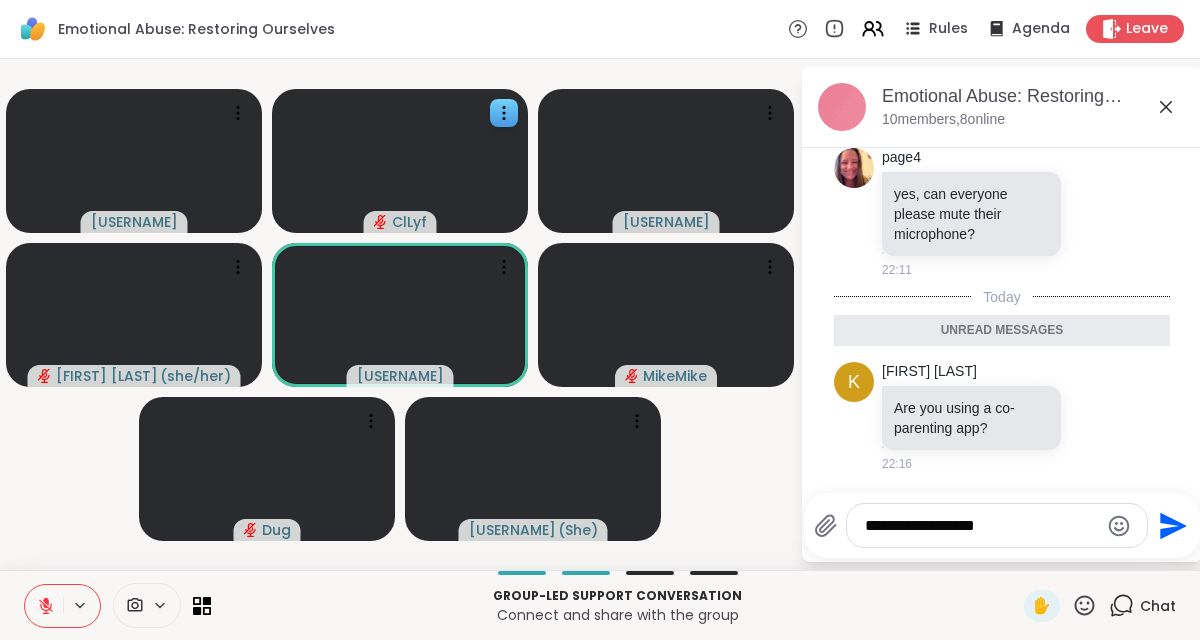 type on "**********" 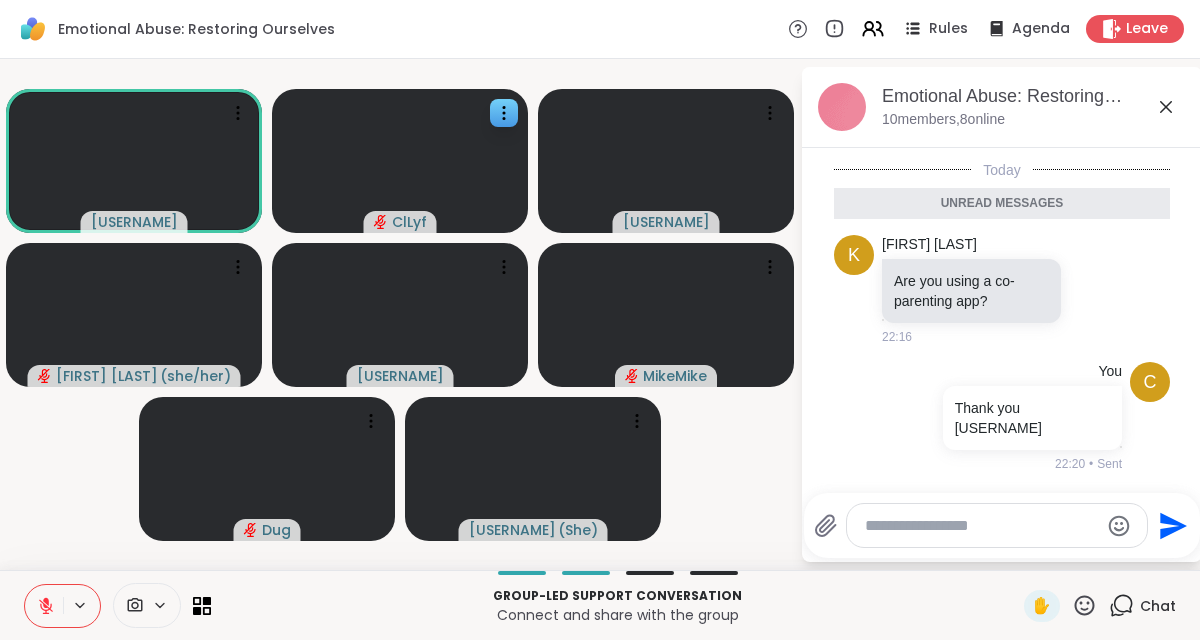 scroll, scrollTop: 753, scrollLeft: 0, axis: vertical 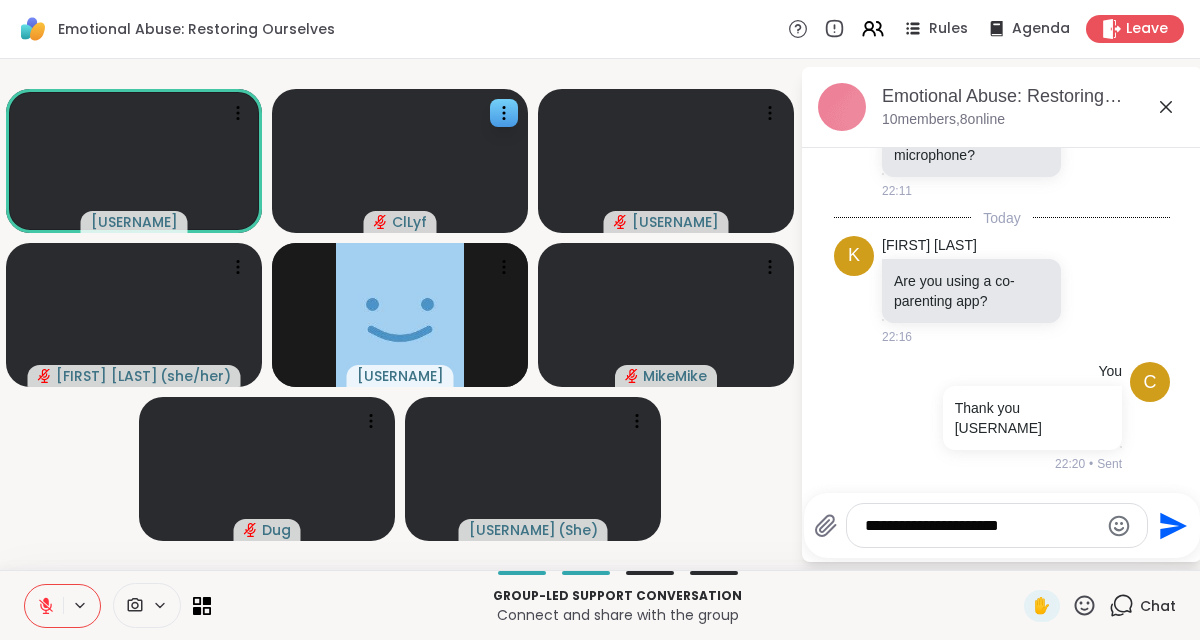 type on "**********" 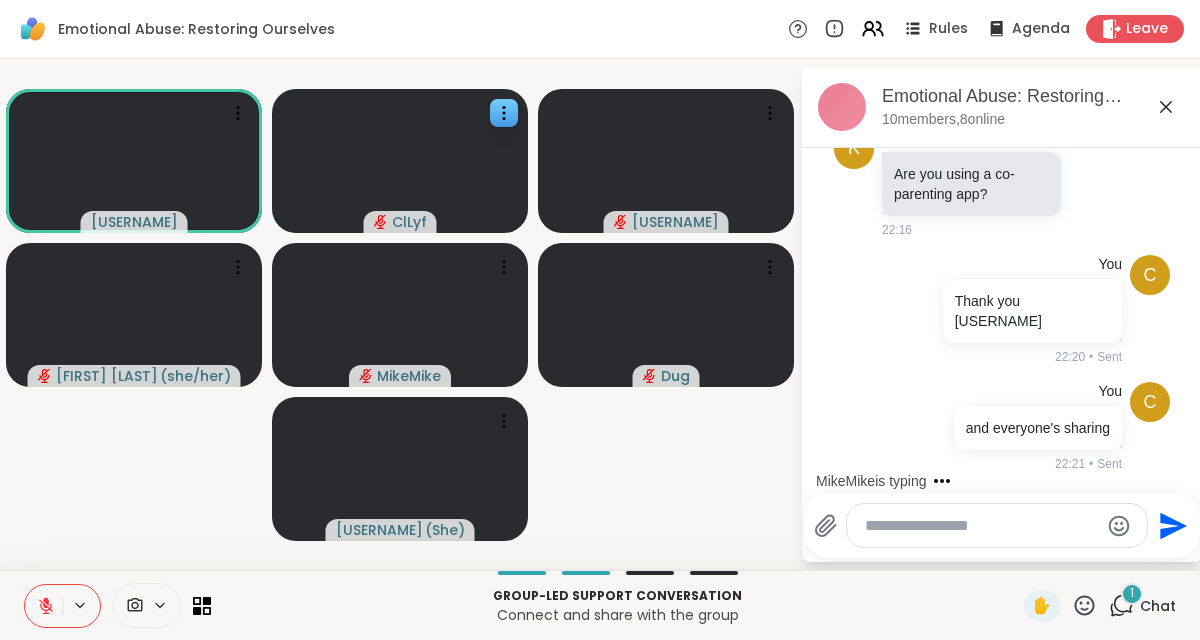 scroll, scrollTop: 966, scrollLeft: 0, axis: vertical 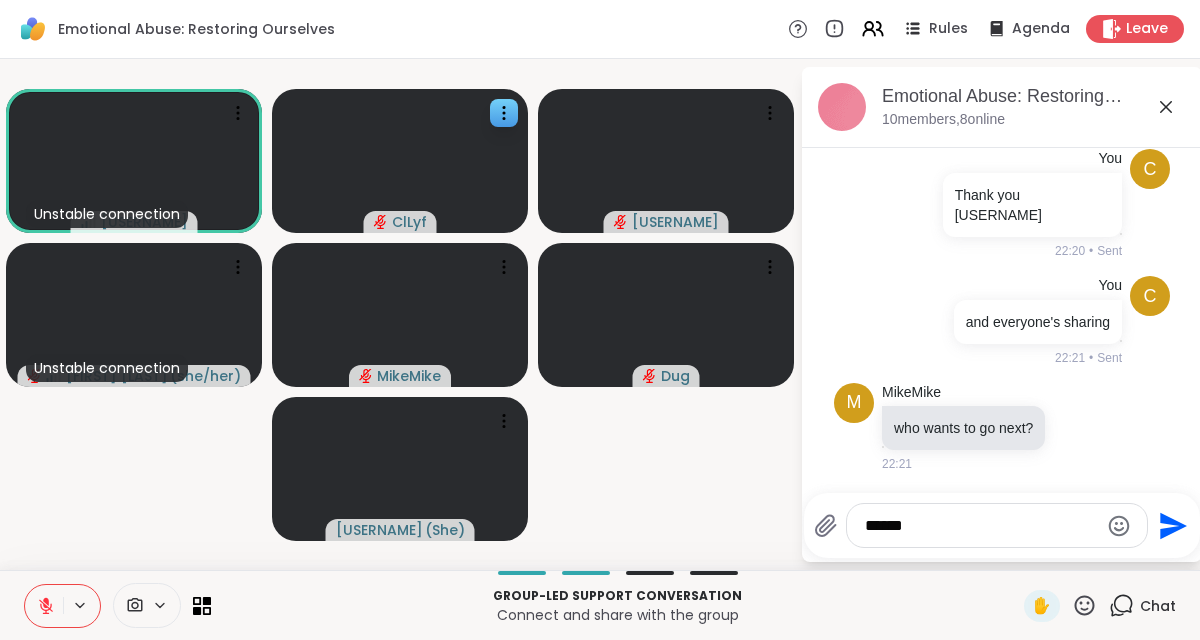 type on "*******" 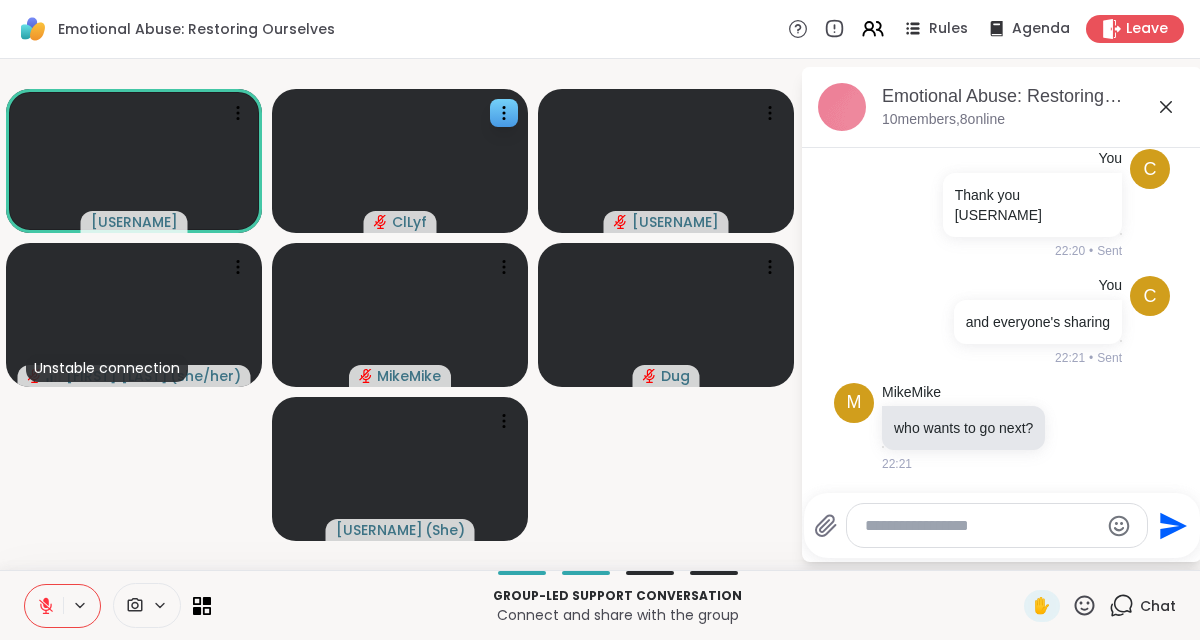 scroll, scrollTop: 1073, scrollLeft: 0, axis: vertical 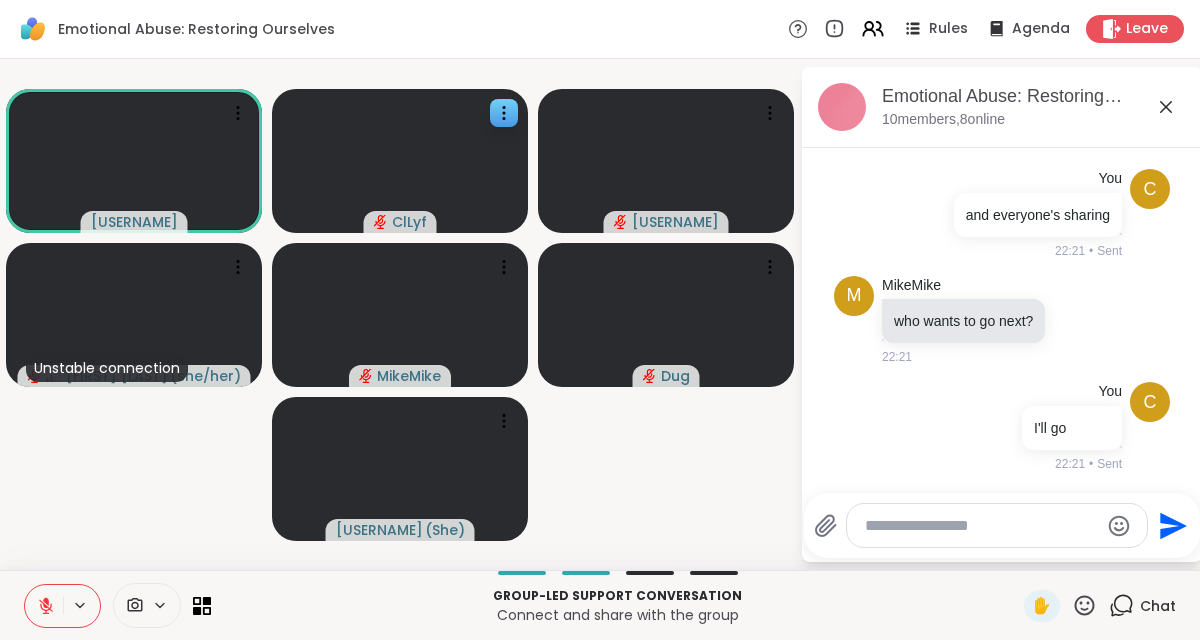 click at bounding box center [81, 605] 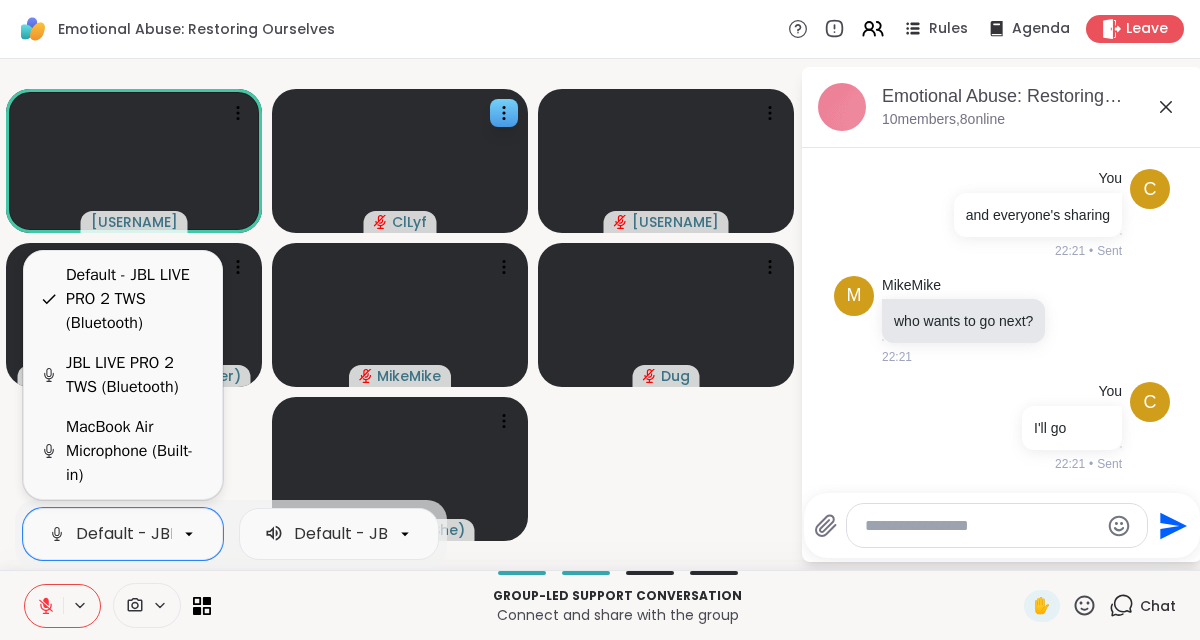 click on "Default - JBL LIVE PRO 2 TWS (Bluetooth)" at bounding box center (236, 534) 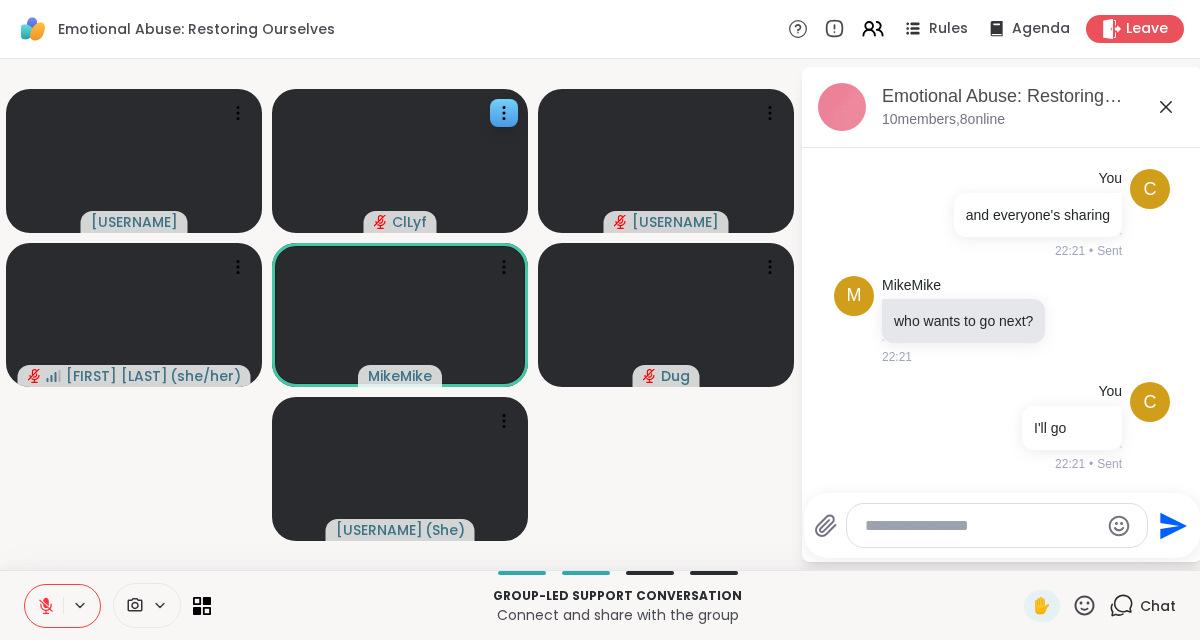 click 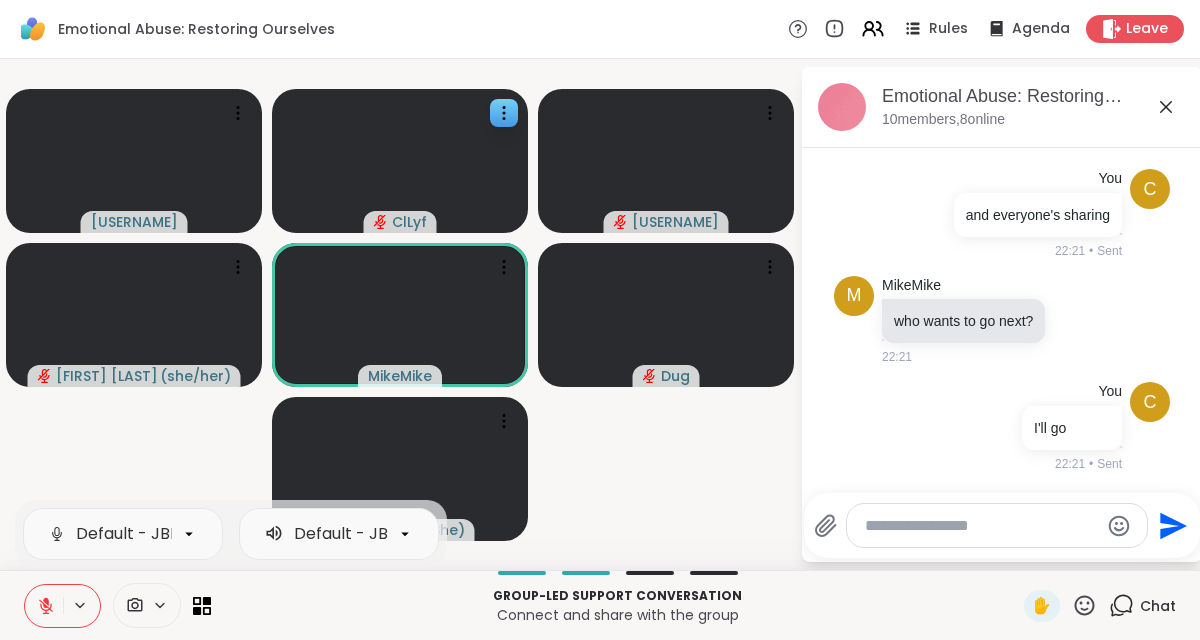 click 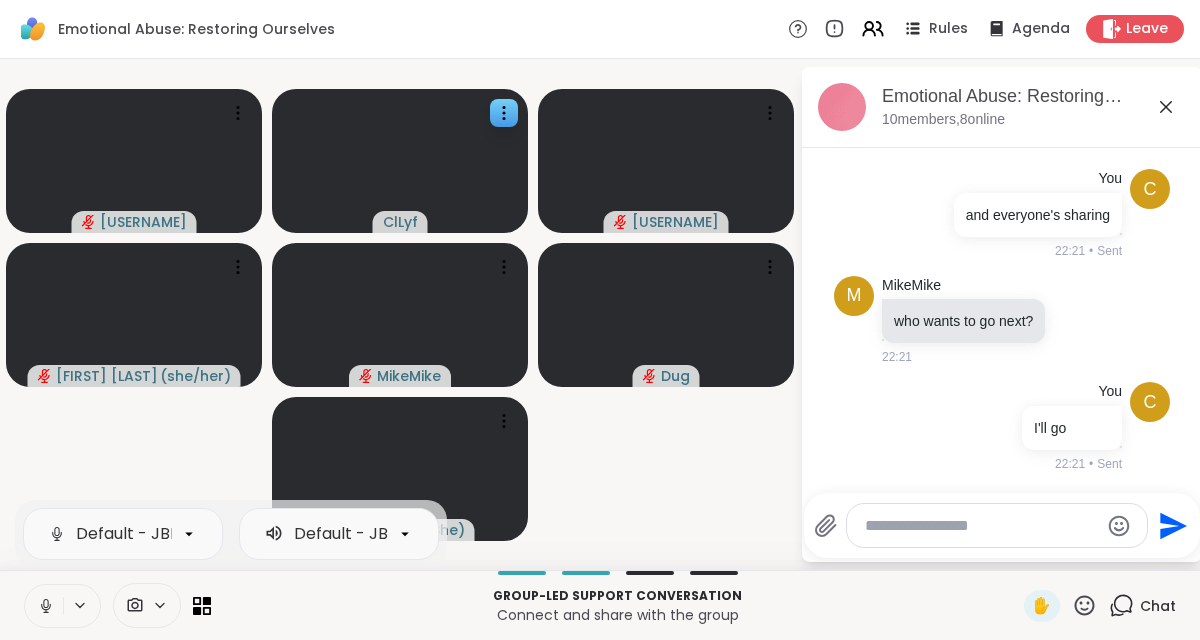 click 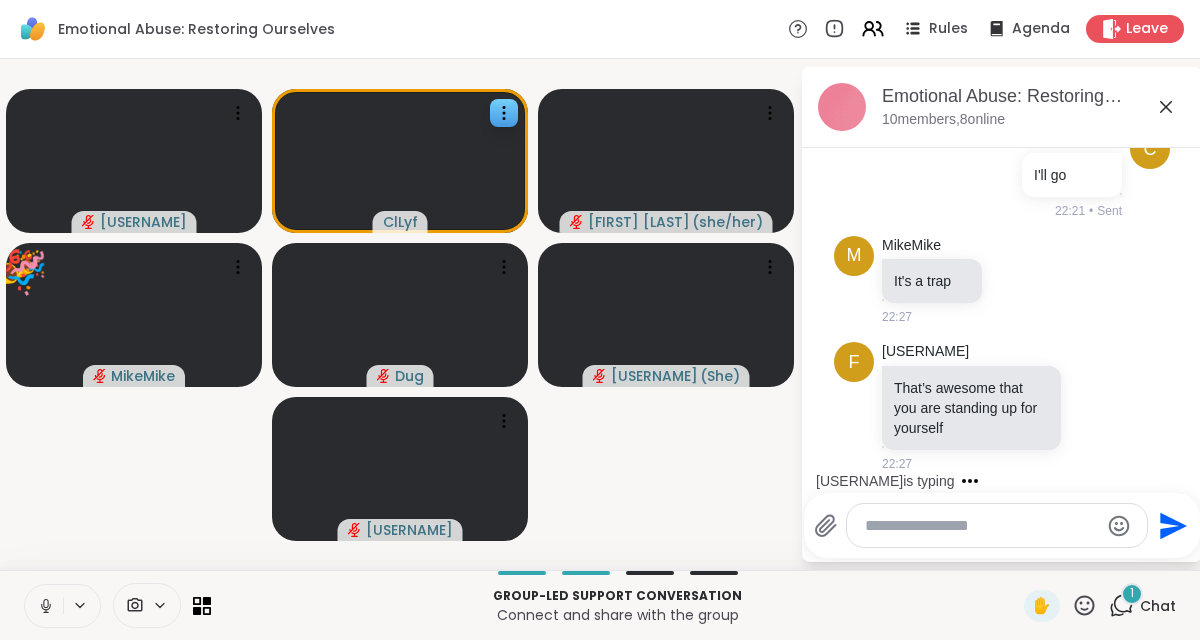 scroll, scrollTop: 1433, scrollLeft: 0, axis: vertical 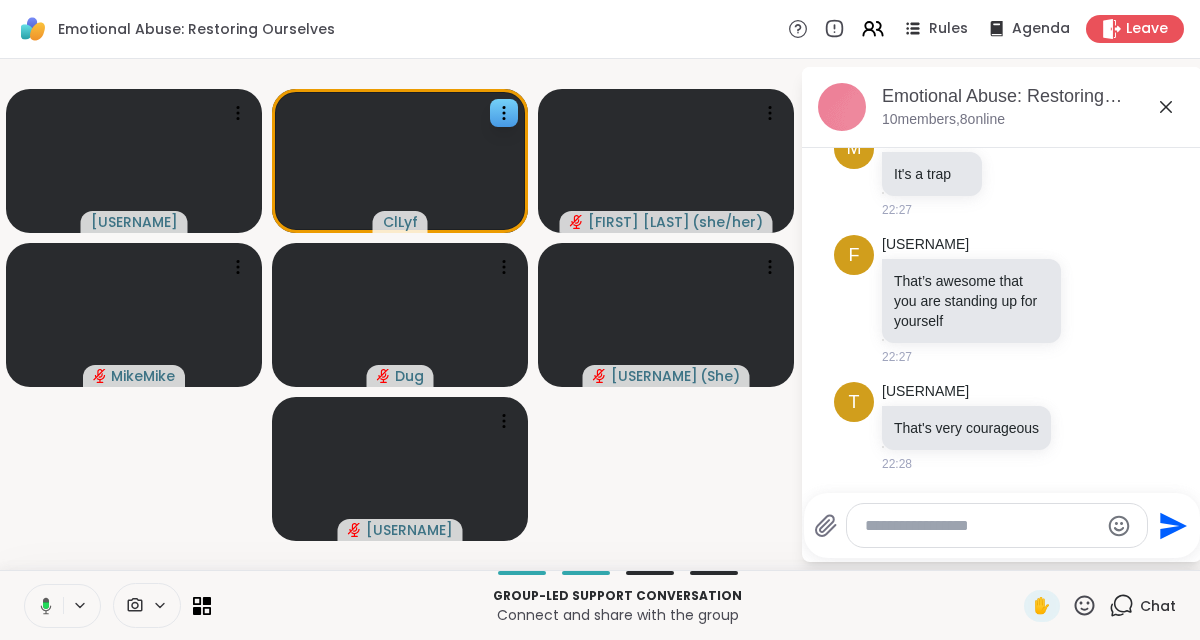 click 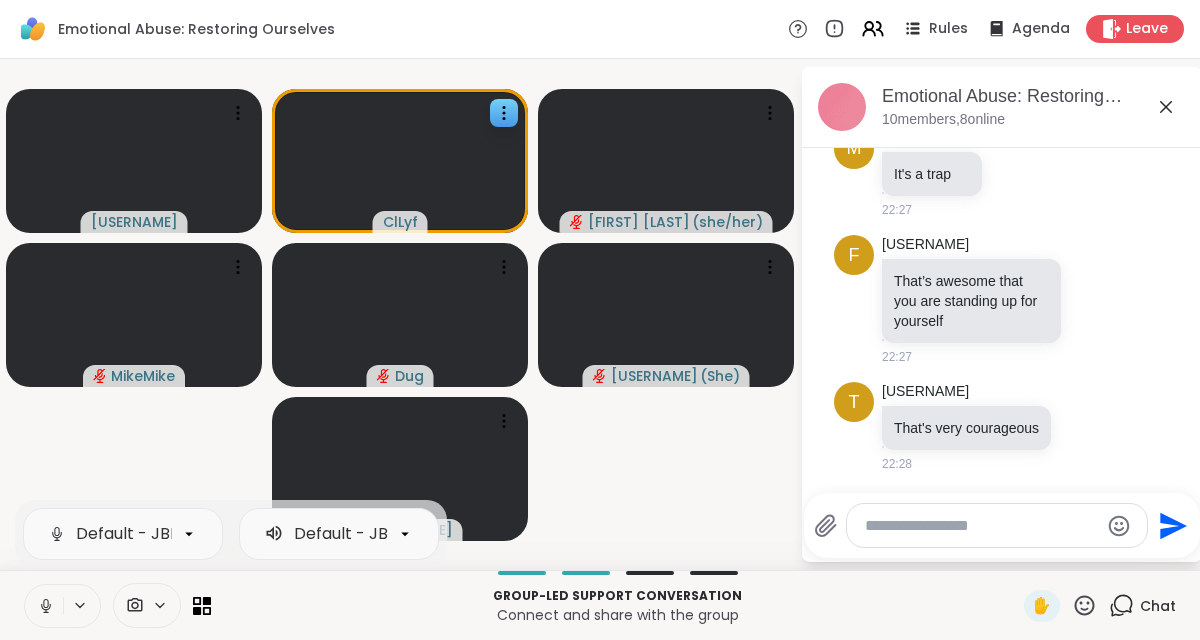 click 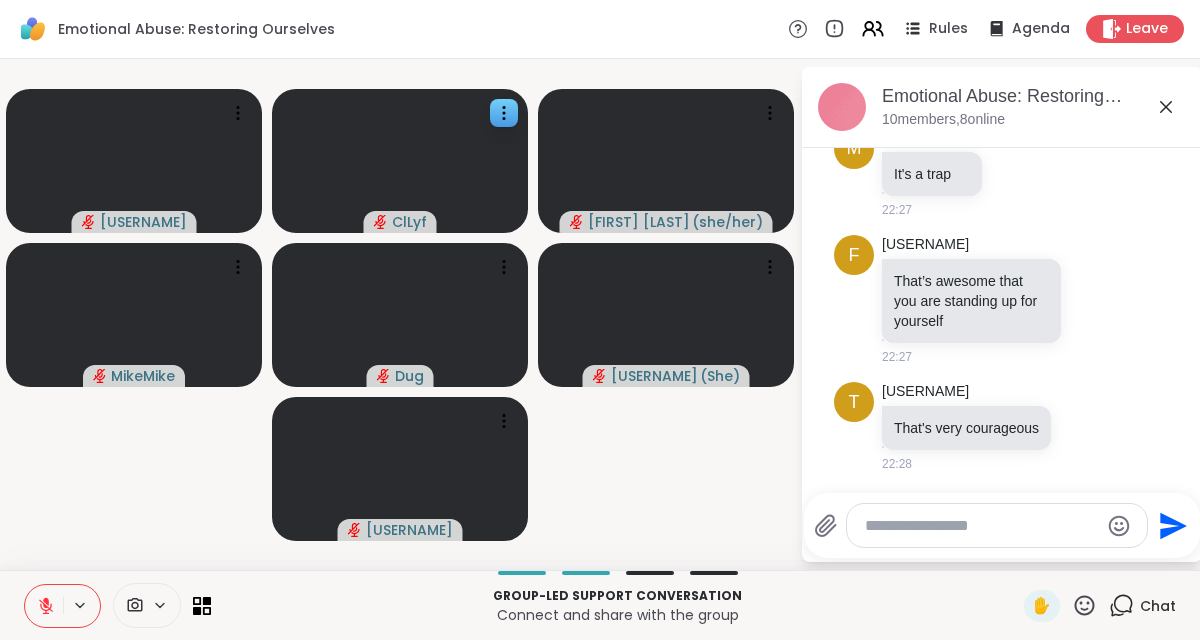 click at bounding box center [981, 526] 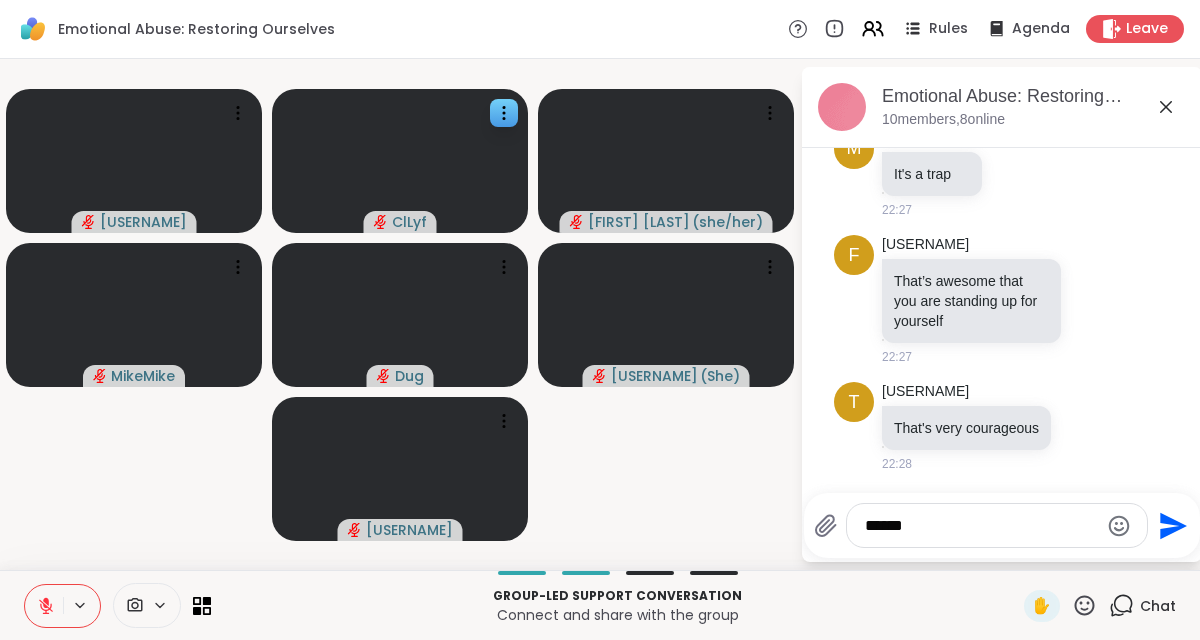 type on "******" 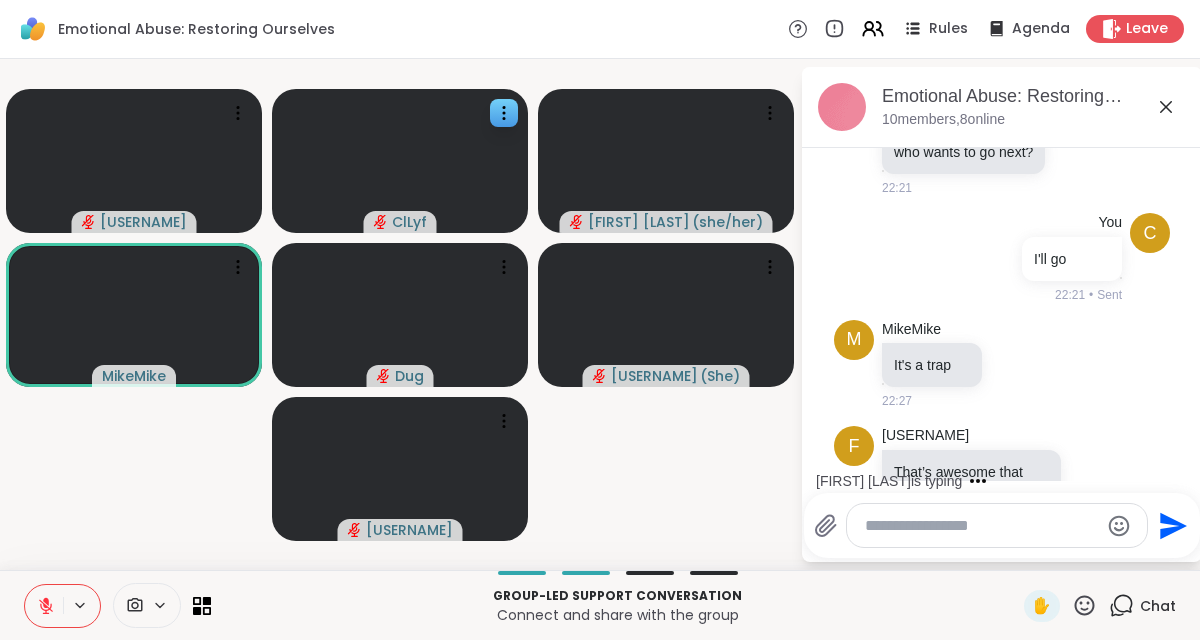 scroll, scrollTop: 1238, scrollLeft: 0, axis: vertical 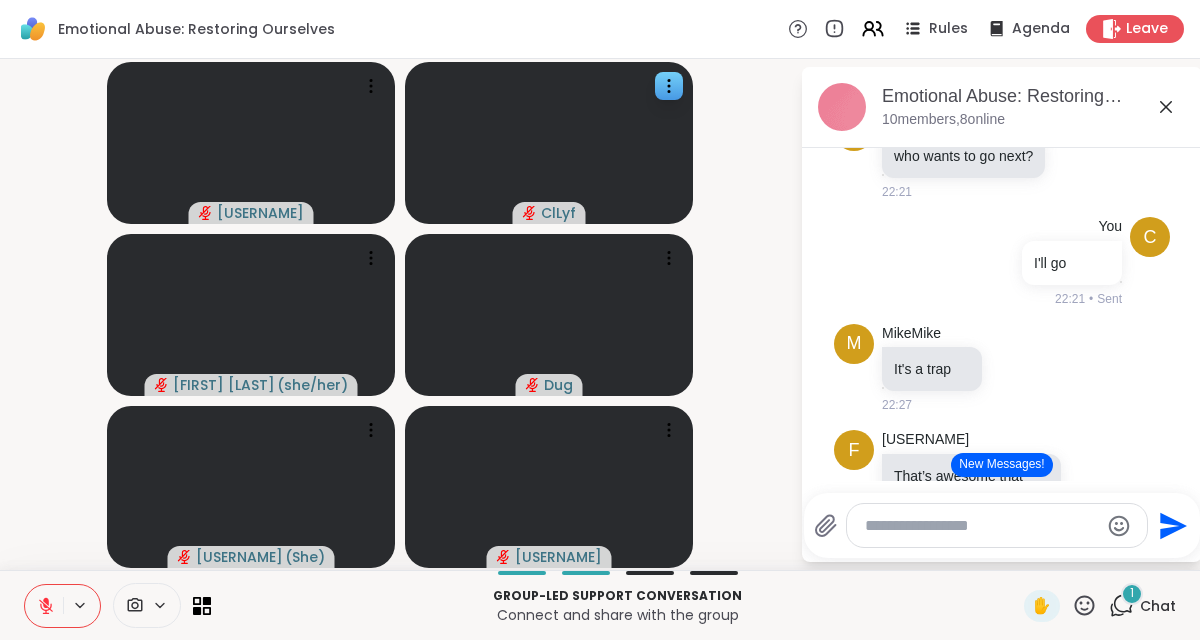 click 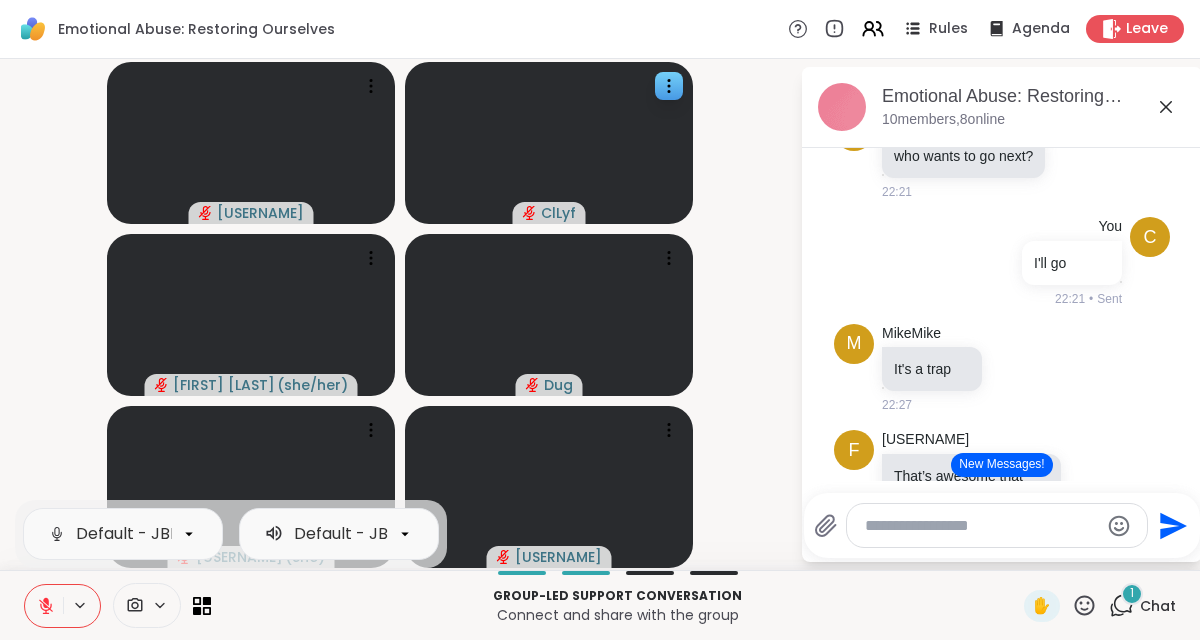 click 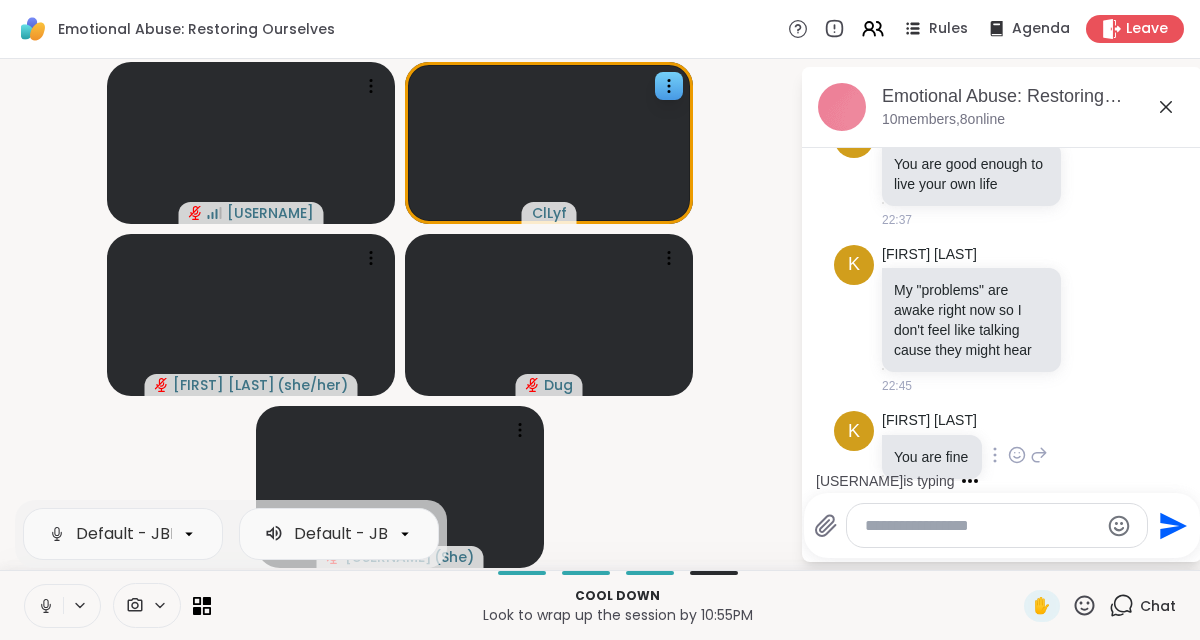 scroll, scrollTop: 2379, scrollLeft: 0, axis: vertical 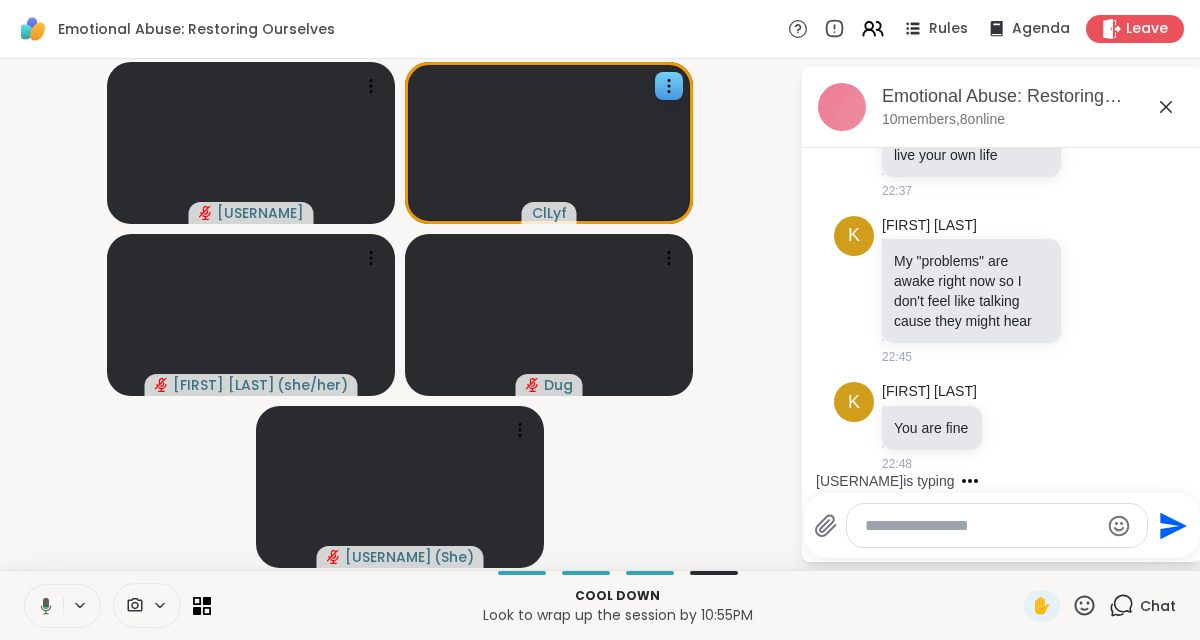 click at bounding box center (981, 526) 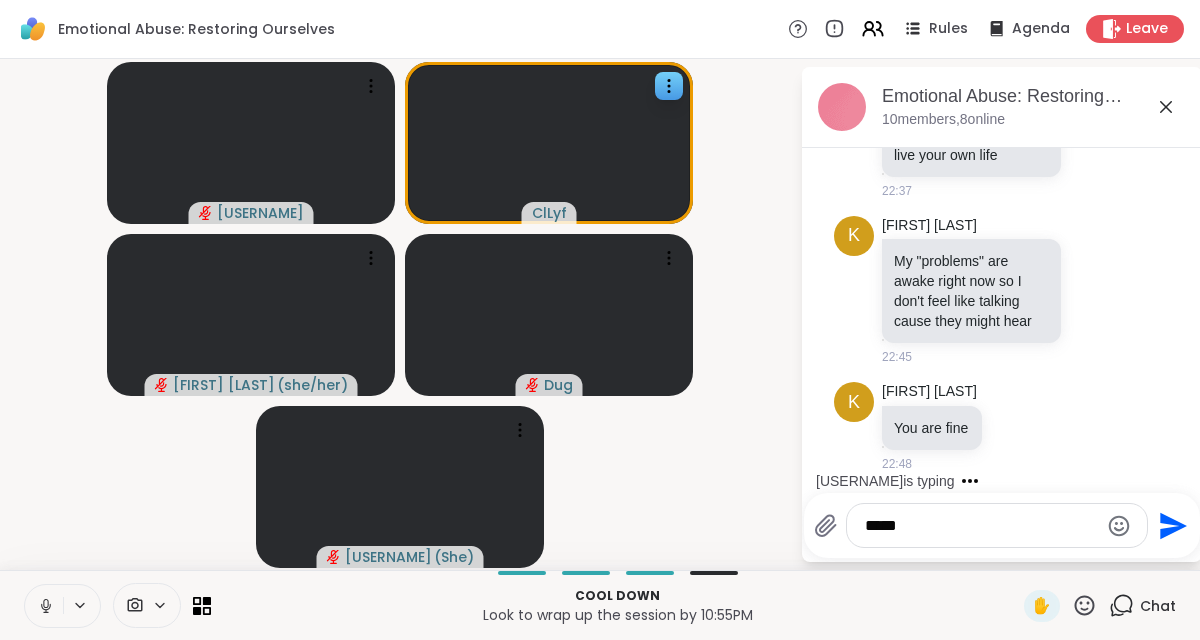 type on "******" 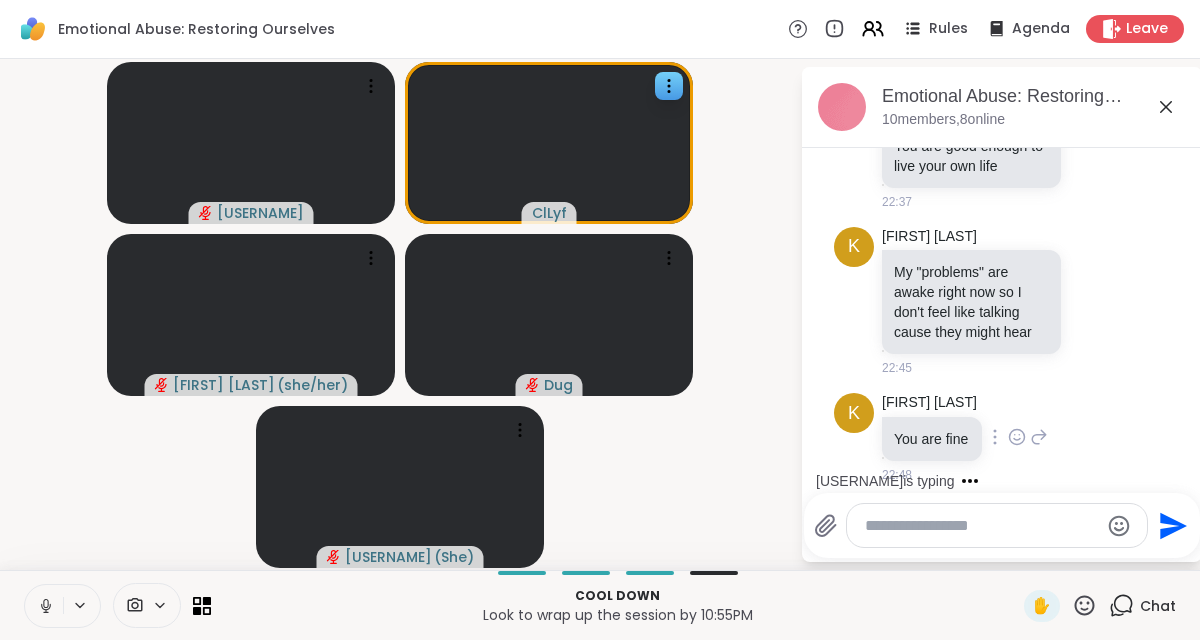 scroll, scrollTop: 2367, scrollLeft: 0, axis: vertical 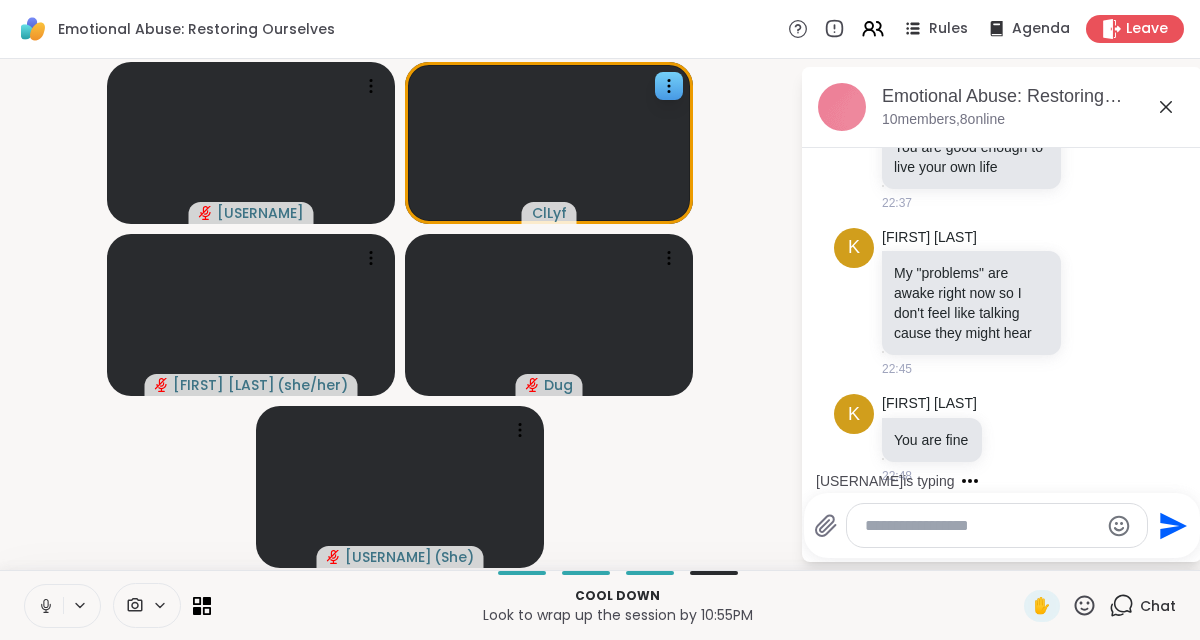 click at bounding box center (981, 526) 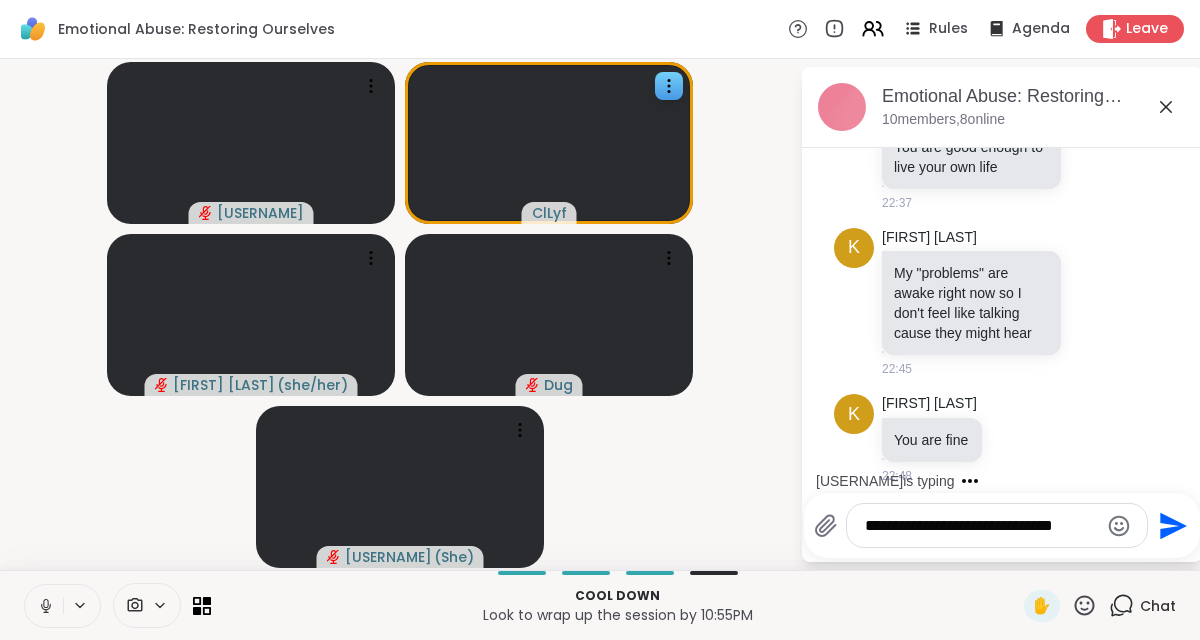 type on "**********" 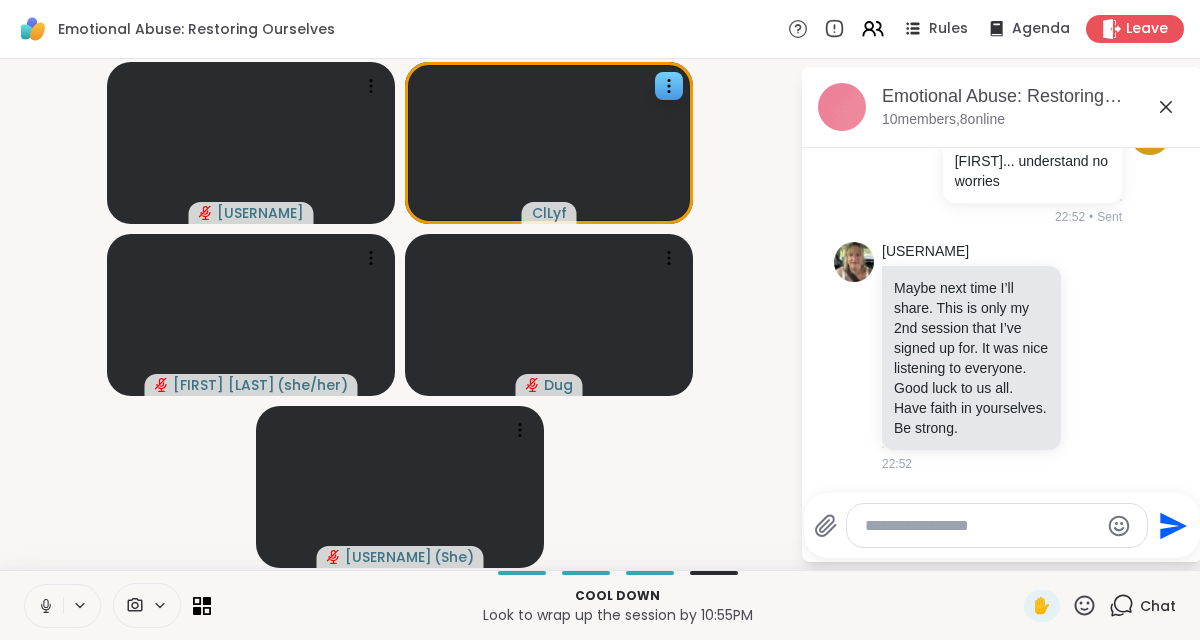 scroll, scrollTop: 2858, scrollLeft: 0, axis: vertical 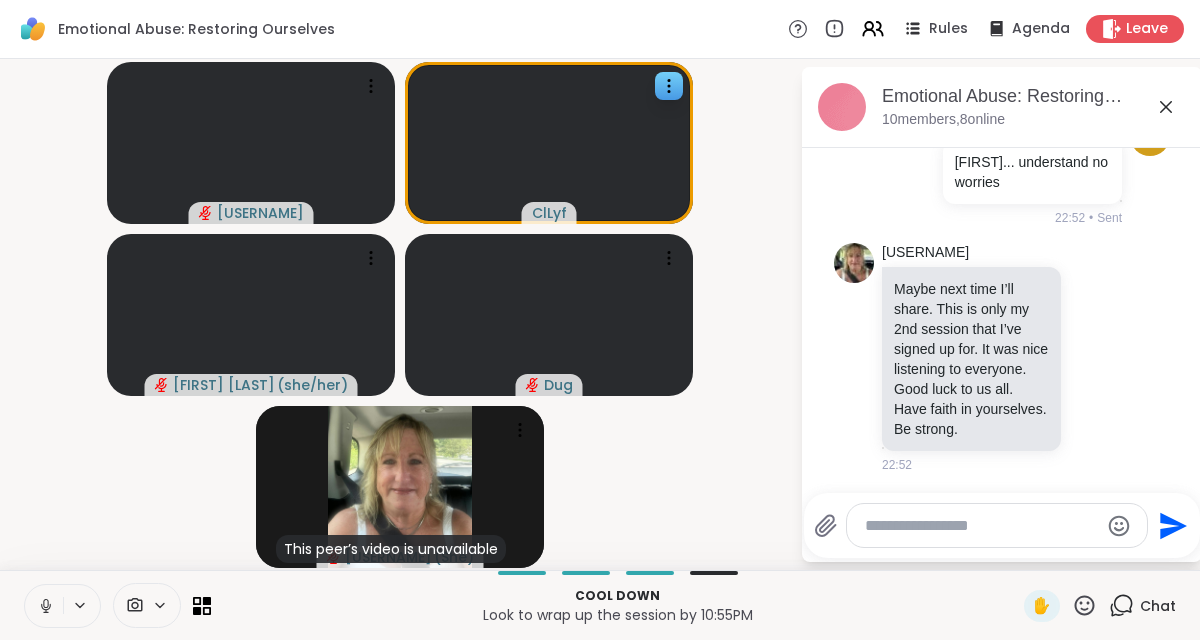 click at bounding box center (981, 526) 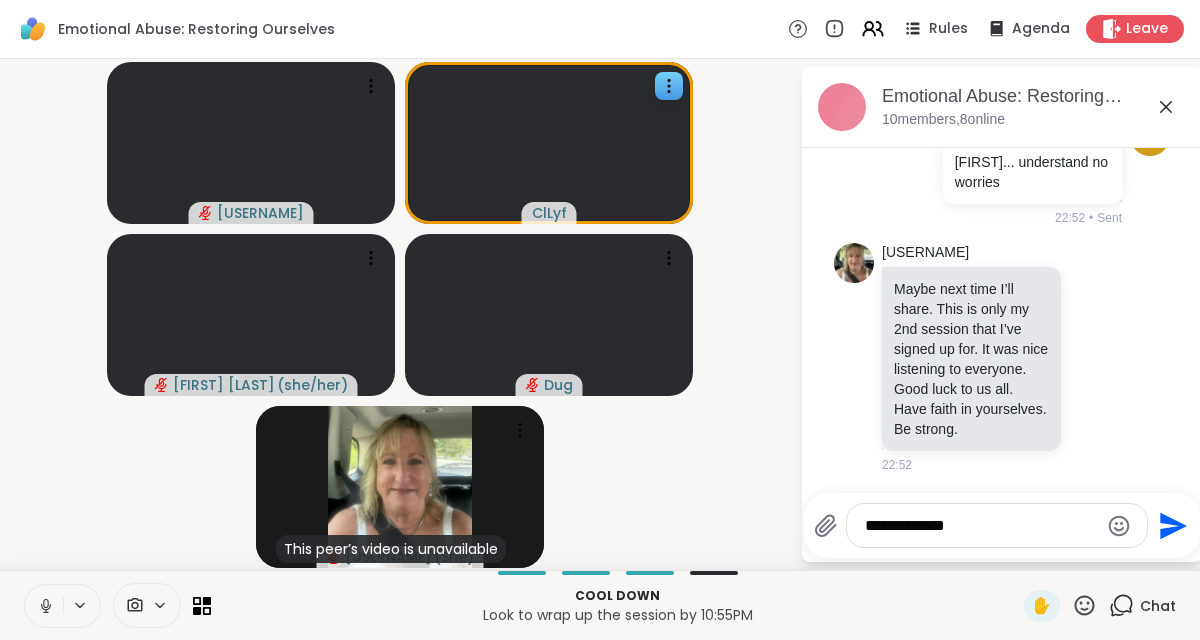 type on "**********" 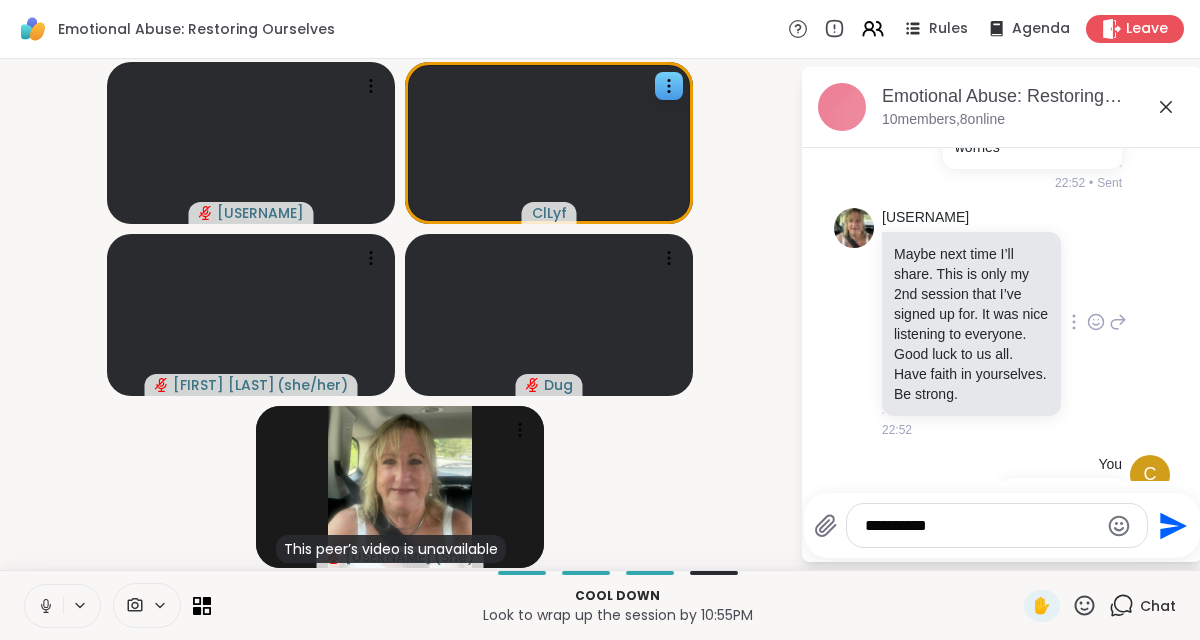 scroll, scrollTop: 2895, scrollLeft: 0, axis: vertical 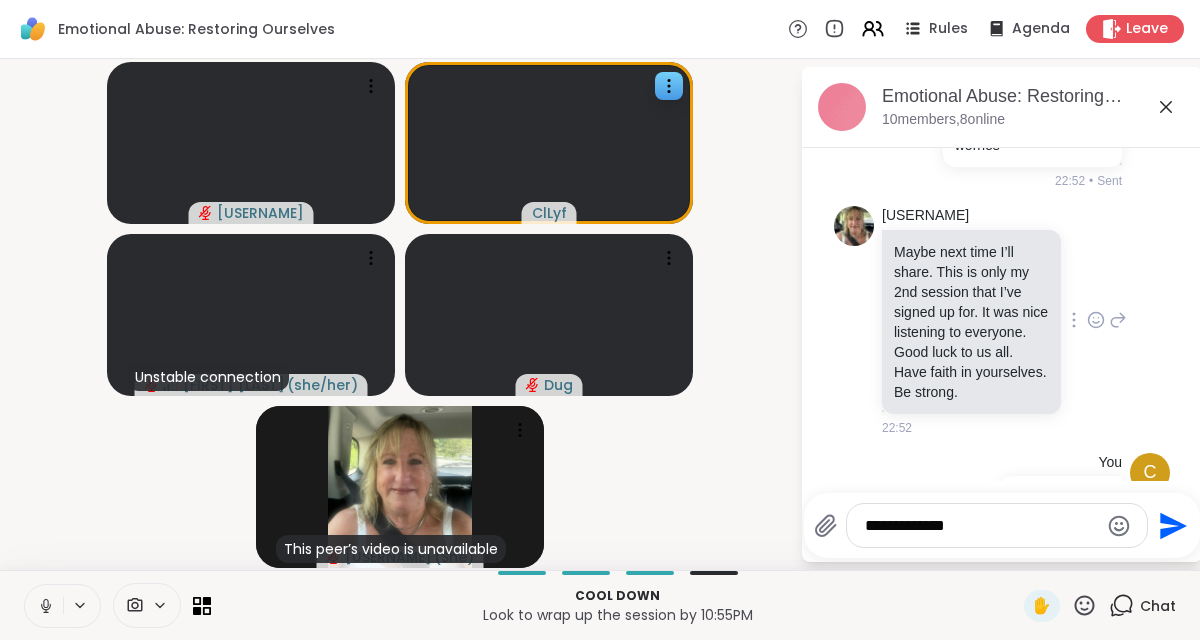 type on "**********" 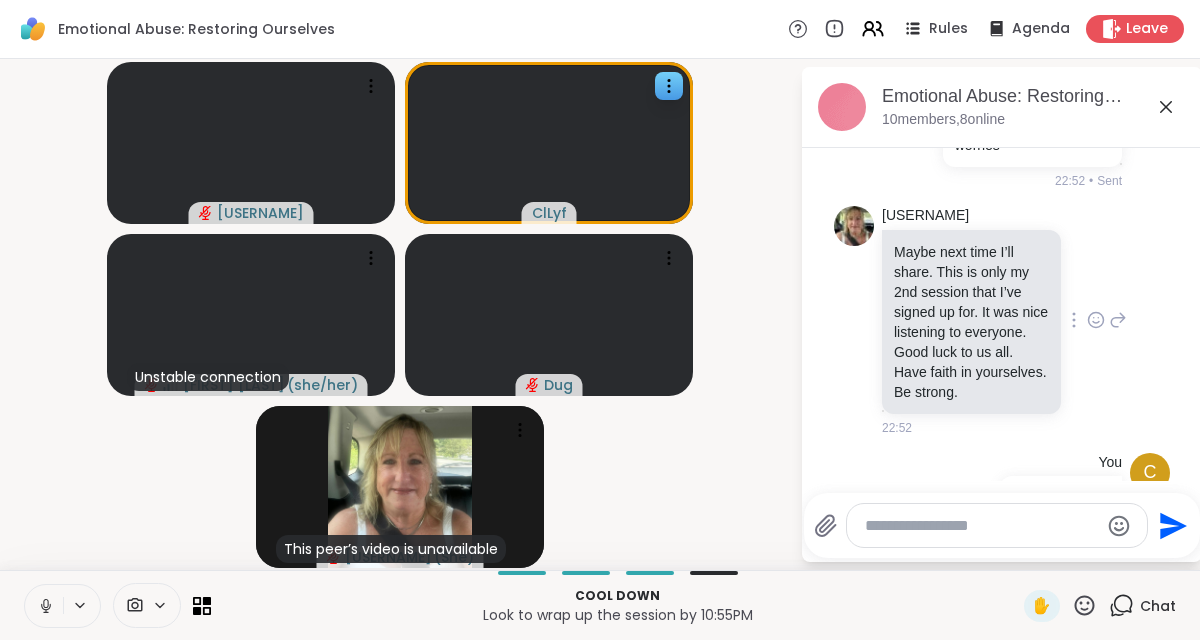 scroll, scrollTop: 3072, scrollLeft: 0, axis: vertical 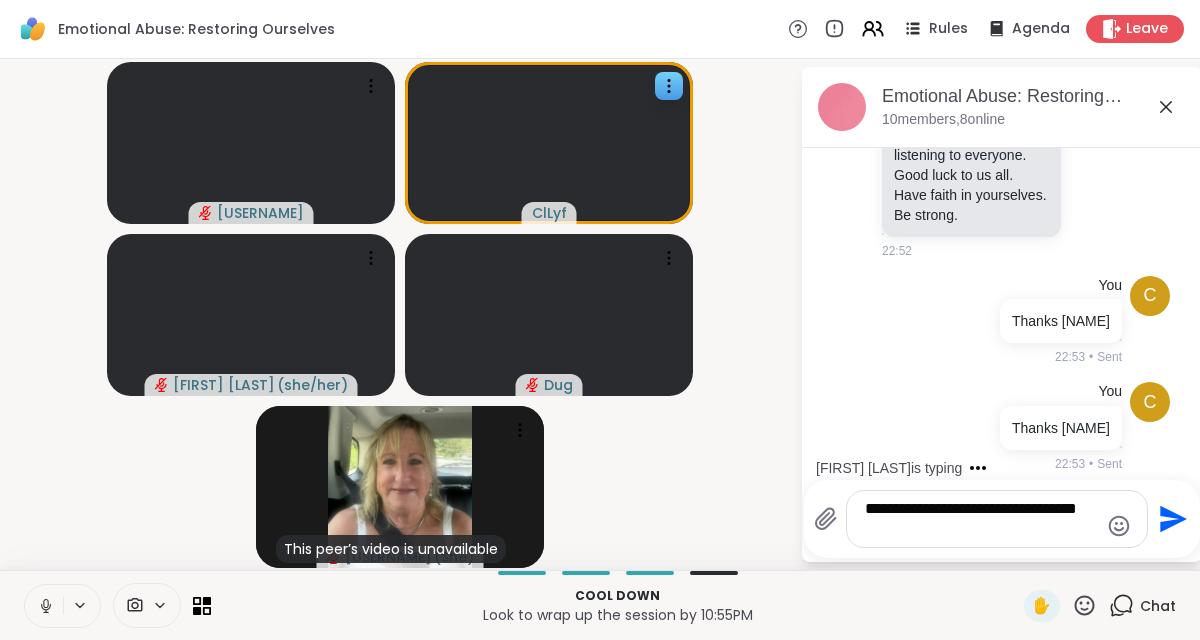 type on "**********" 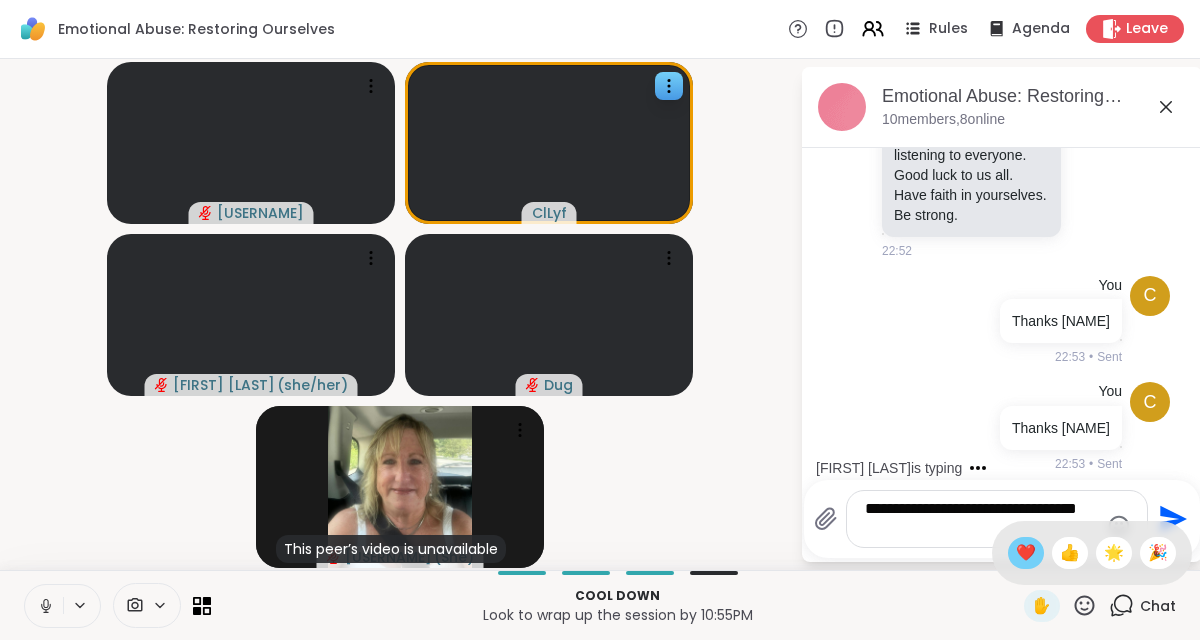 click on "❤️" at bounding box center (1026, 553) 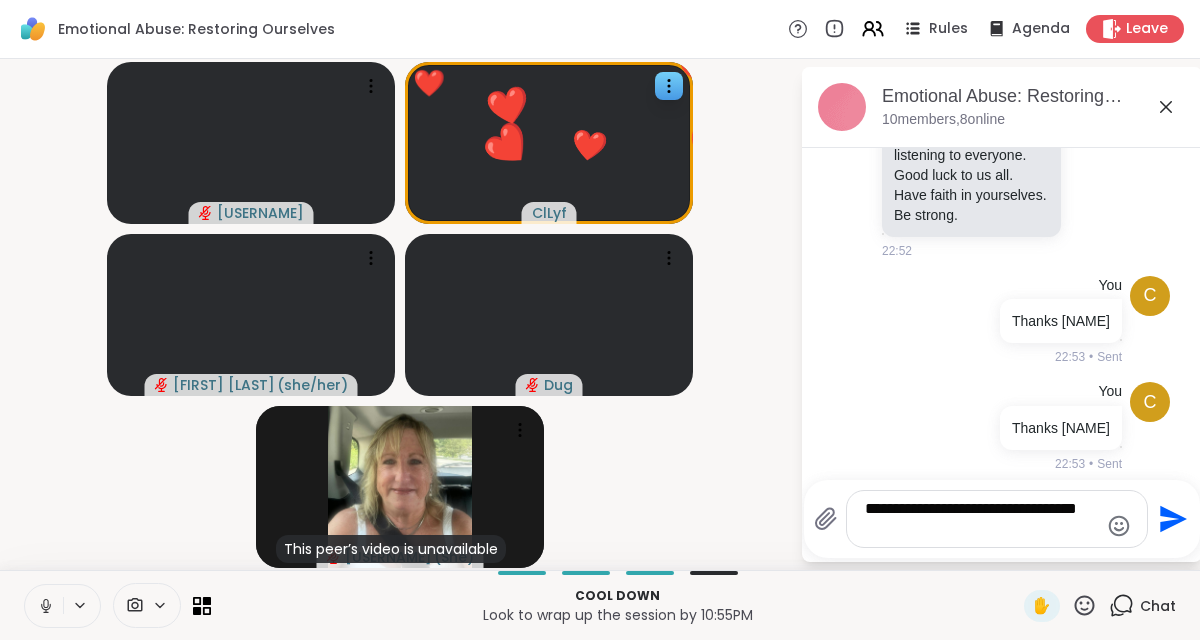 click on "Send" 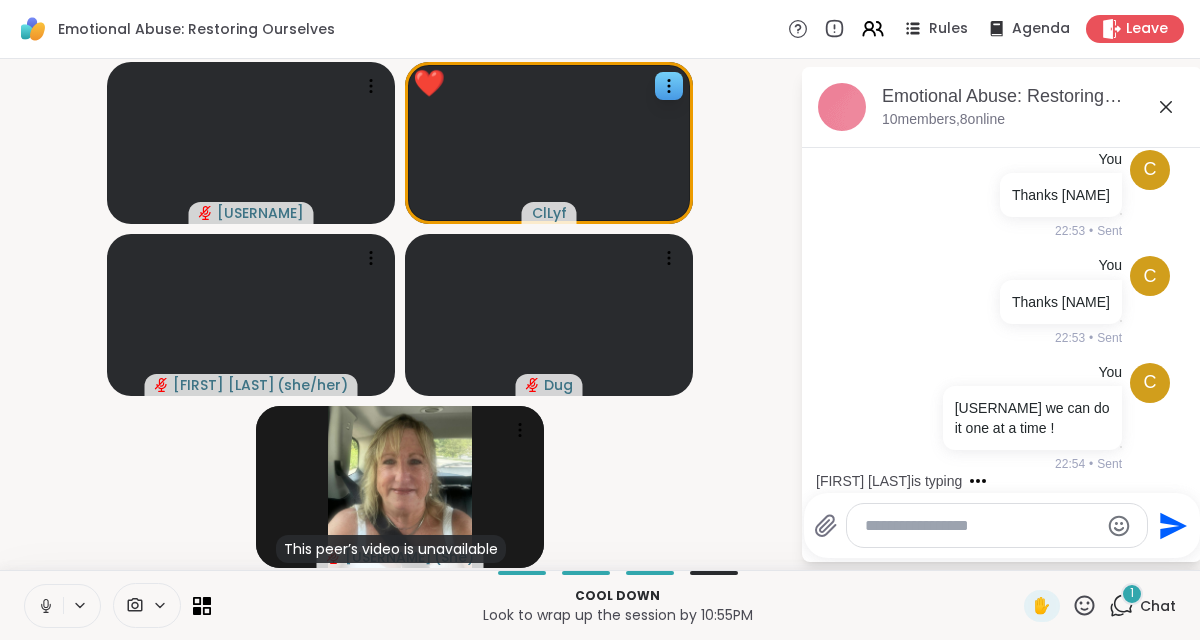 scroll, scrollTop: 3325, scrollLeft: 0, axis: vertical 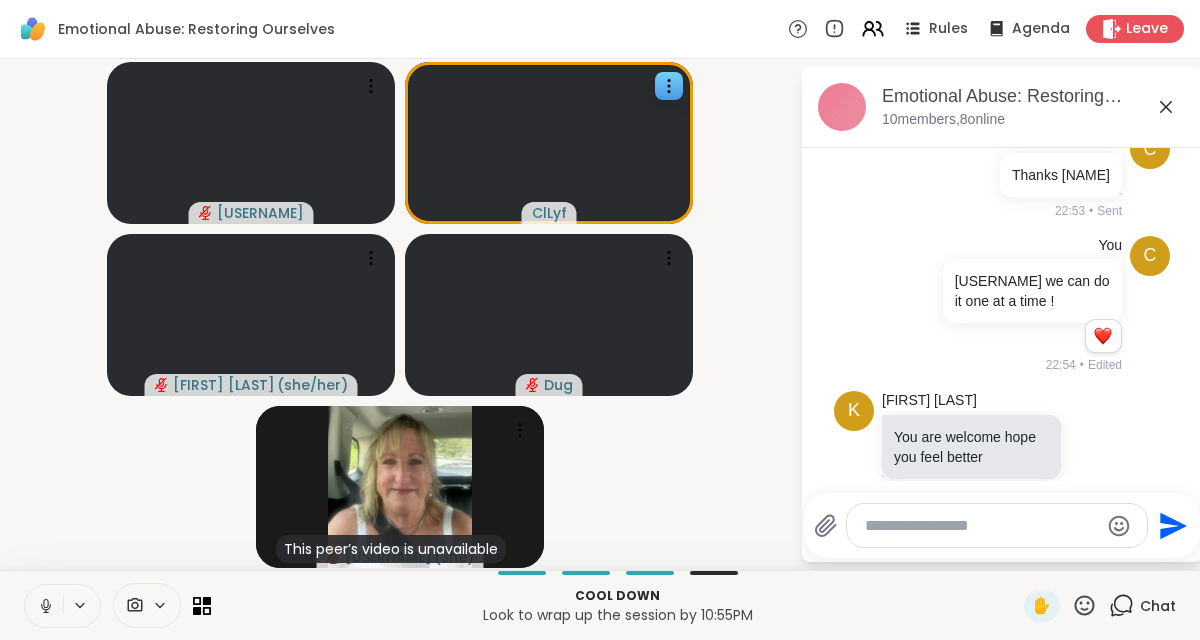 click at bounding box center [981, 526] 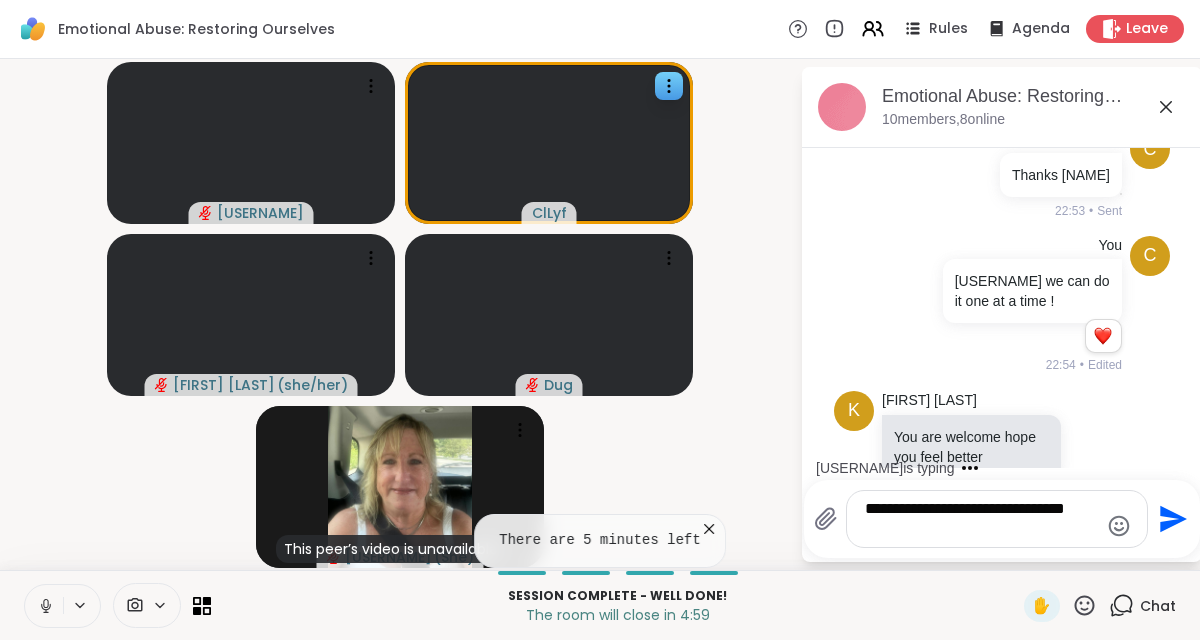 type on "**********" 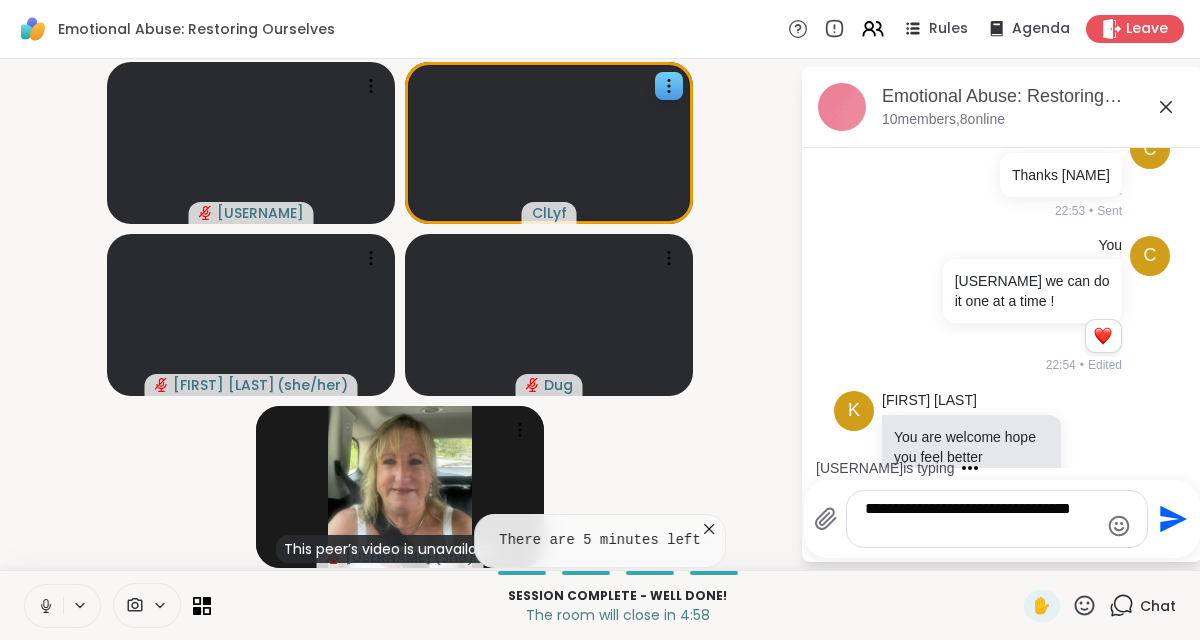 type 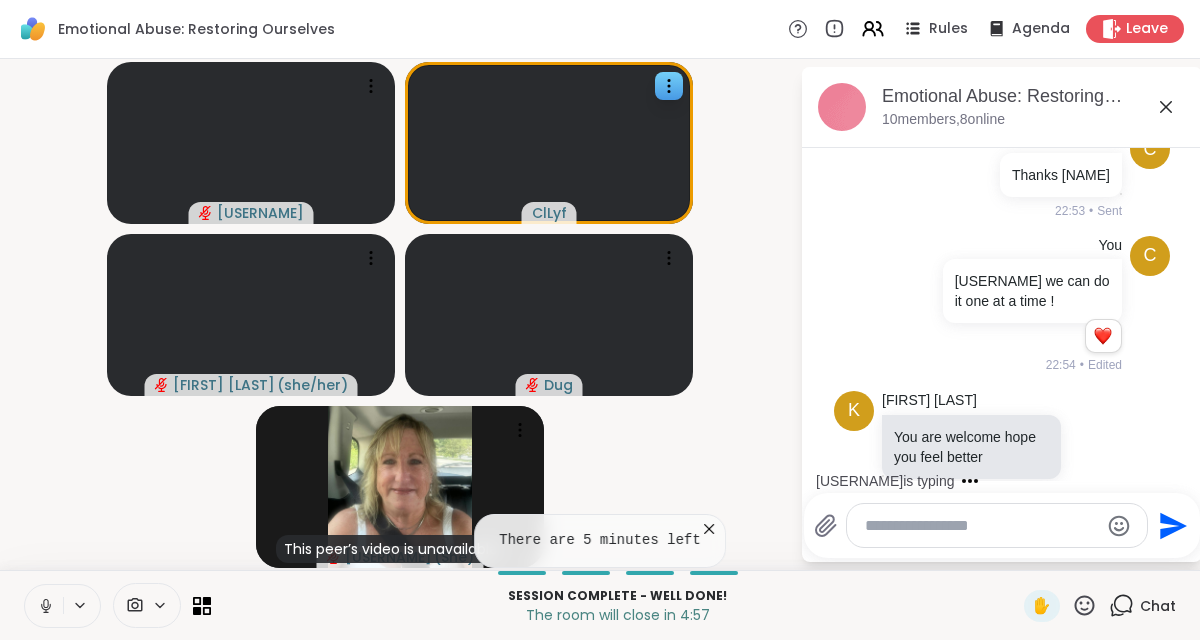 scroll, scrollTop: 3480, scrollLeft: 0, axis: vertical 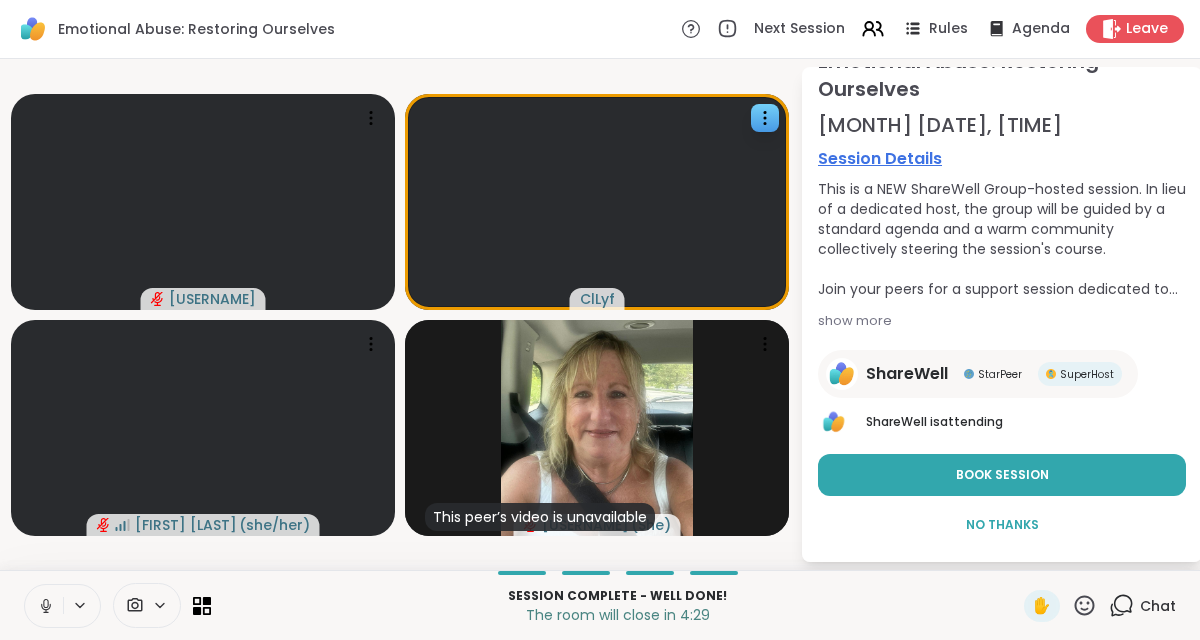 click 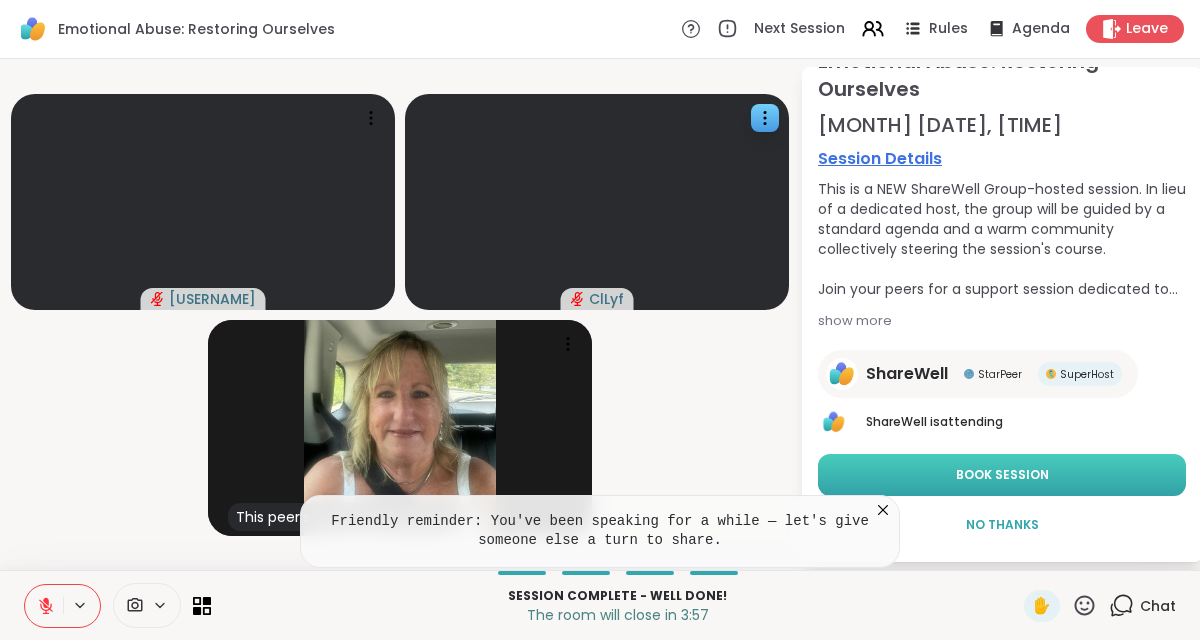 click on "Book Session" at bounding box center [1002, 475] 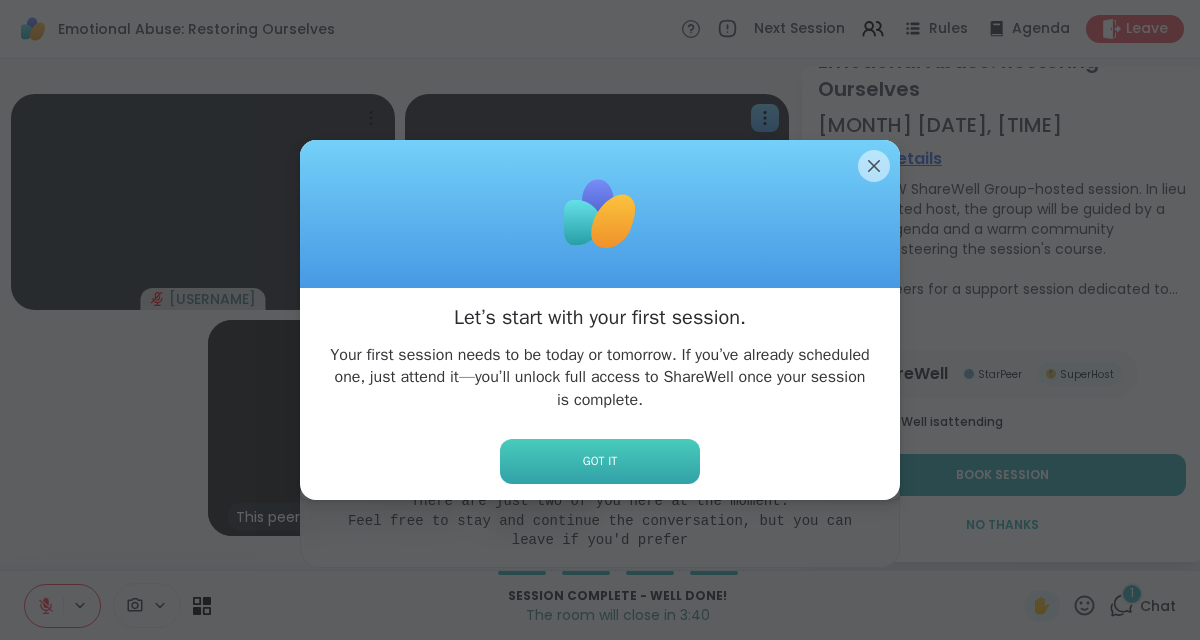 click on "Got it" at bounding box center (600, 461) 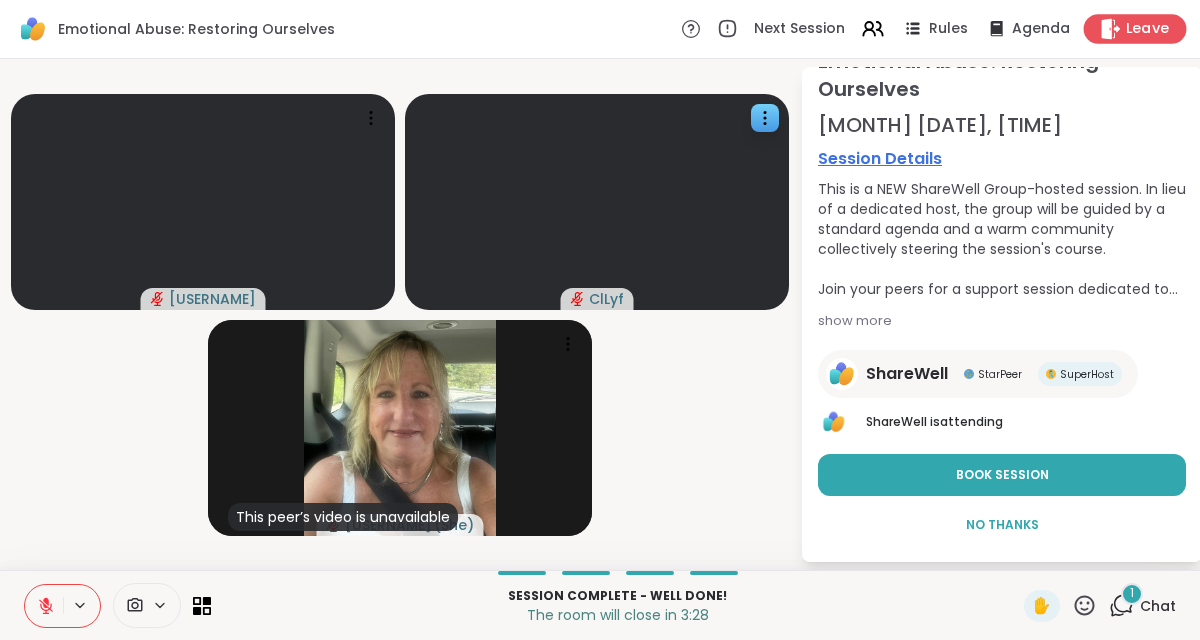 click on "Leave" at bounding box center [1148, 29] 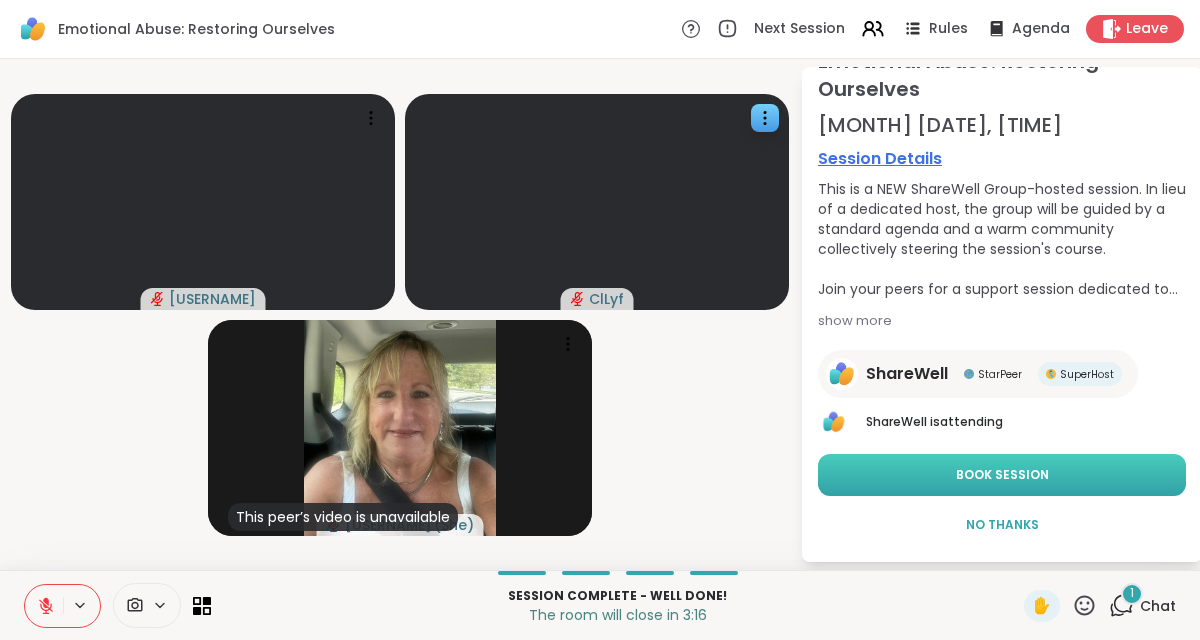 click on "Book Session" at bounding box center [1002, 475] 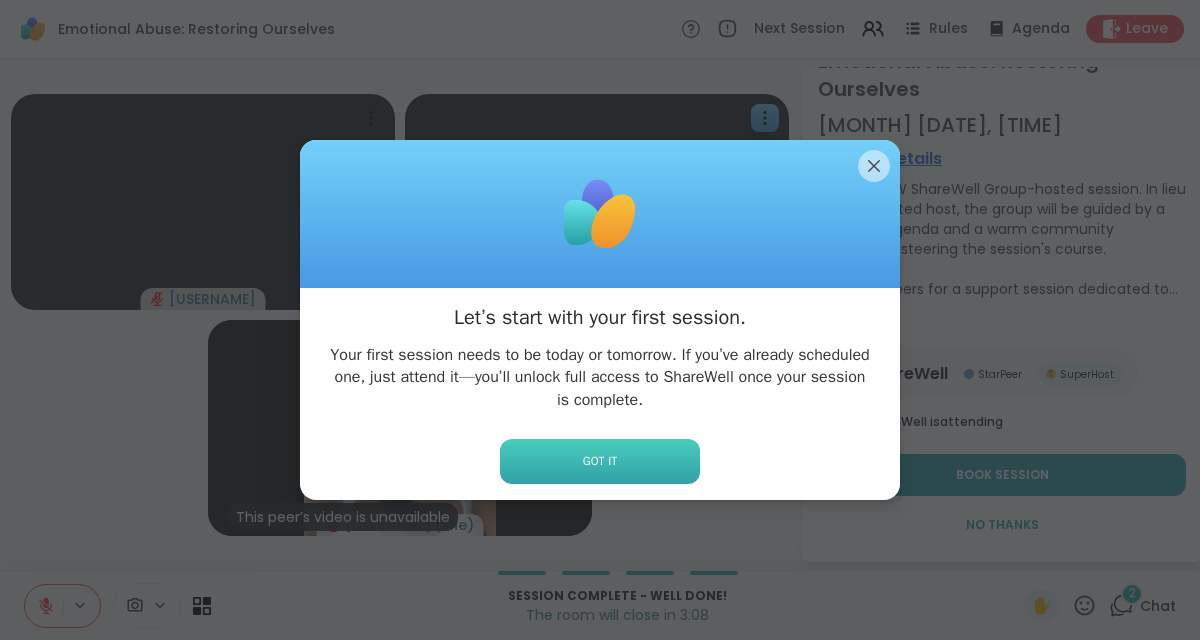 click on "Got it" at bounding box center [600, 461] 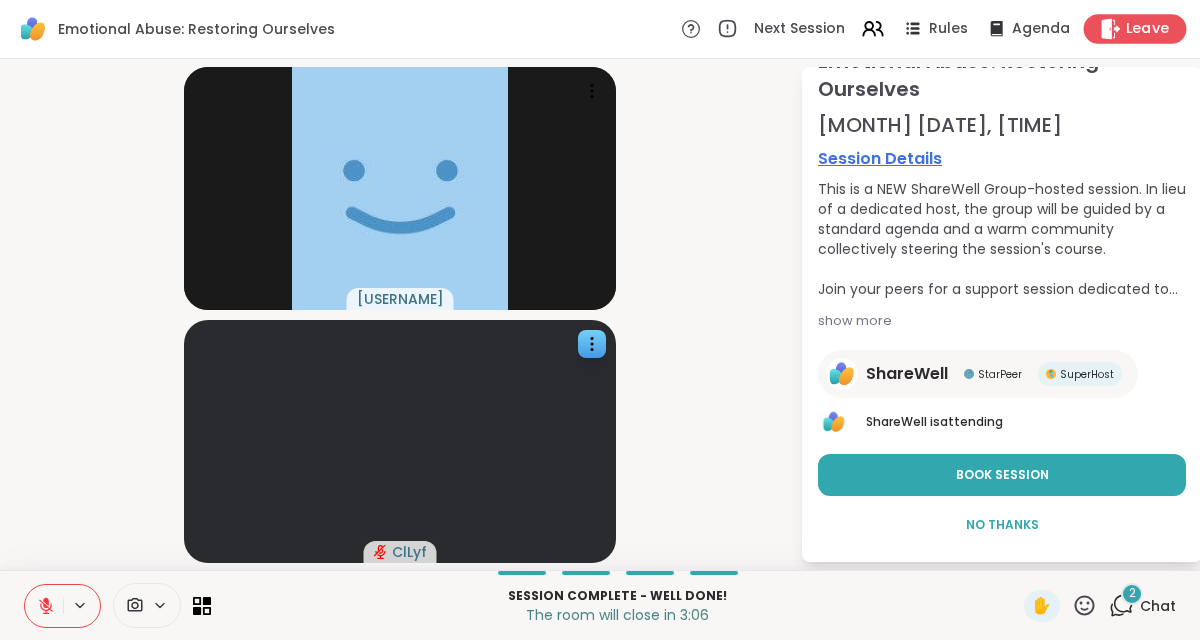 click on "Leave" at bounding box center [1148, 29] 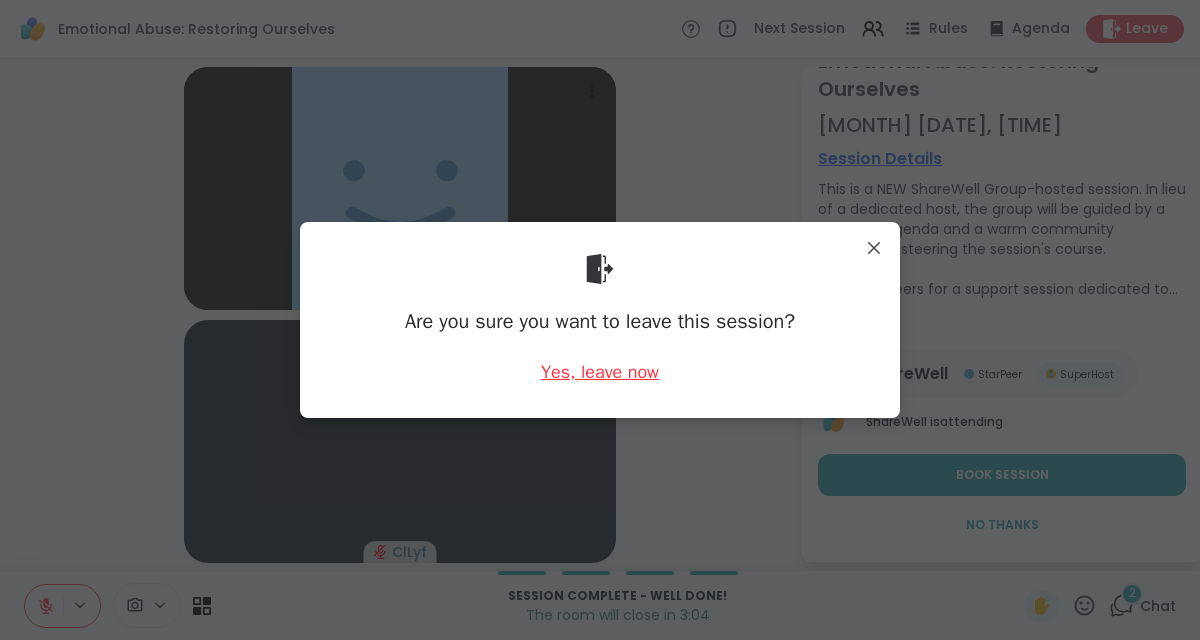 click on "Yes, leave now" at bounding box center [600, 372] 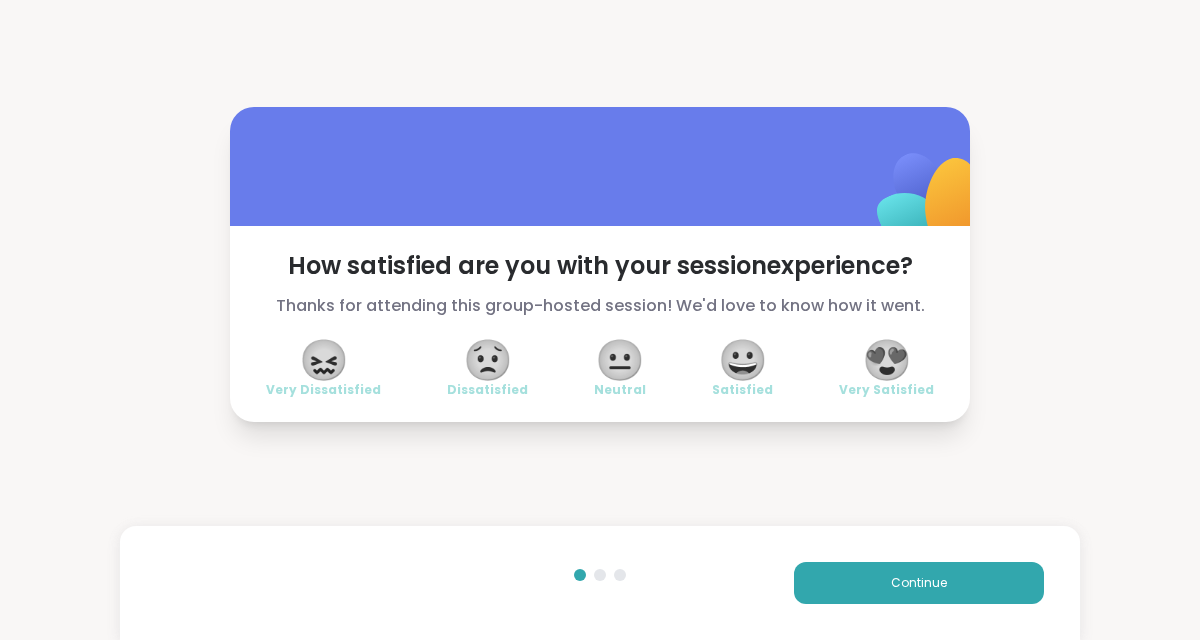 click on "😀" at bounding box center [743, 360] 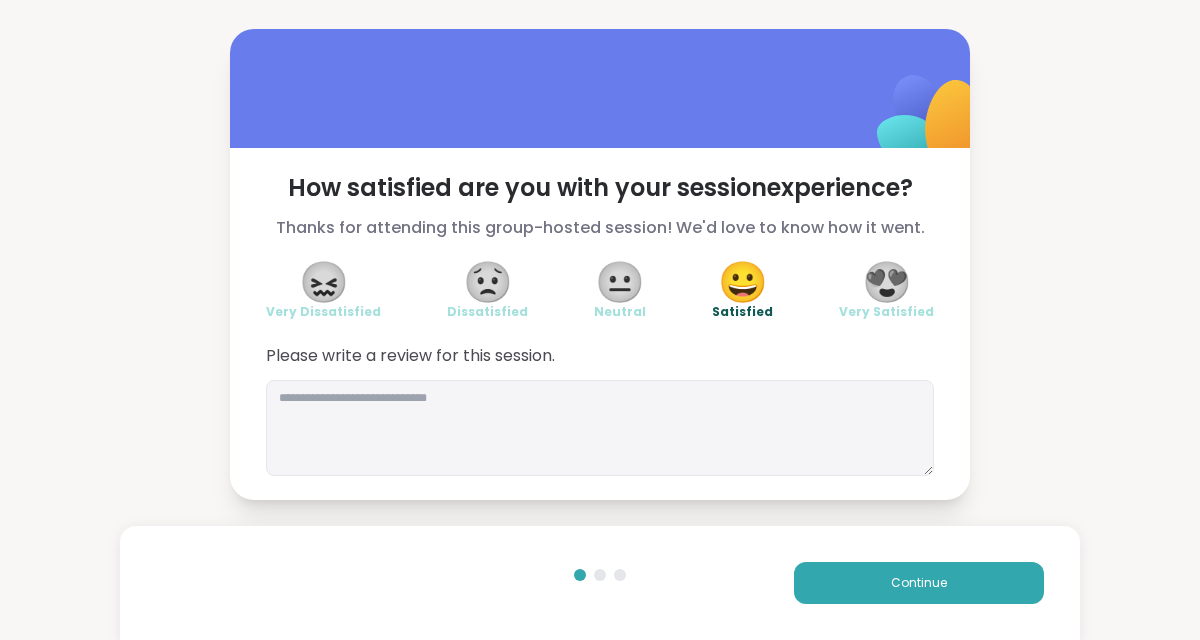 click at bounding box center (600, 575) 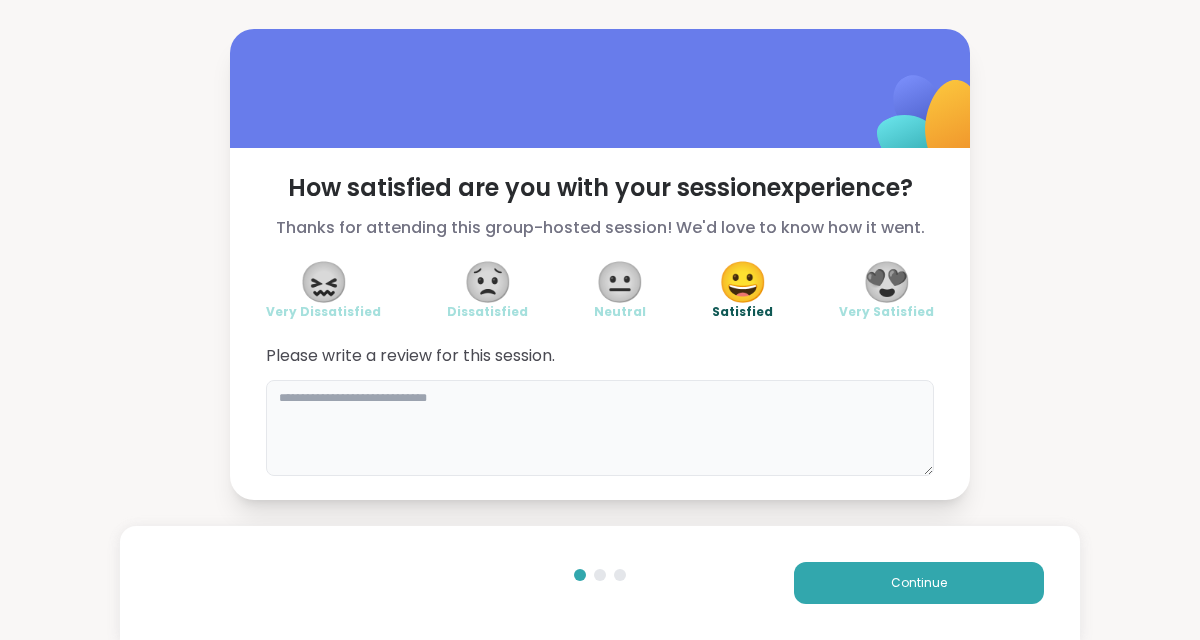 click at bounding box center [600, 428] 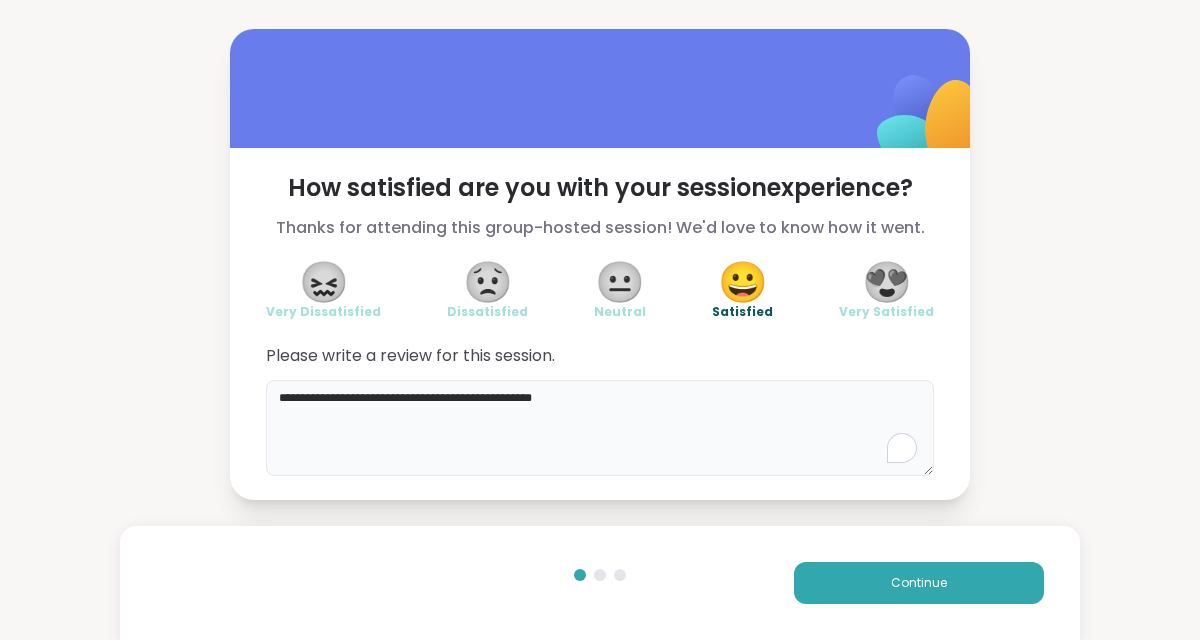 click on "**********" at bounding box center [600, 428] 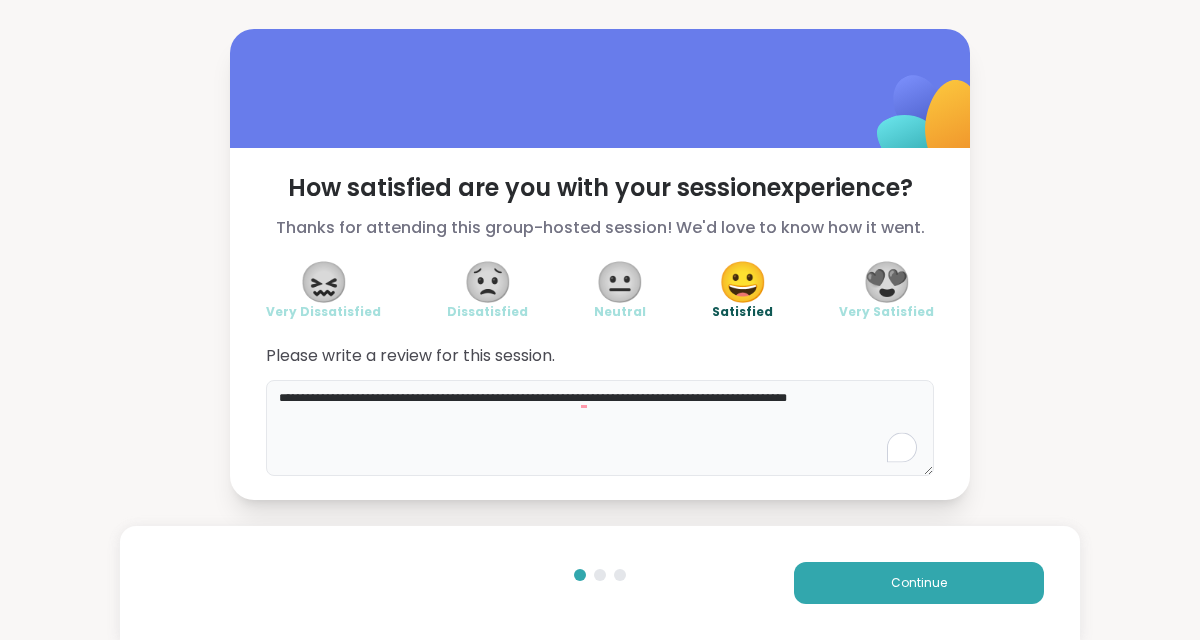 click on "**********" at bounding box center [600, 428] 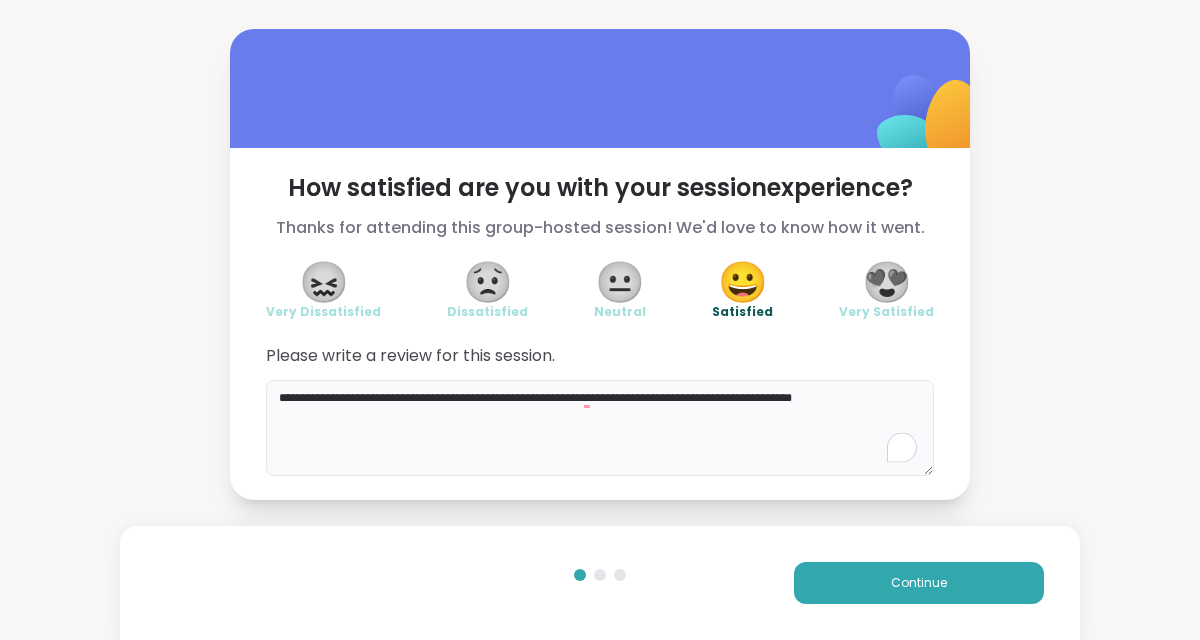 click on "**********" at bounding box center (600, 428) 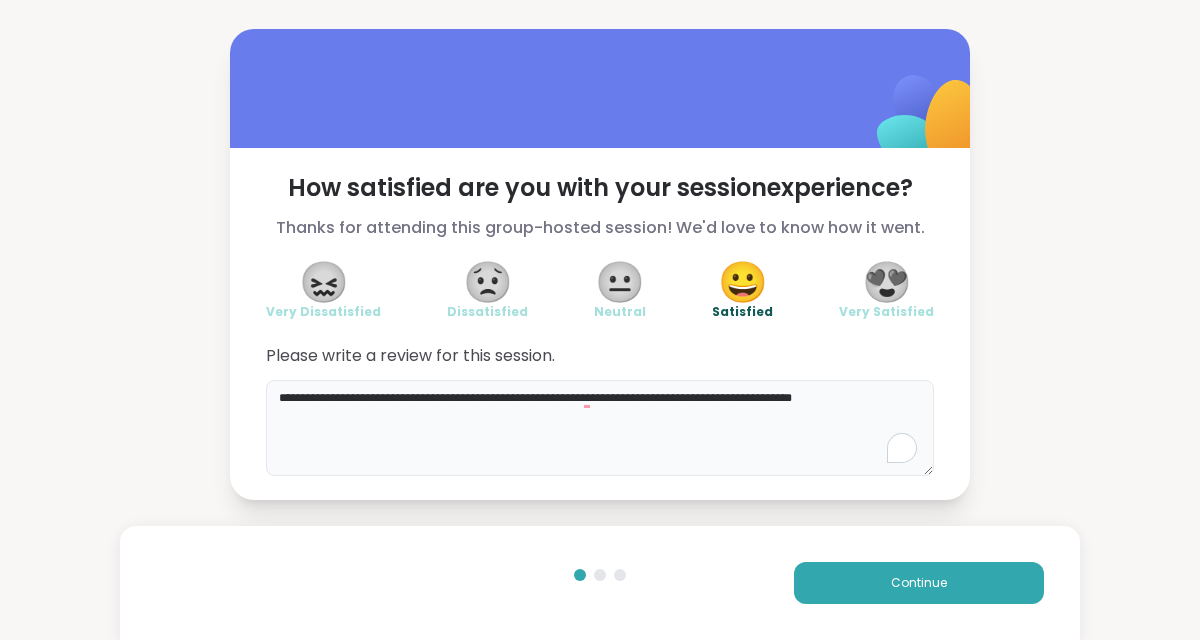 click on "**********" at bounding box center [600, 428] 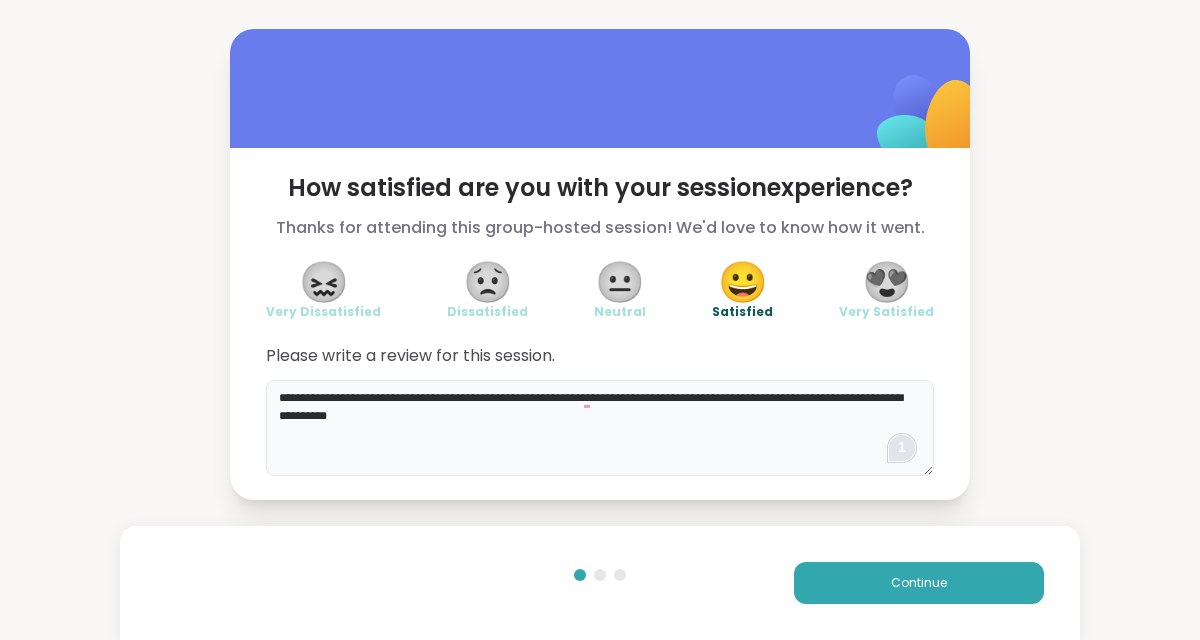 type on "**********" 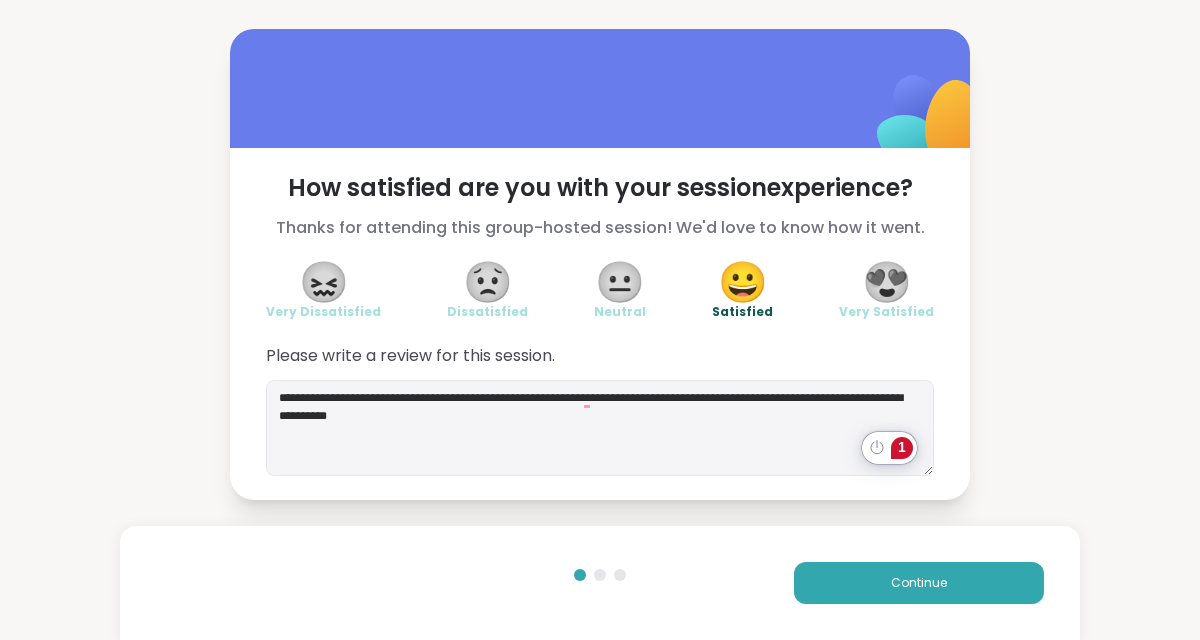 click on "**********" at bounding box center [600, 320] 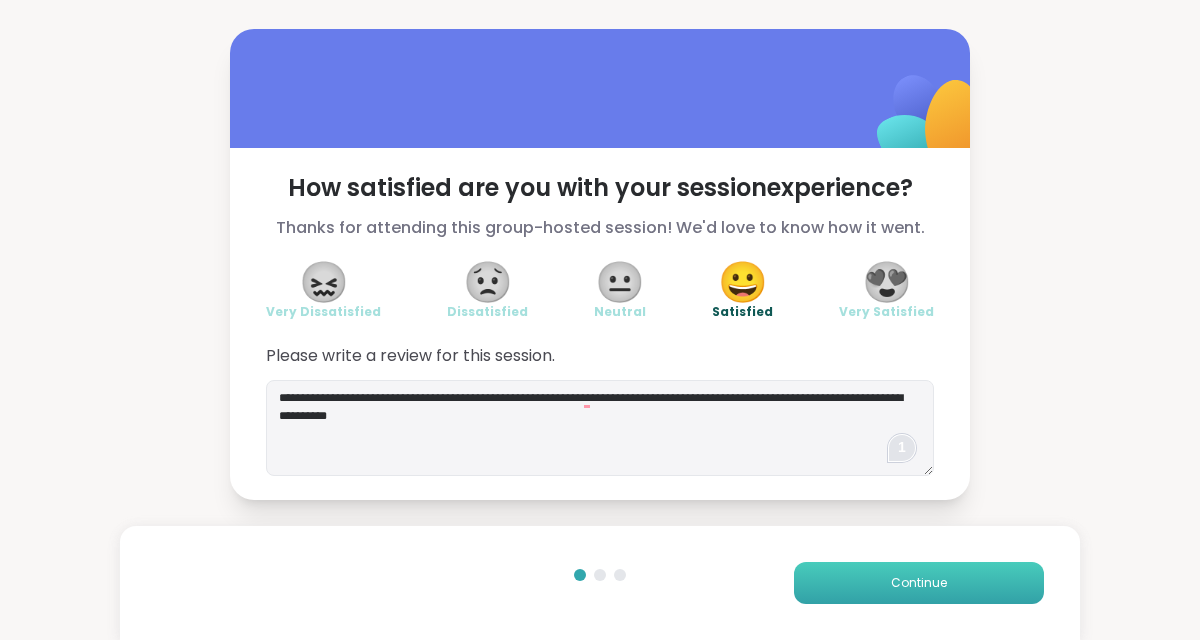 click on "Continue" at bounding box center [919, 583] 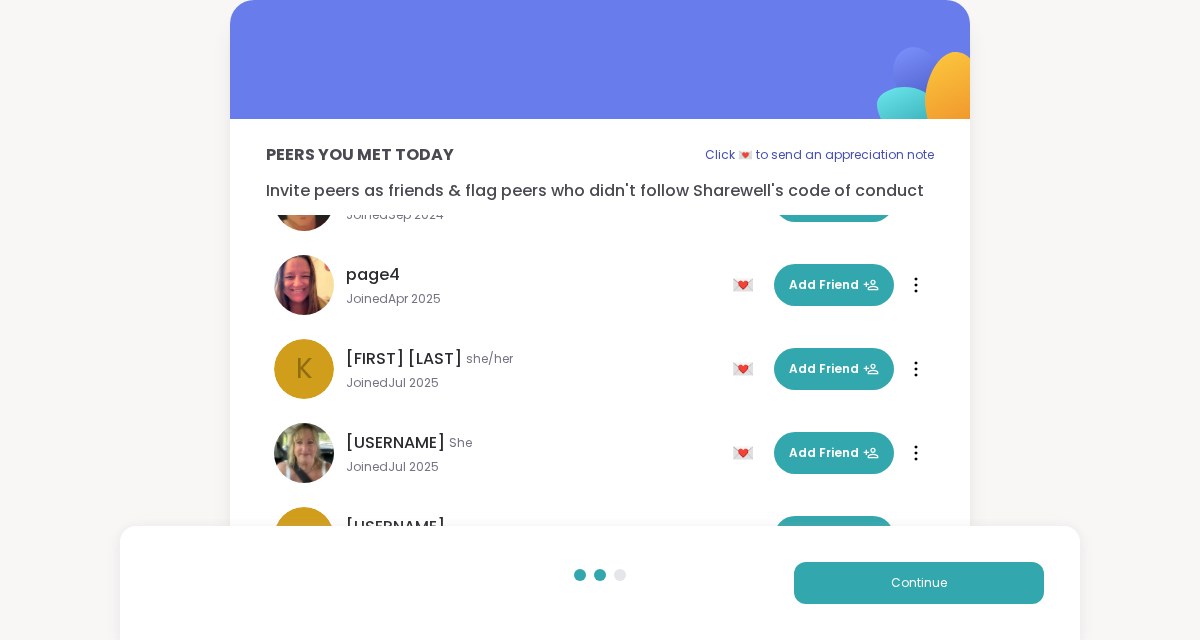 scroll, scrollTop: 312, scrollLeft: 0, axis: vertical 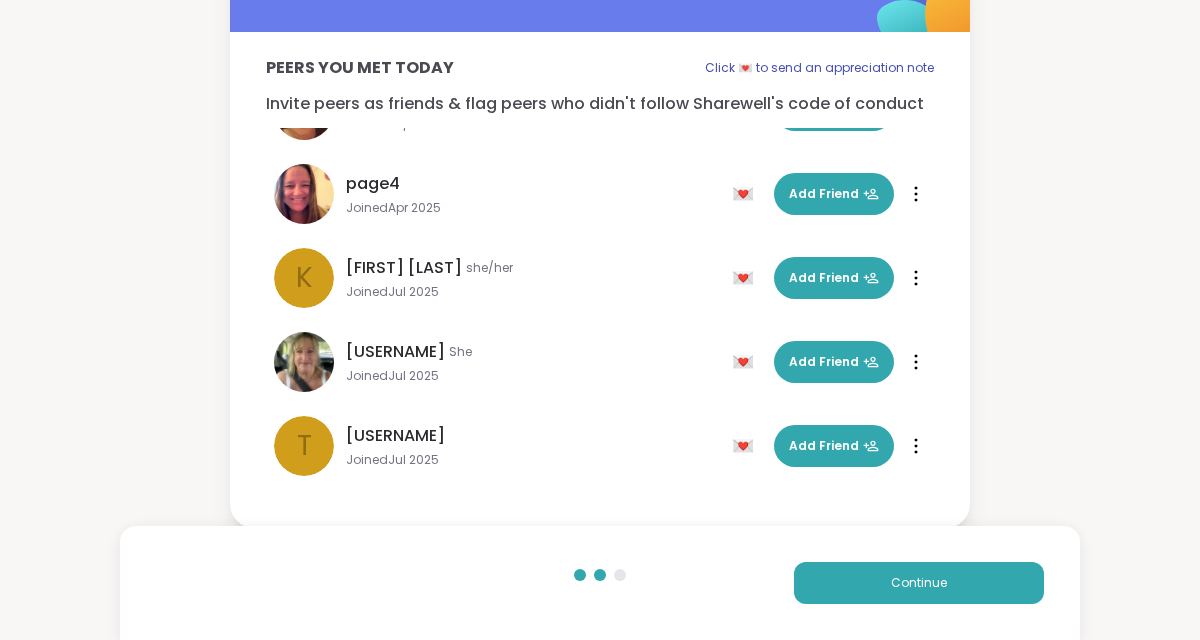 click on "💌" at bounding box center (747, 362) 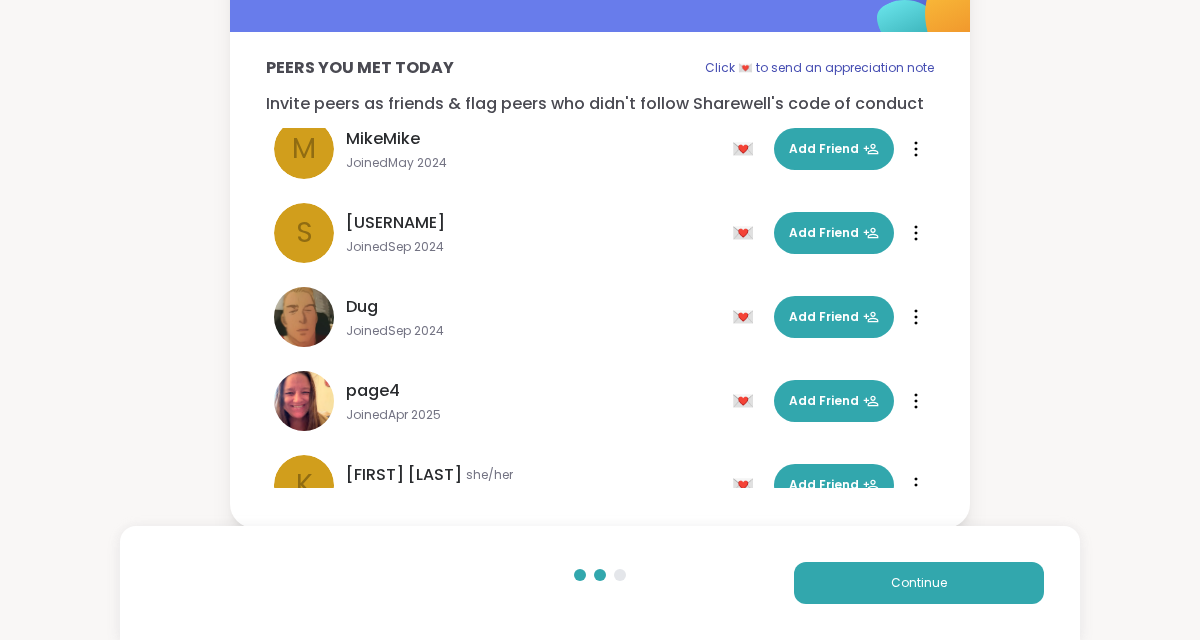 scroll, scrollTop: 312, scrollLeft: 0, axis: vertical 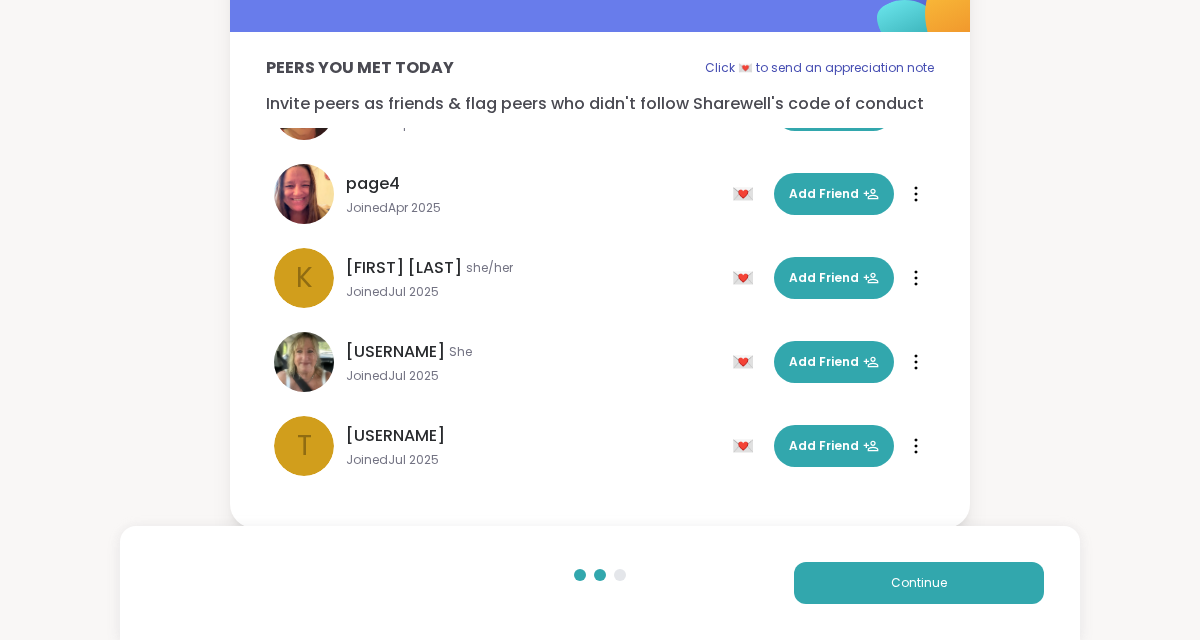 click at bounding box center [304, 362] 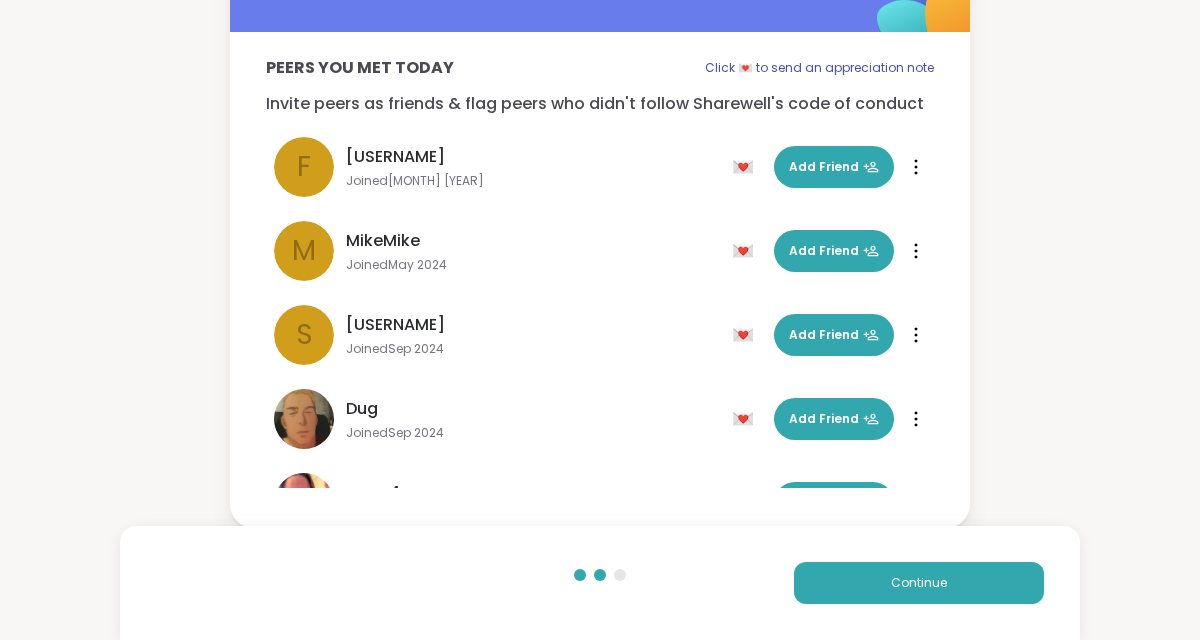 scroll, scrollTop: 0, scrollLeft: 0, axis: both 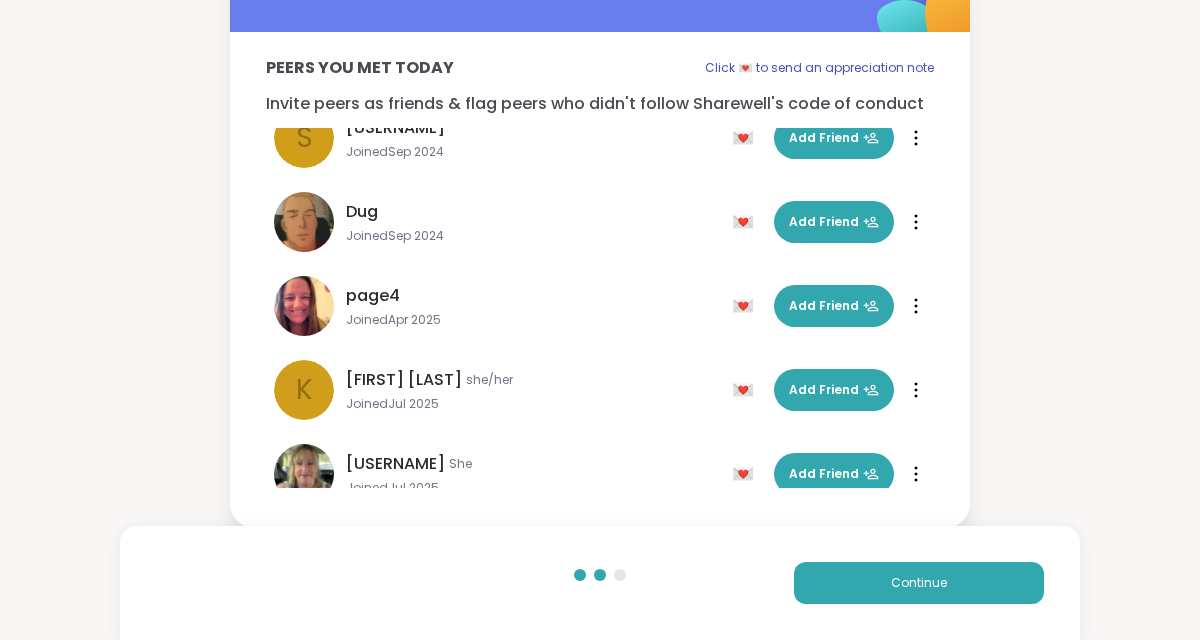 click at bounding box center (304, 306) 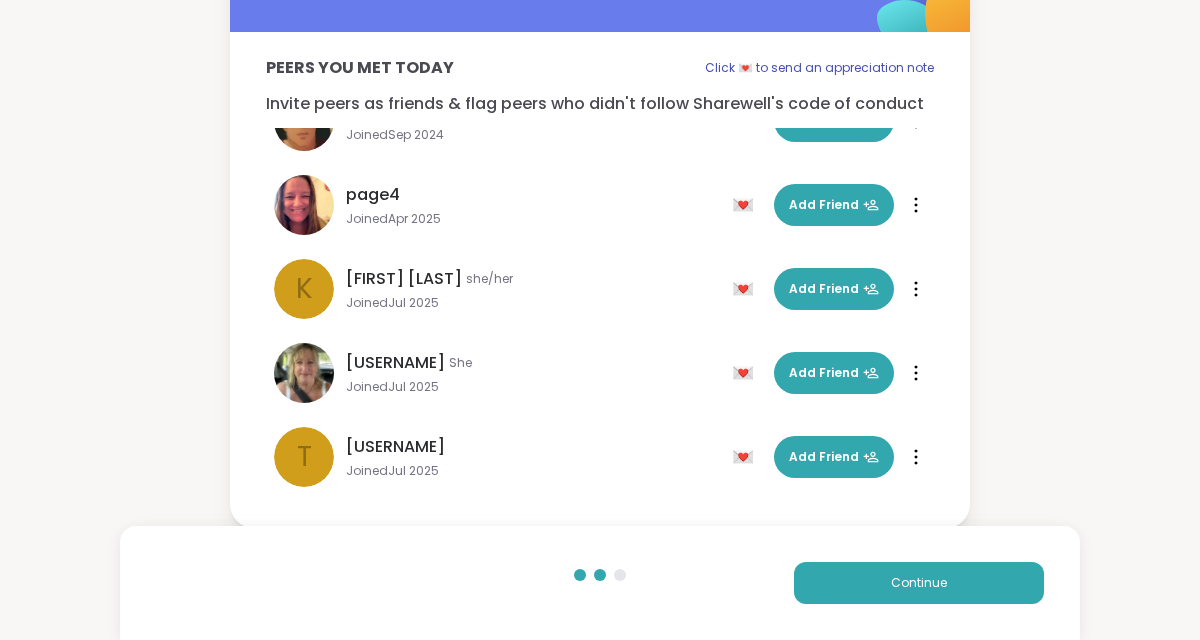 scroll, scrollTop: 312, scrollLeft: 0, axis: vertical 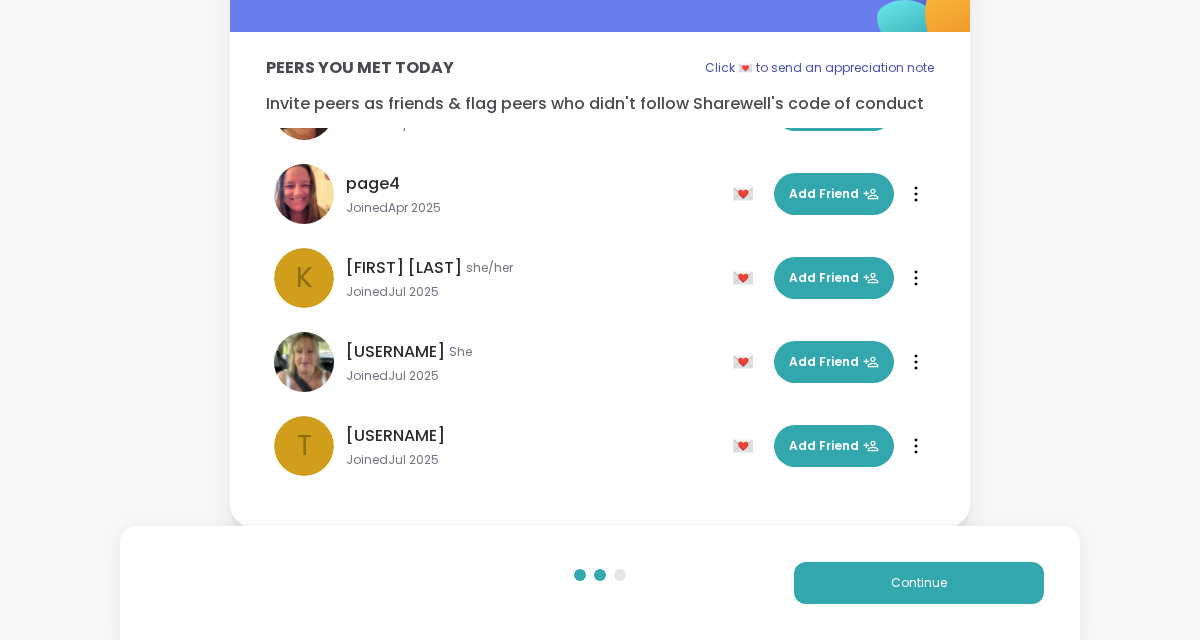 click at bounding box center [304, 362] 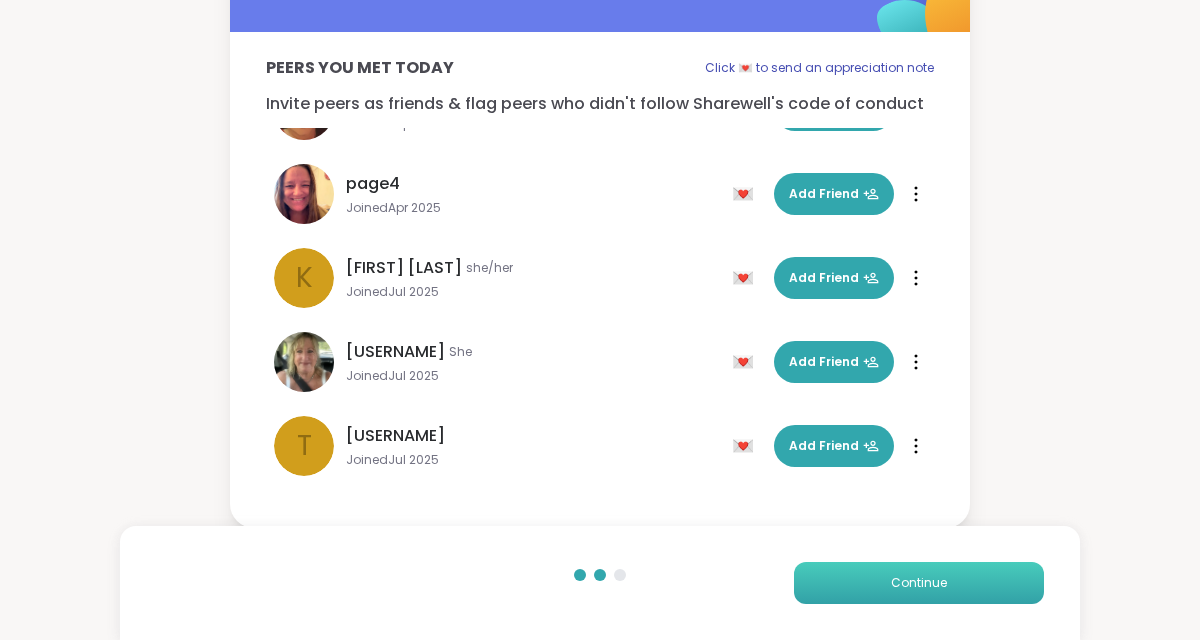 click on "Continue" at bounding box center [919, 583] 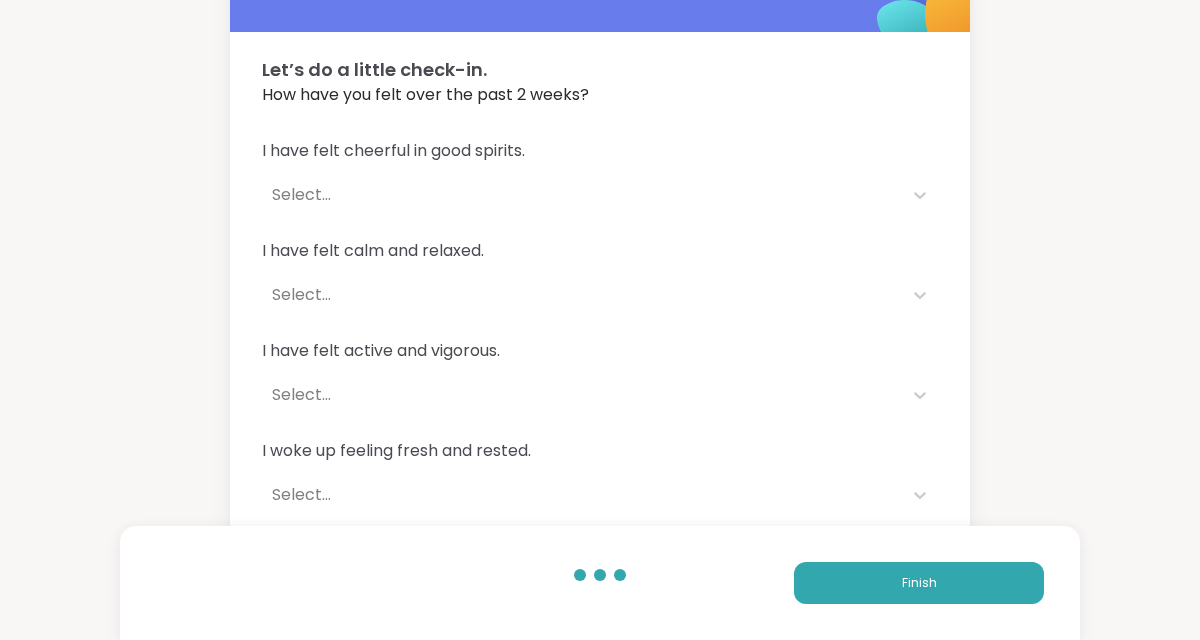 click on "Let’s do a little check-in. How have you felt over the past 2 weeks?" at bounding box center (600, 73) 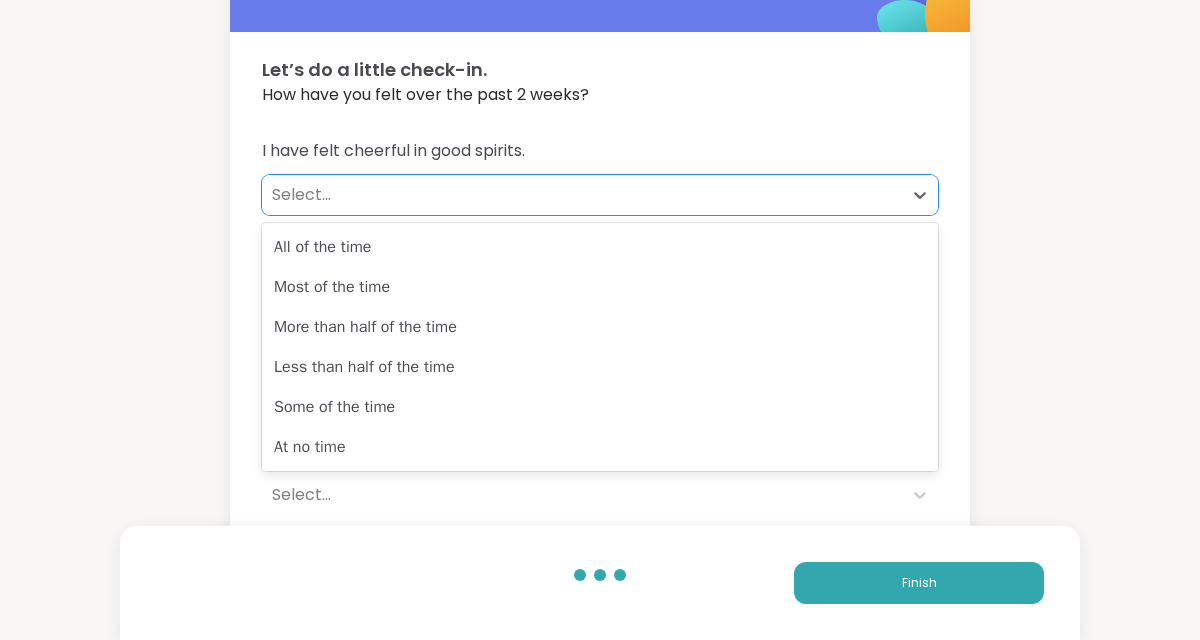 click on "Select..." at bounding box center (582, 195) 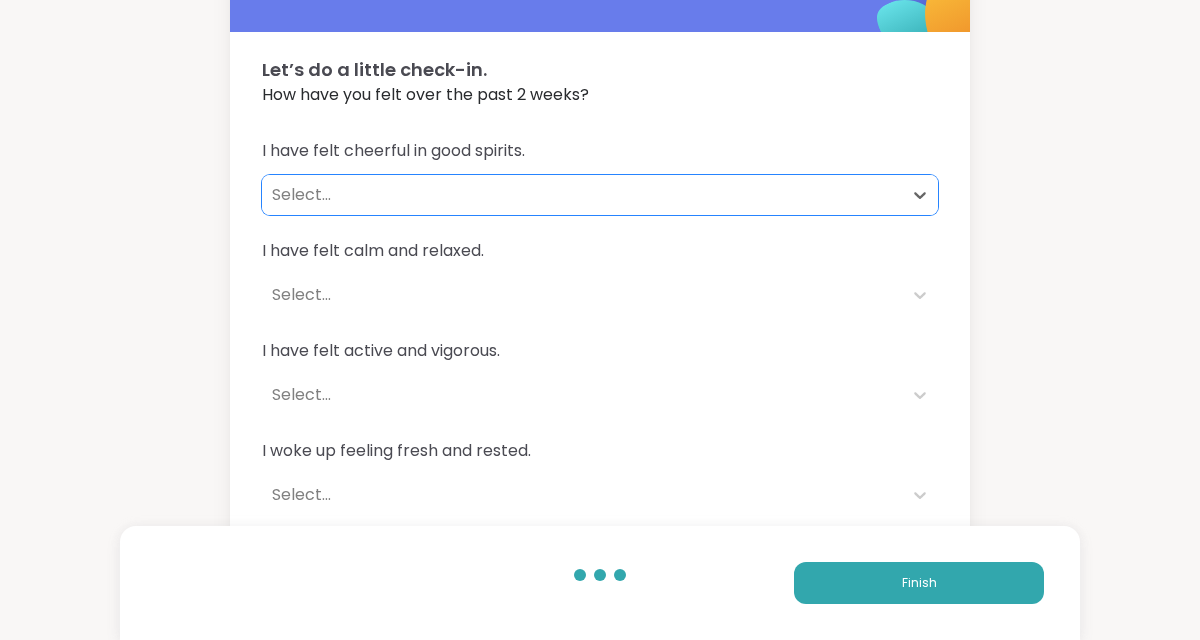 click on "Select..." at bounding box center (582, 195) 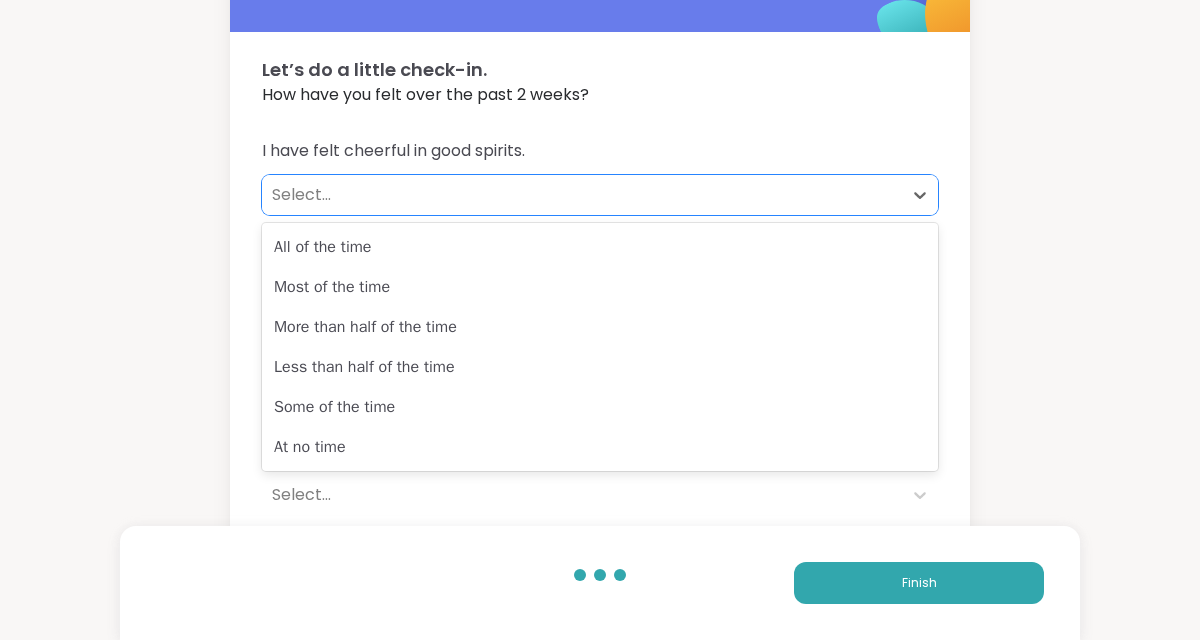 click on "Select..." at bounding box center (582, 195) 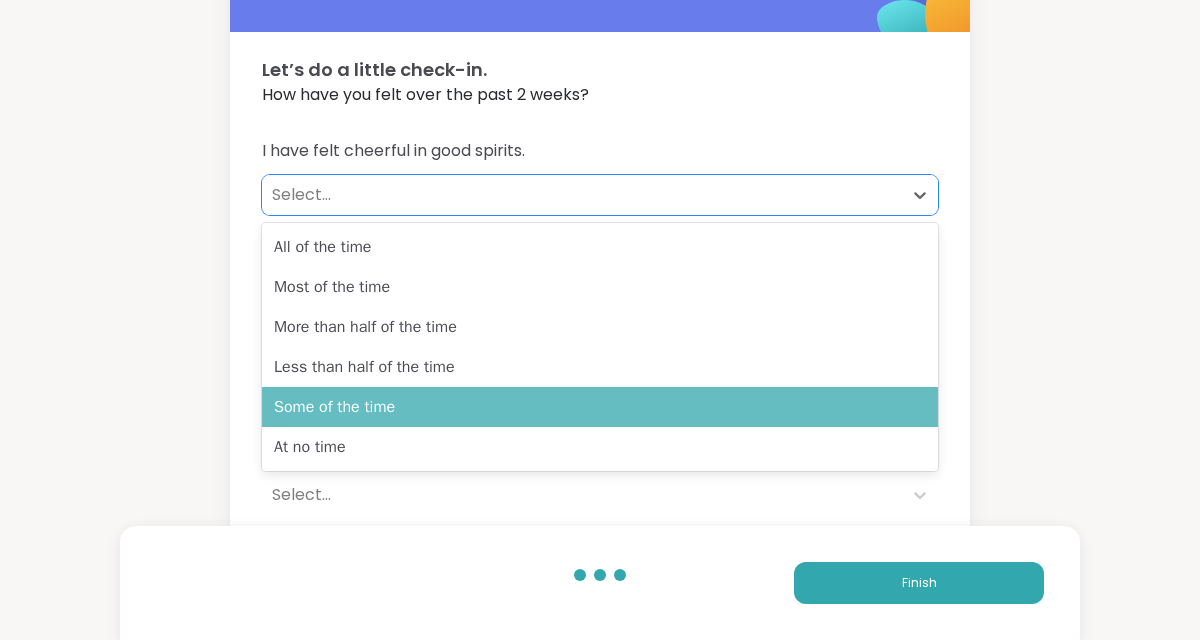 click on "Some of the time" at bounding box center [600, 407] 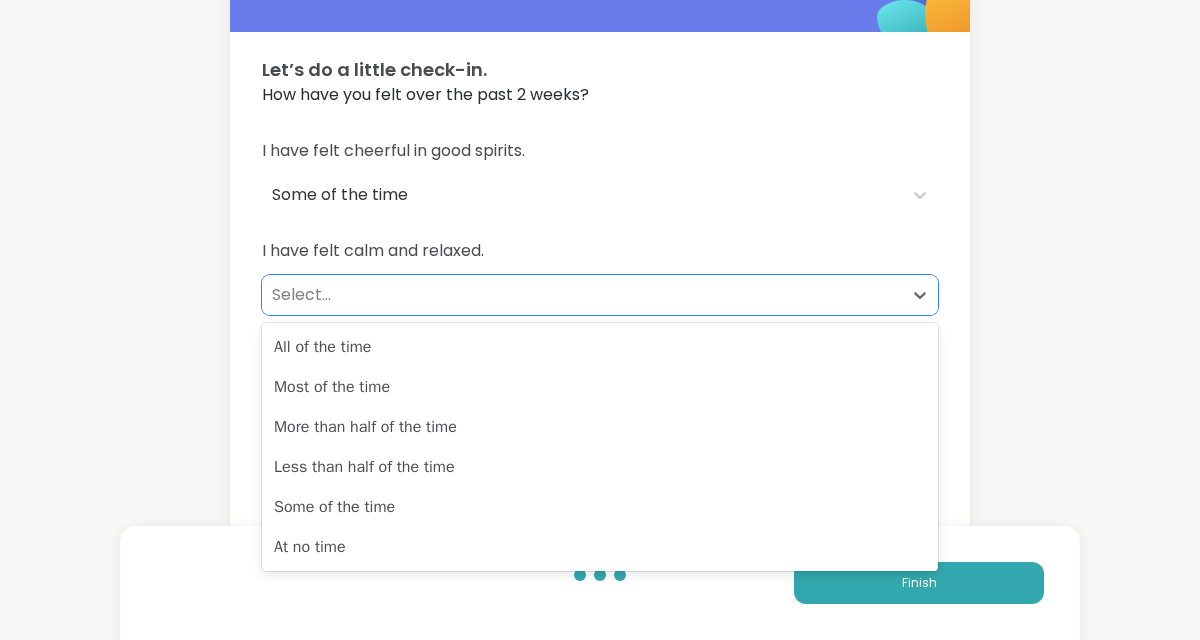 click on "Select..." at bounding box center [582, 295] 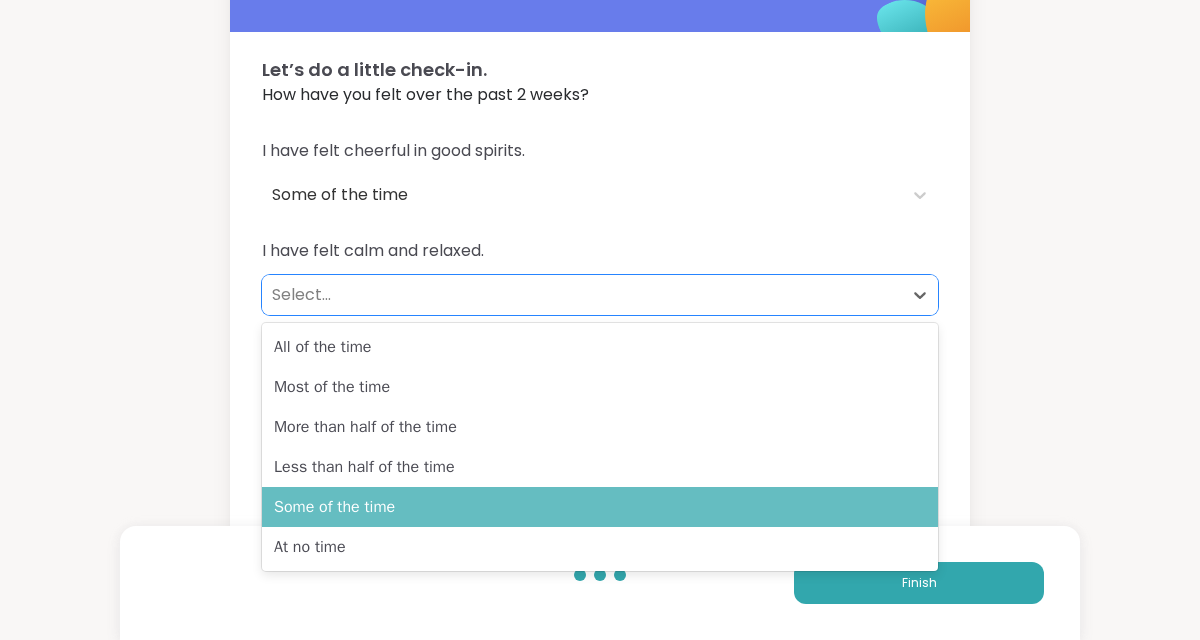 click on "Some of the time" at bounding box center (600, 507) 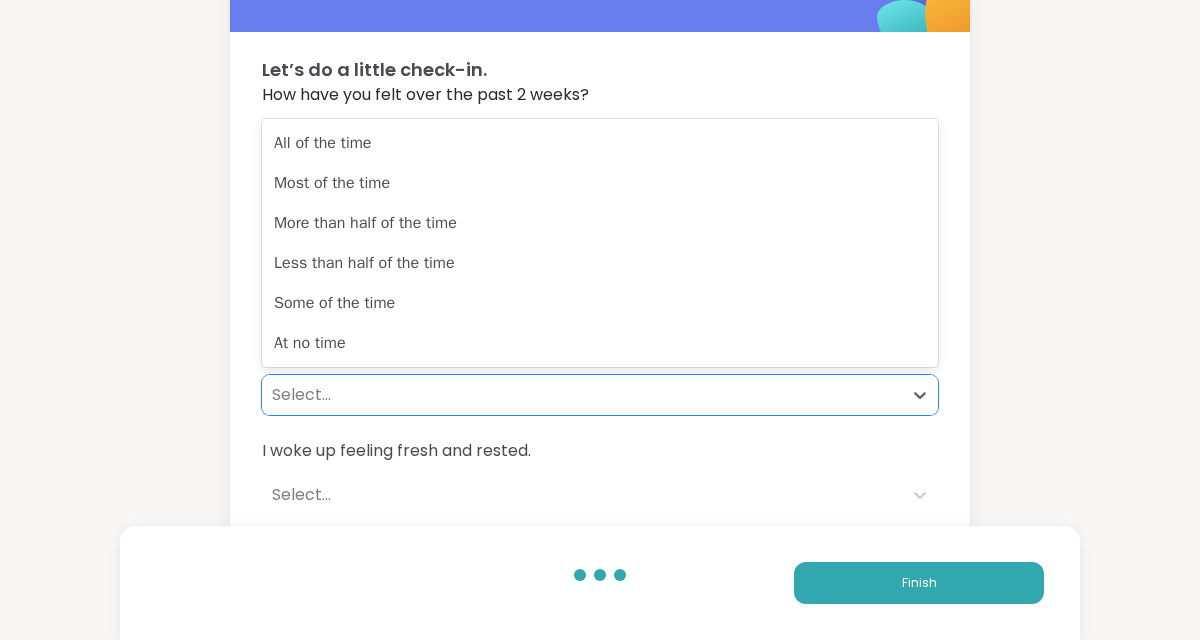 click on "Select..." at bounding box center [582, 395] 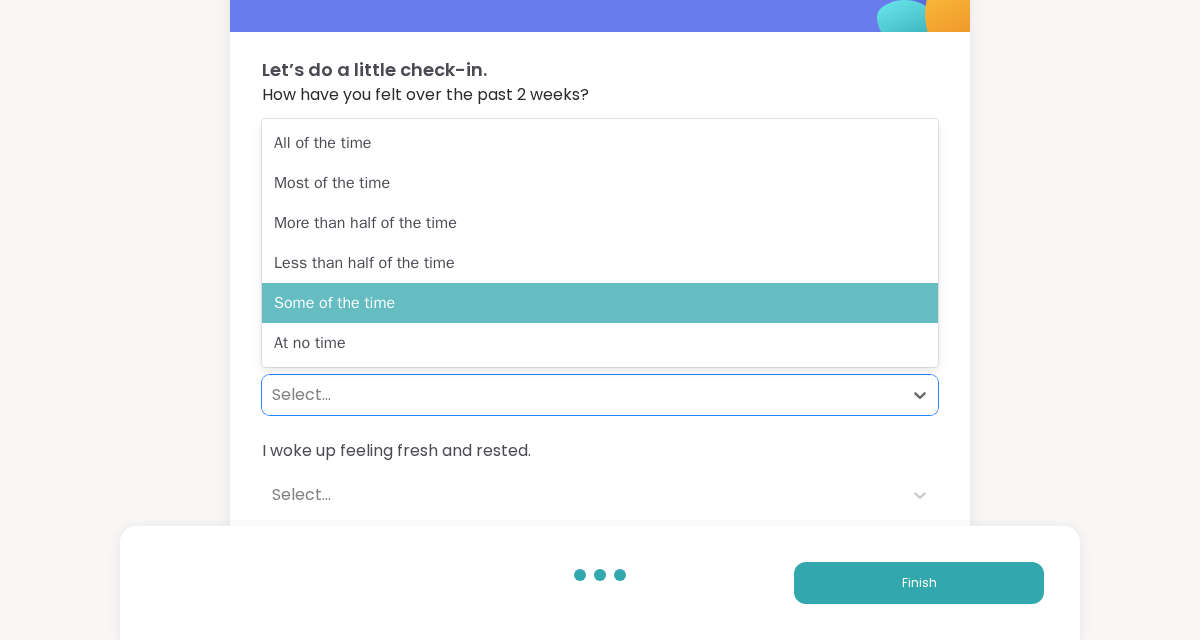 click on "Some of the time" at bounding box center [600, 303] 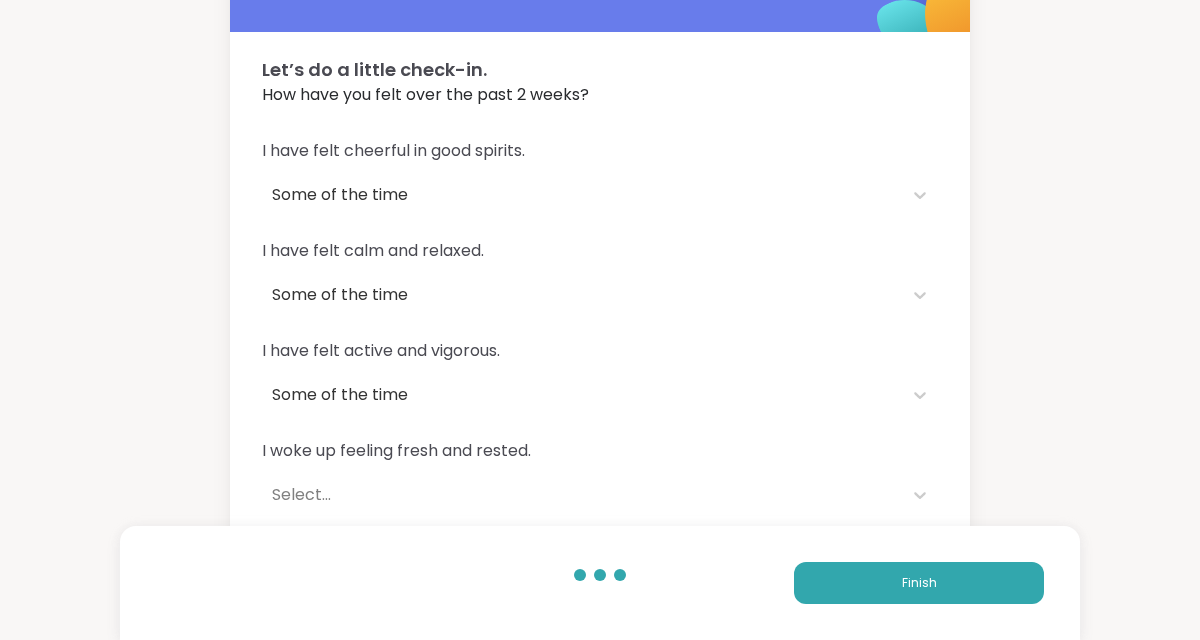 click on "How have you felt over the past 2 weeks?" at bounding box center [600, 95] 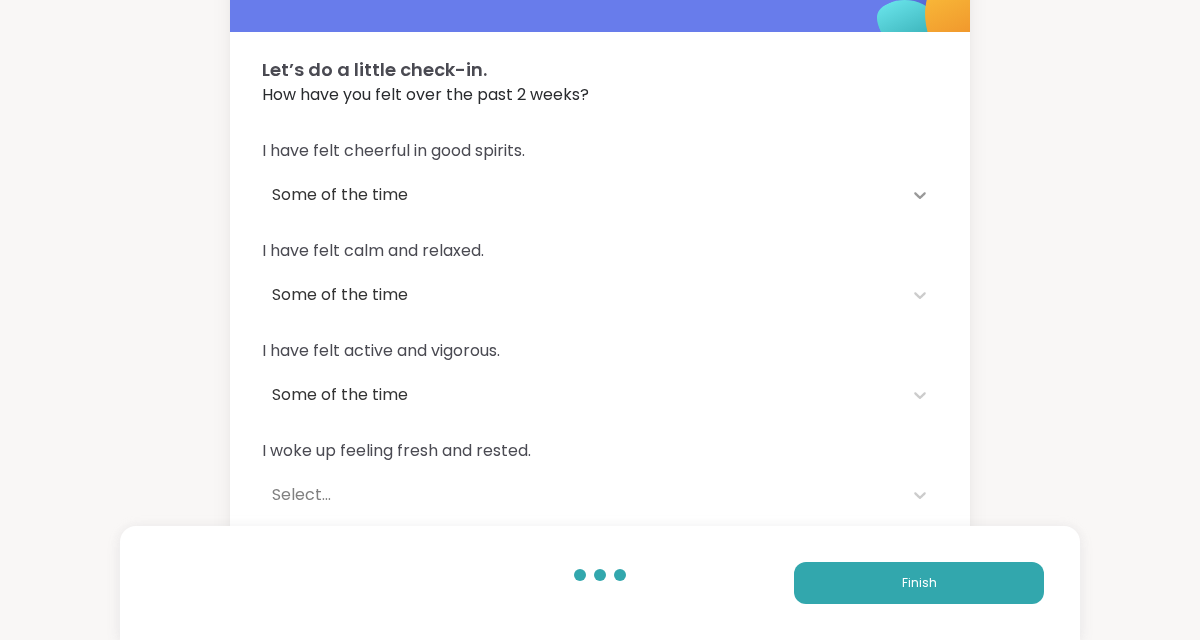 click 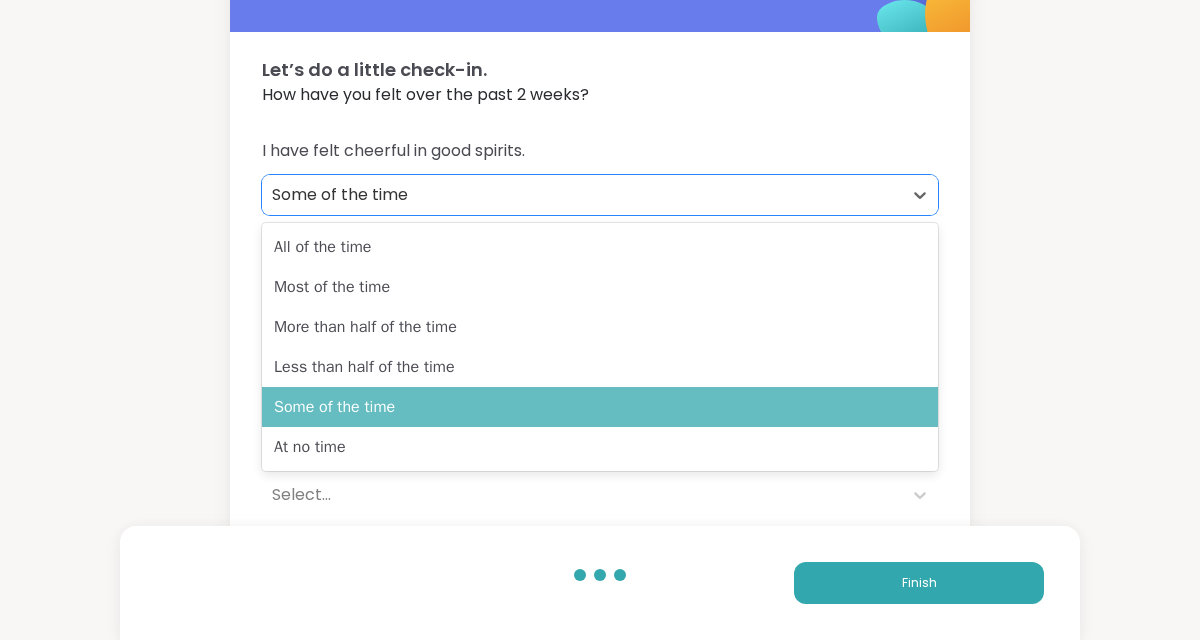 click on "Some of the time" at bounding box center [600, 407] 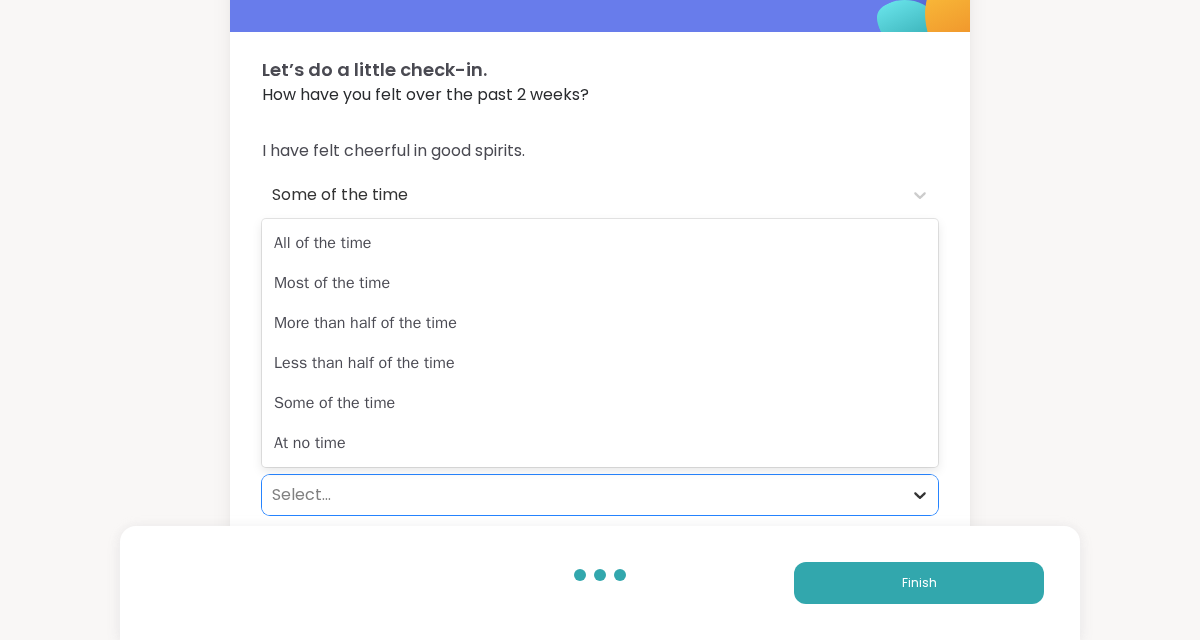 click 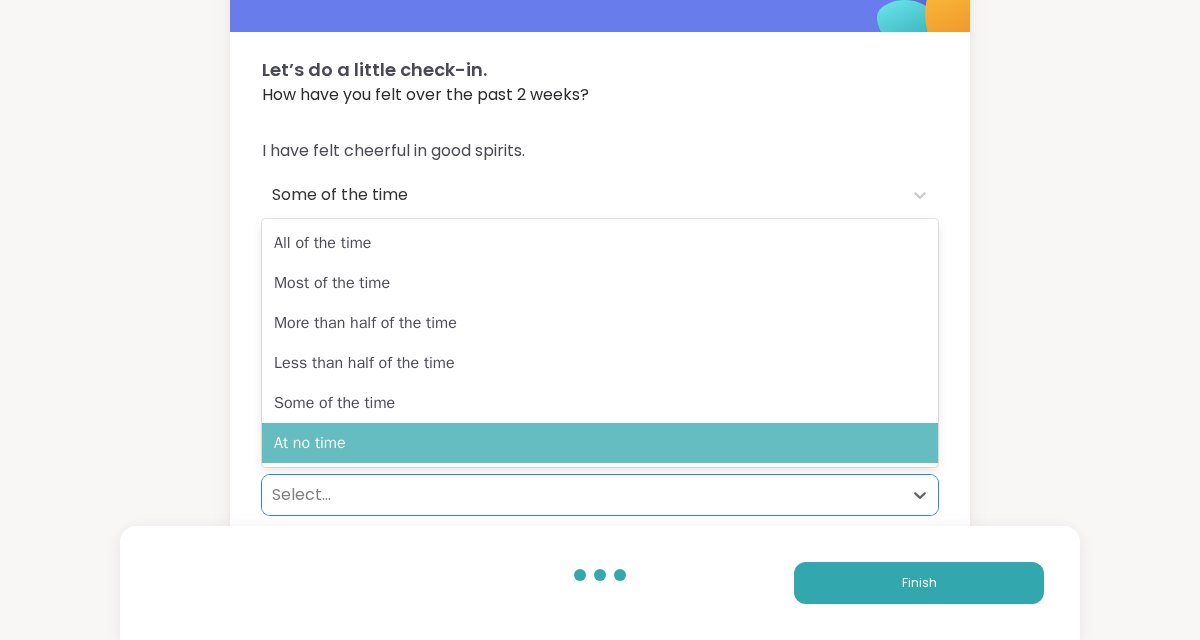 click on "At no time" at bounding box center (600, 443) 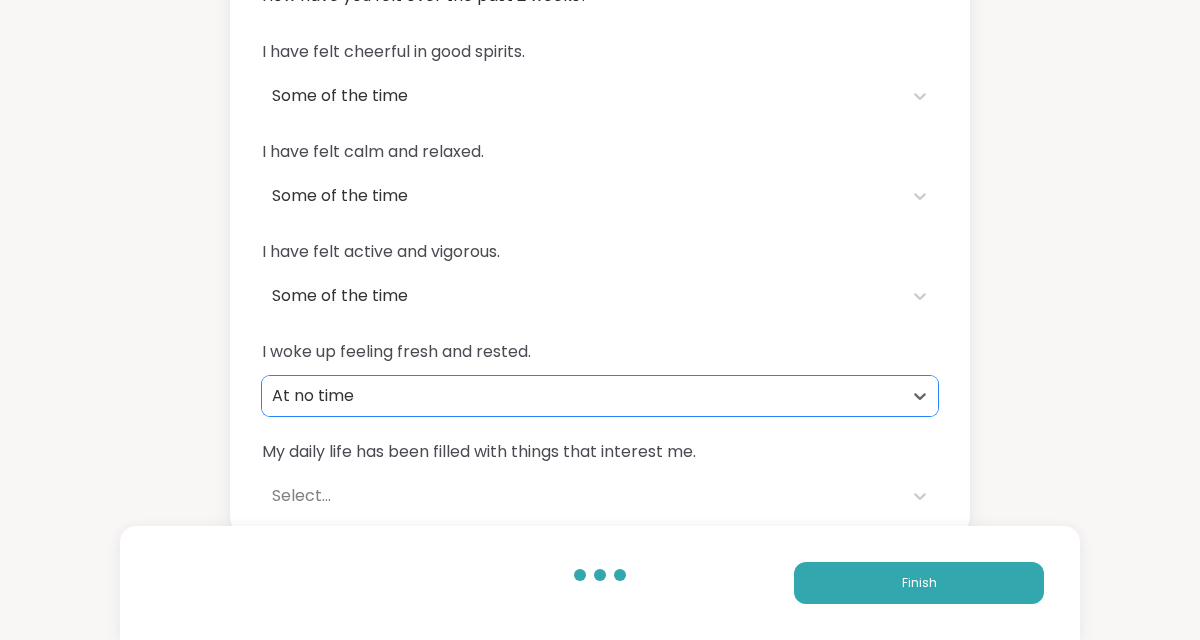 scroll, scrollTop: 198, scrollLeft: 0, axis: vertical 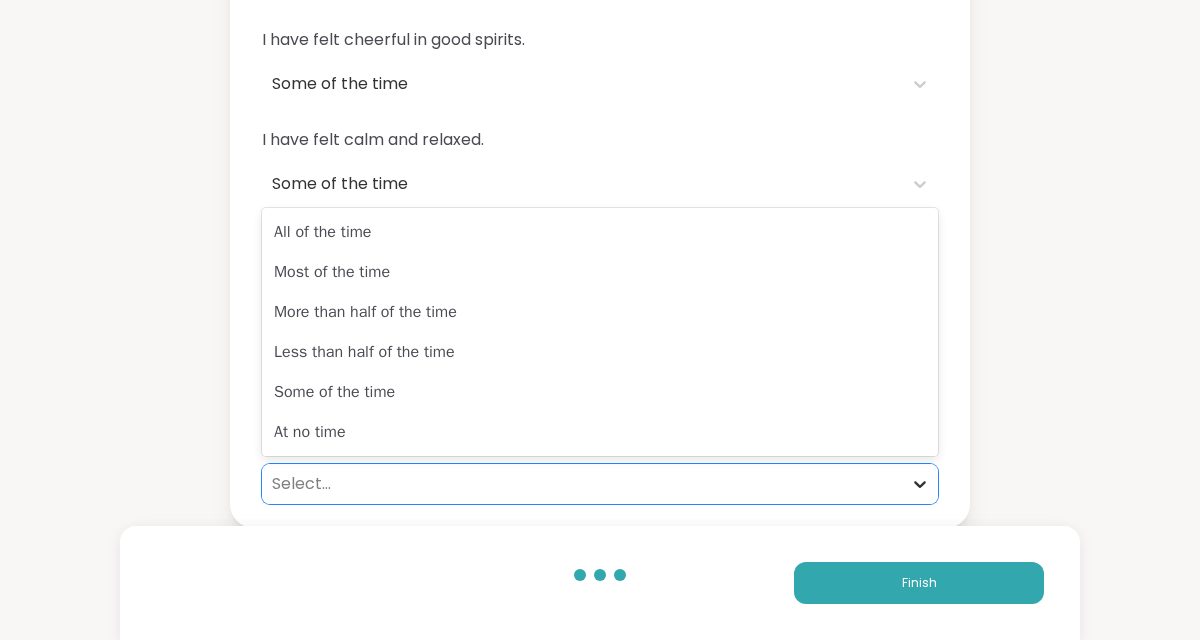 click 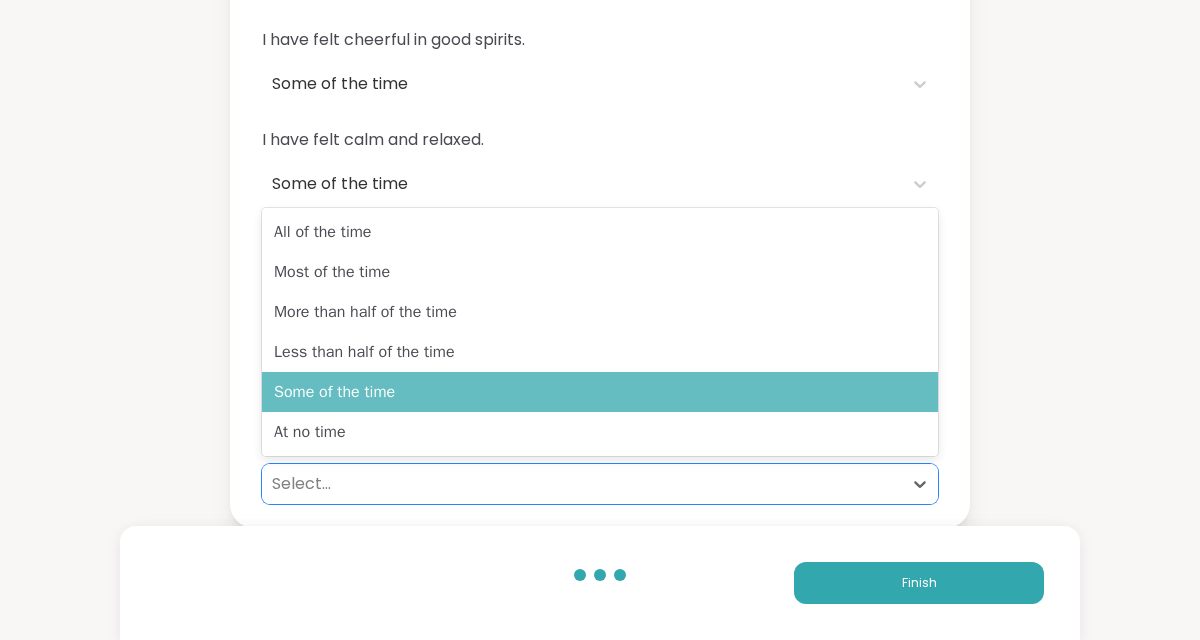 click on "Some of the time" at bounding box center [600, 392] 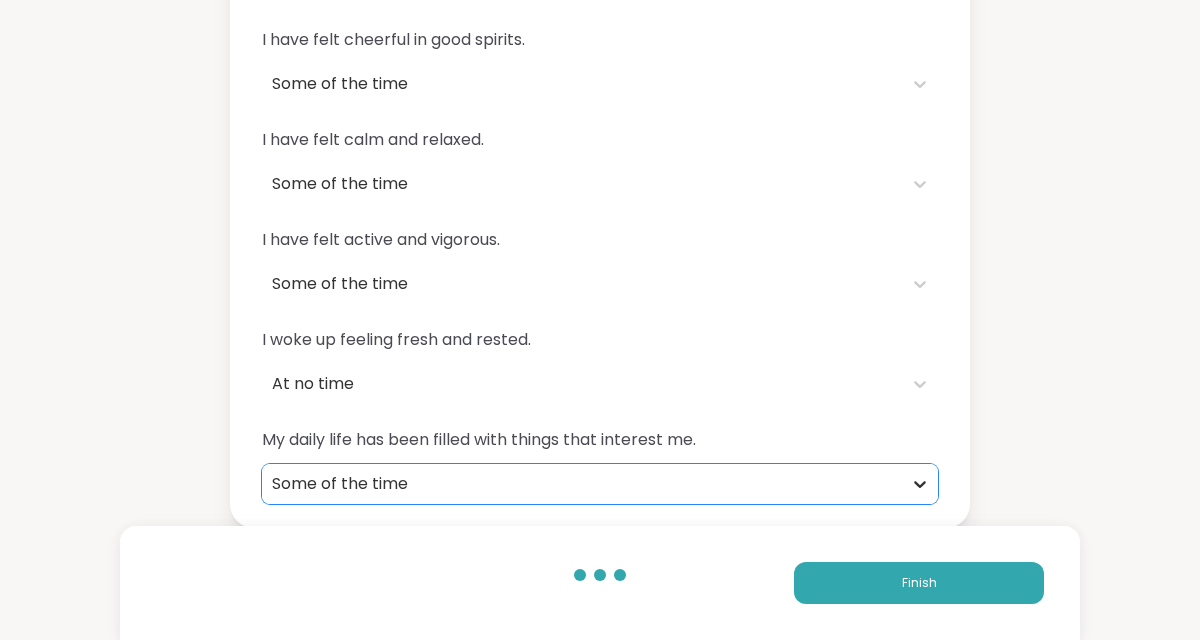 click 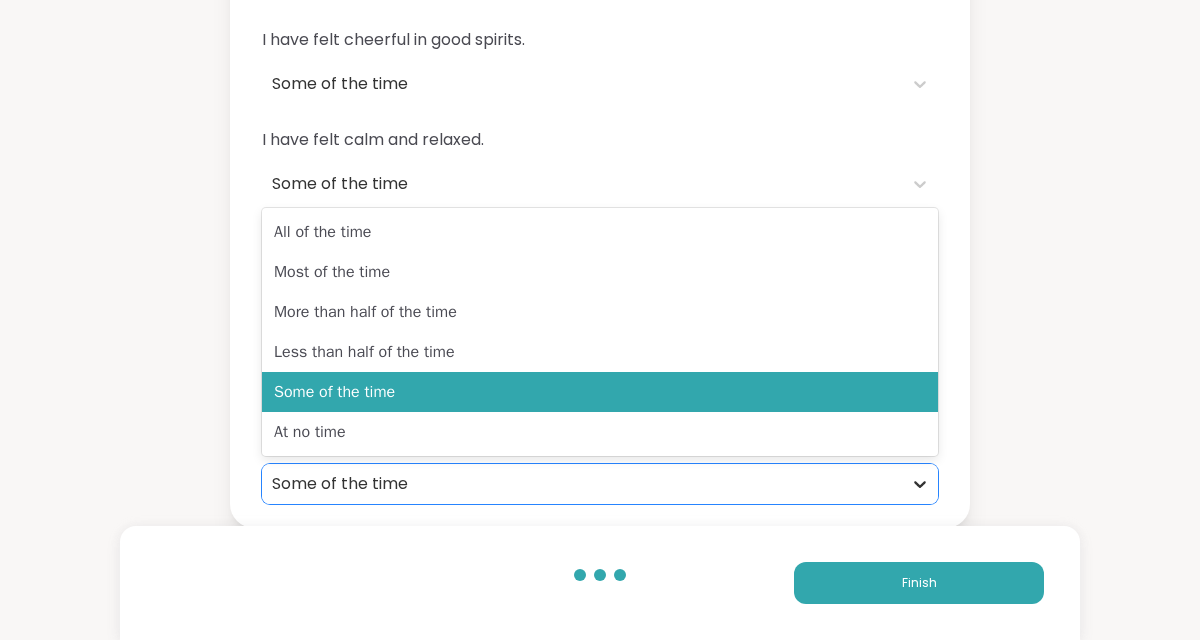 click 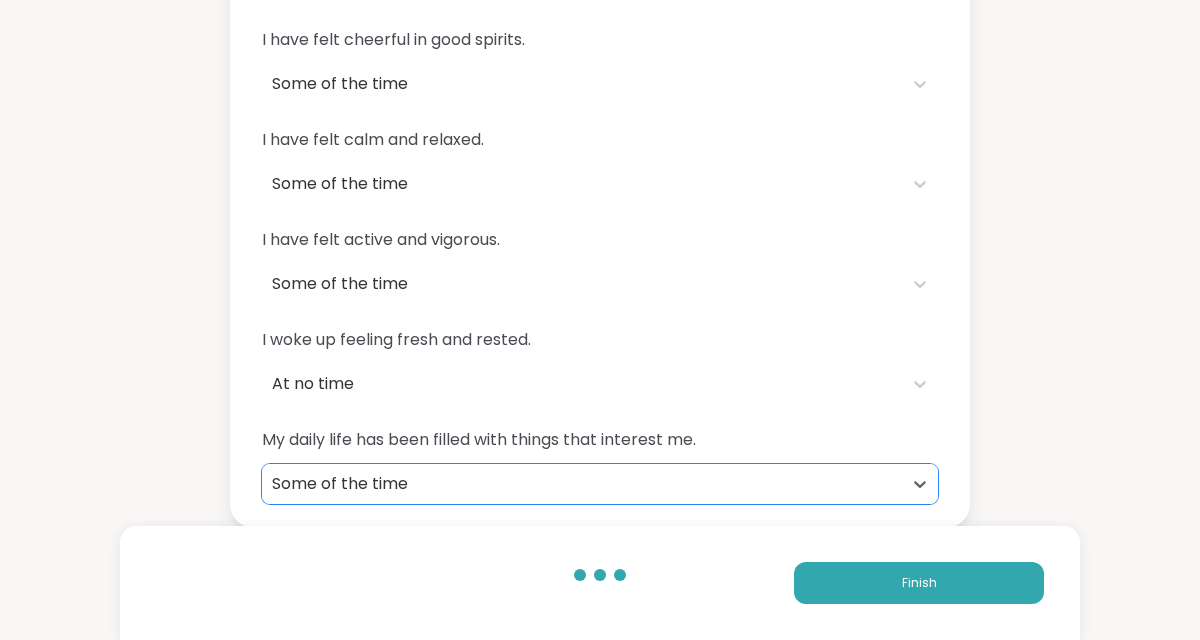scroll, scrollTop: 190, scrollLeft: 0, axis: vertical 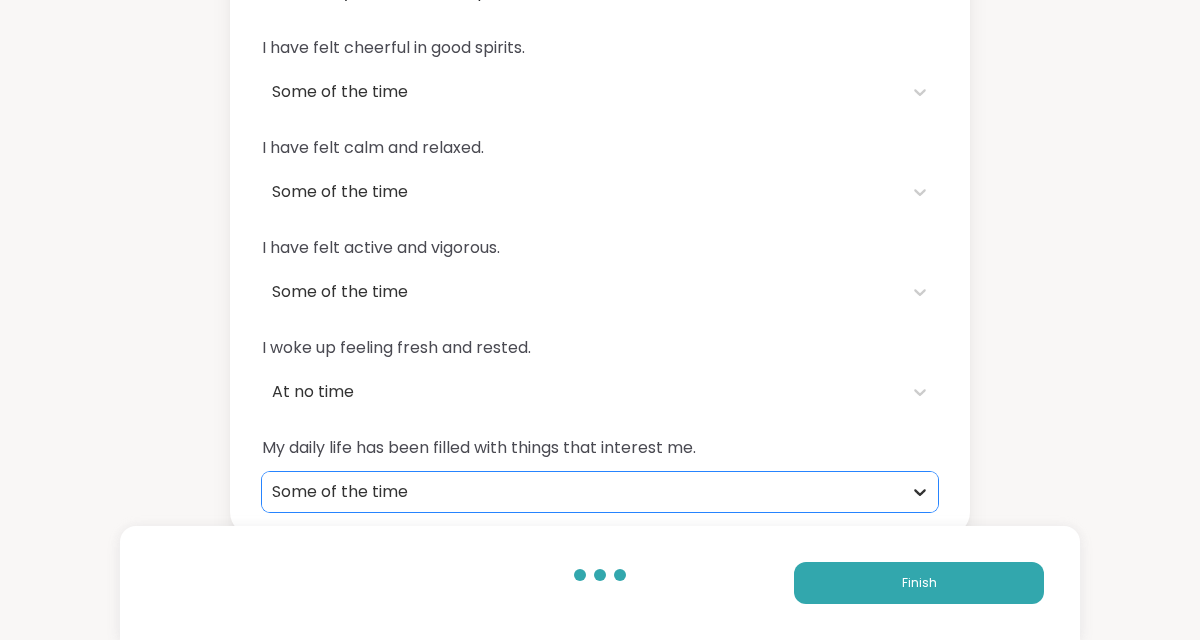 click 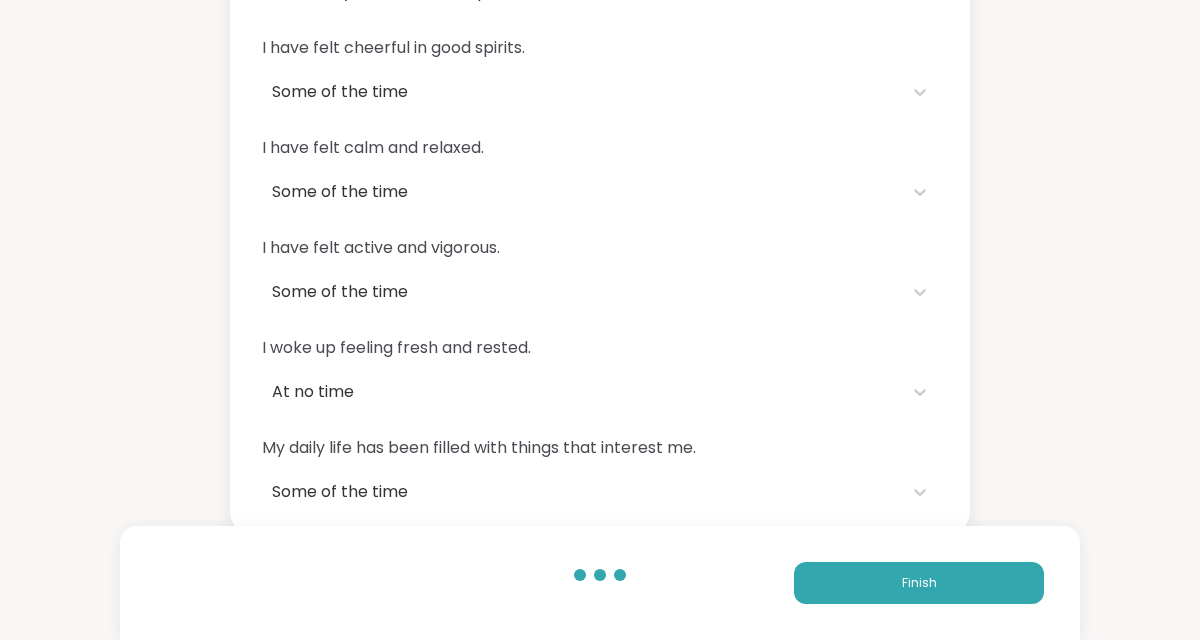 click at bounding box center [600, 575] 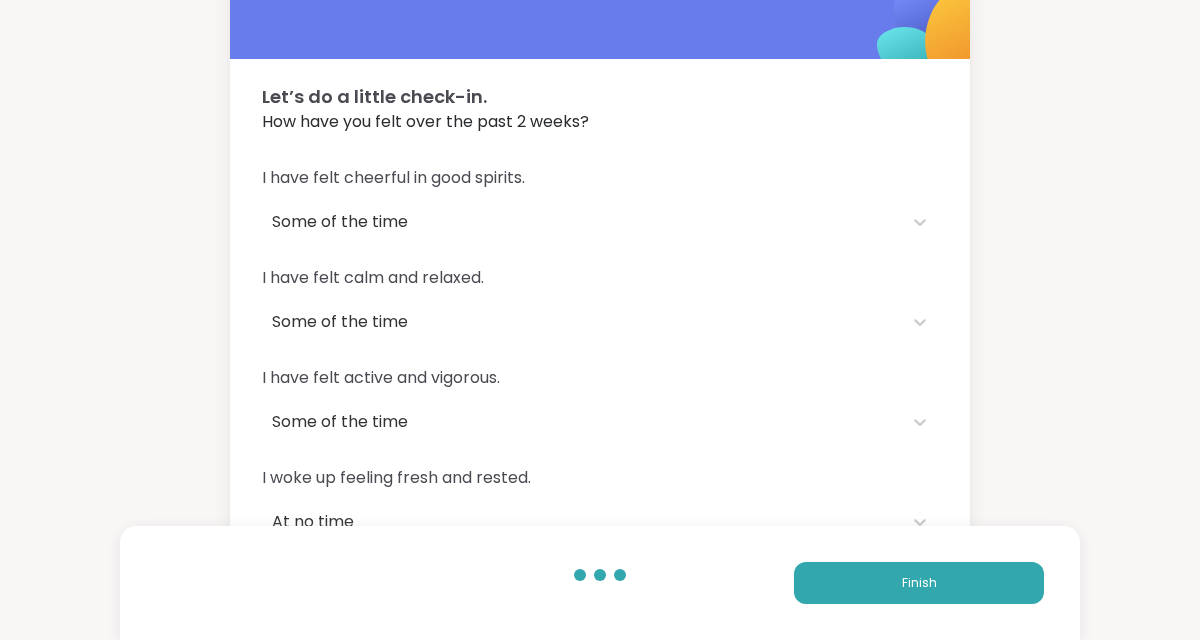 scroll, scrollTop: 61, scrollLeft: 0, axis: vertical 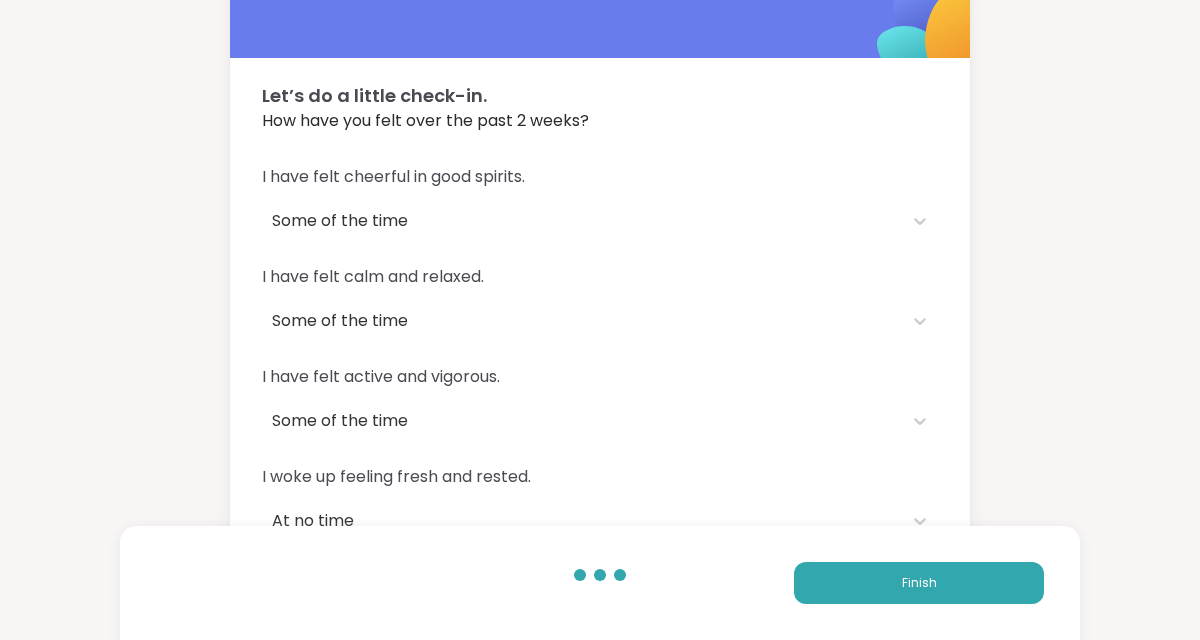 click at bounding box center [600, 575] 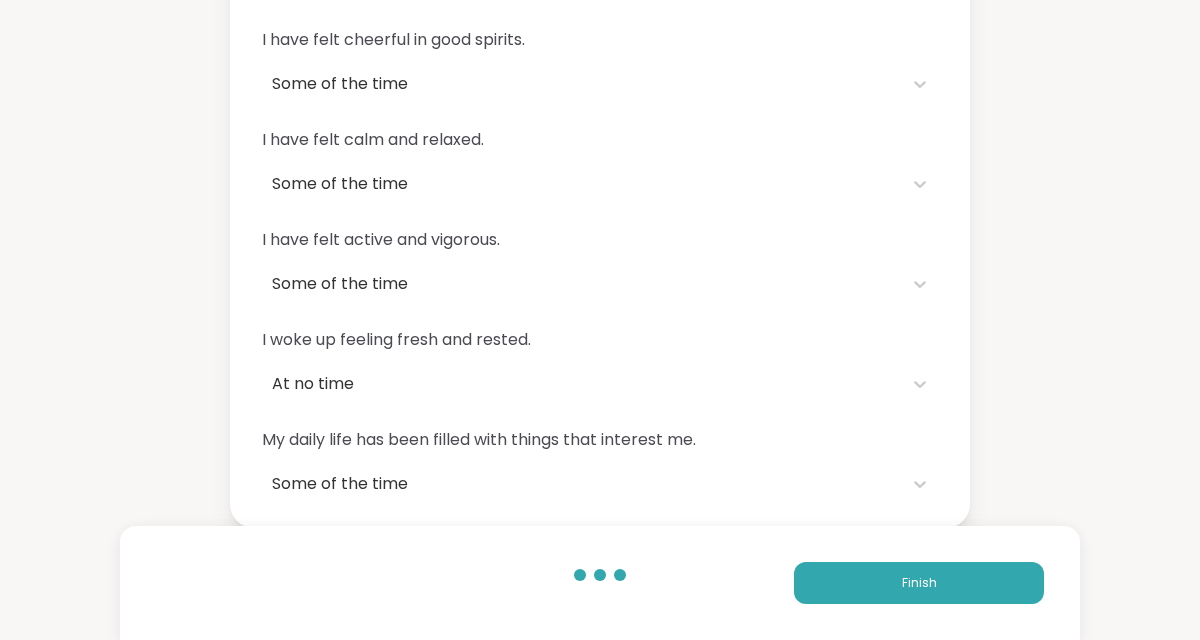 click at bounding box center [600, 575] 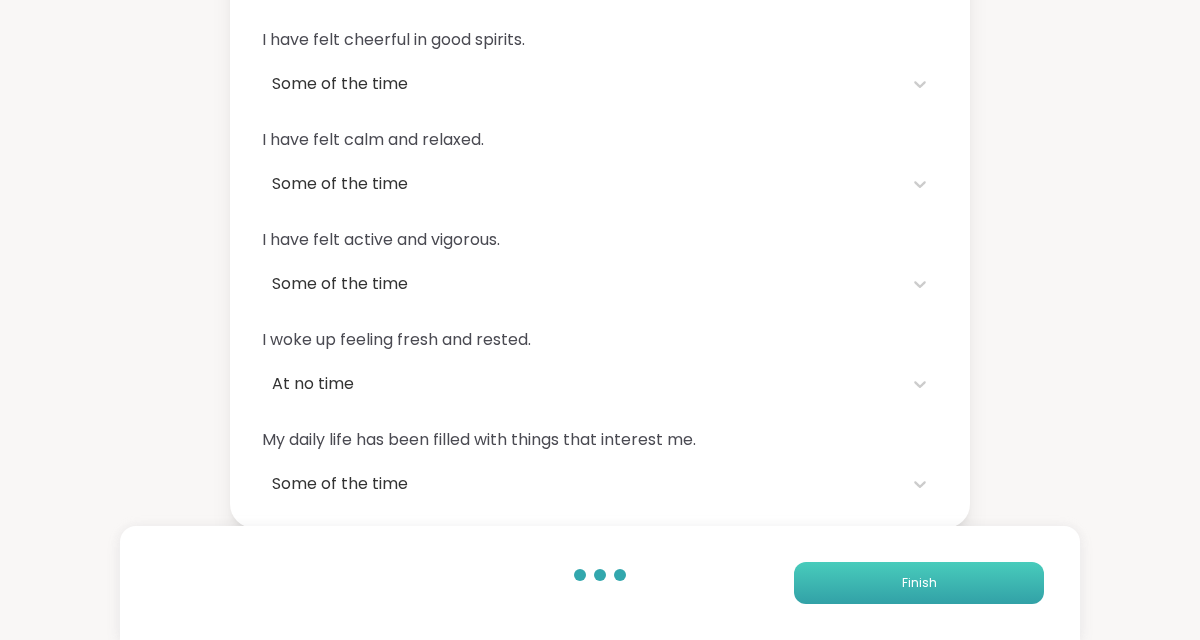click on "Finish" at bounding box center [919, 583] 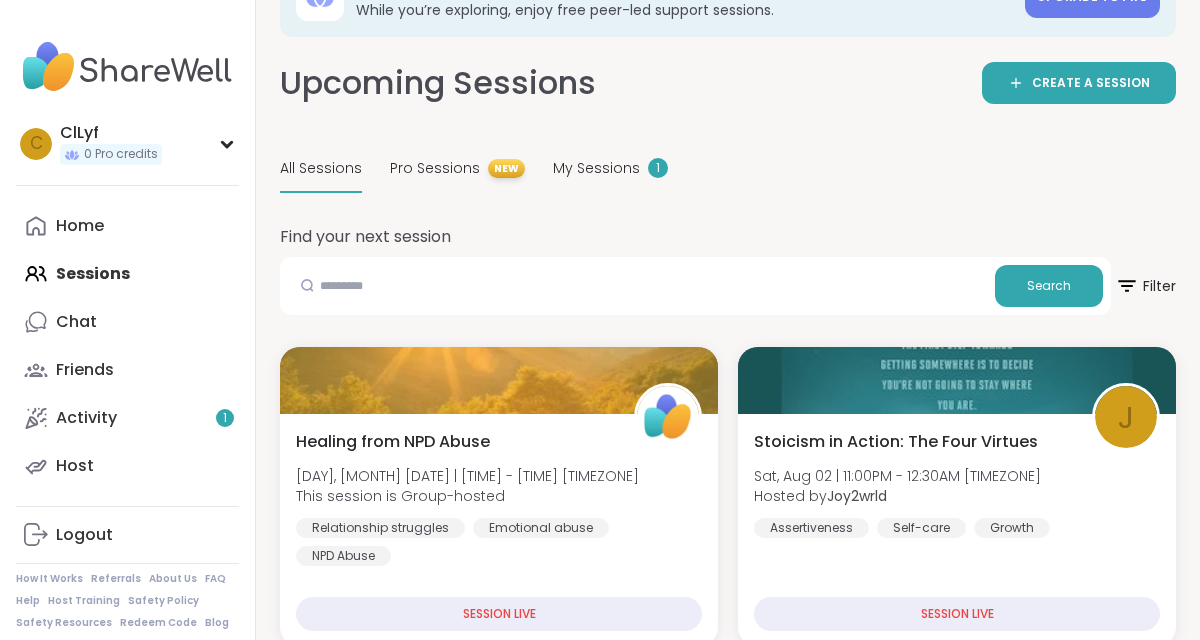 scroll, scrollTop: 90, scrollLeft: 0, axis: vertical 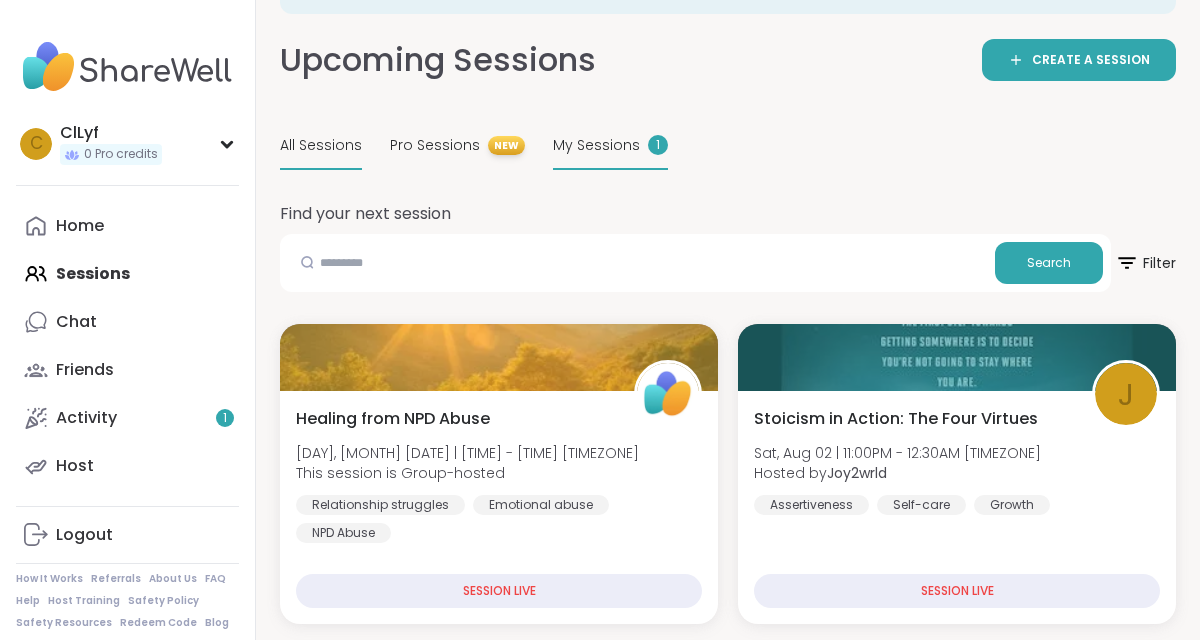 click on "1" at bounding box center (658, 145) 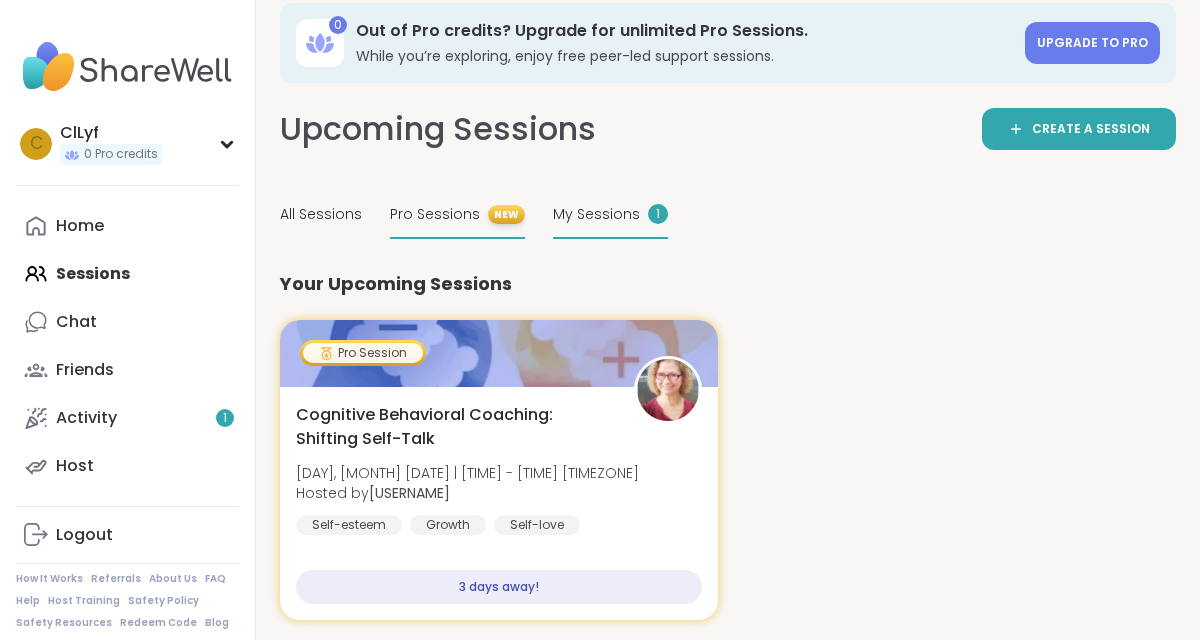 click on "Pro Sessions" at bounding box center [435, 214] 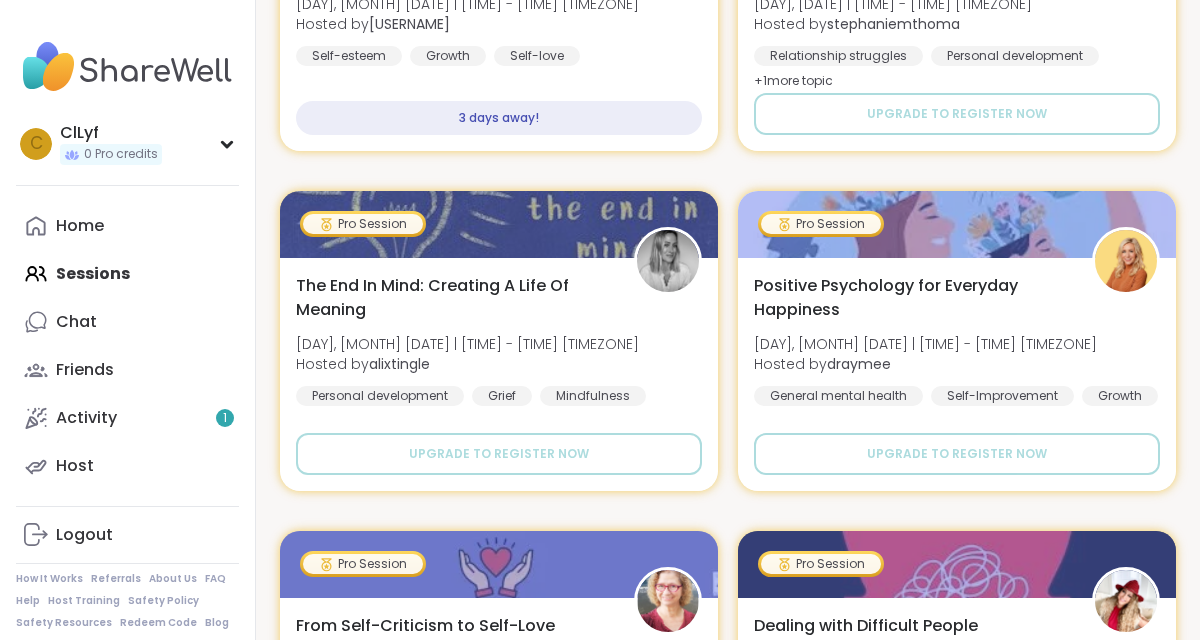 scroll, scrollTop: 0, scrollLeft: 0, axis: both 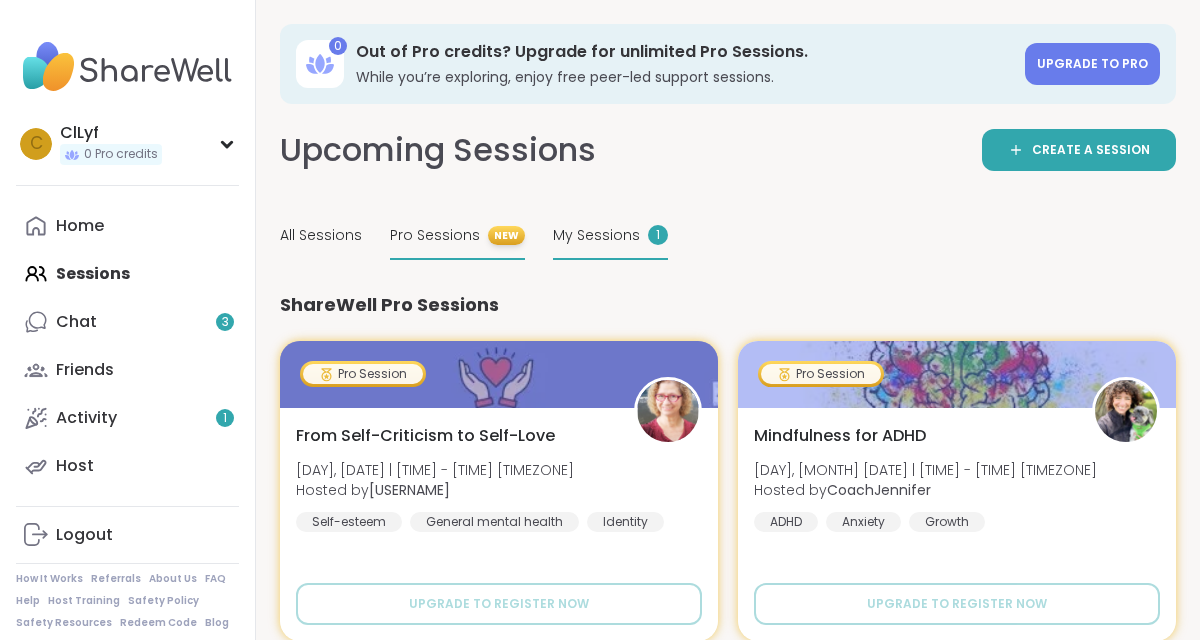 click on "My Sessions" at bounding box center [596, 235] 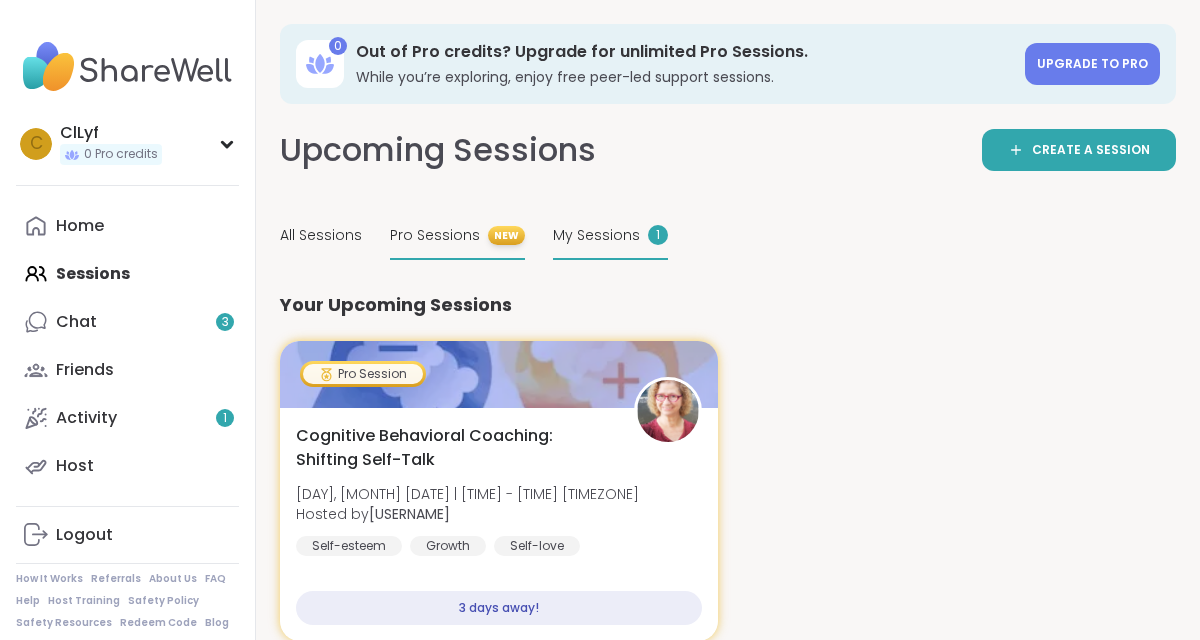 click on "Pro Sessions" at bounding box center [435, 235] 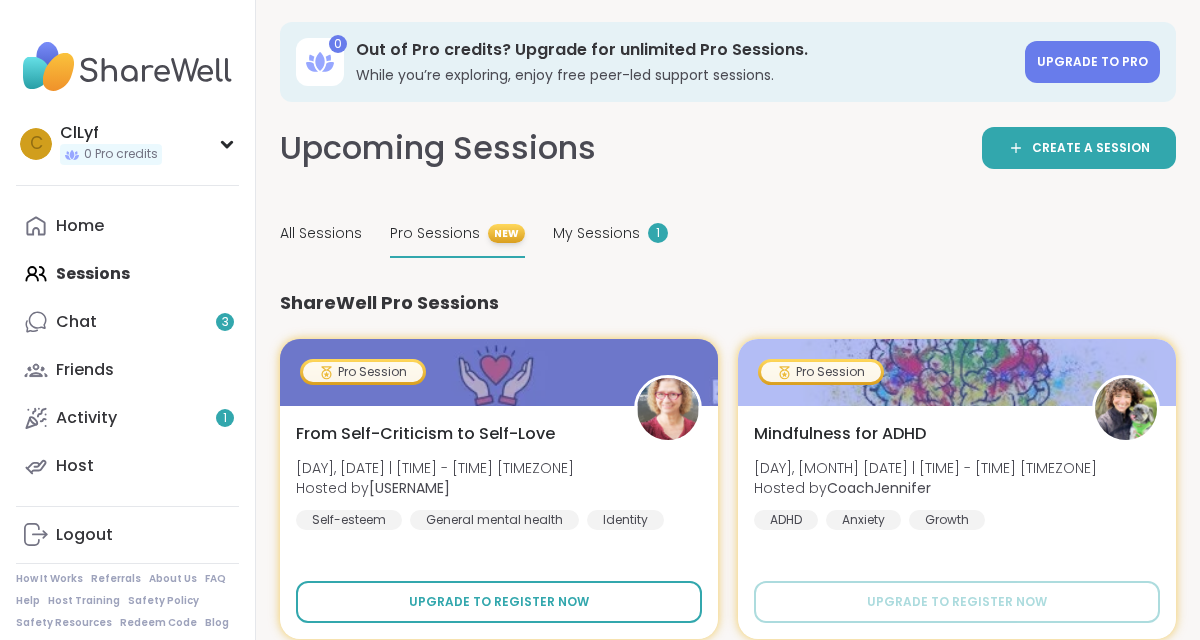 scroll, scrollTop: 0, scrollLeft: 0, axis: both 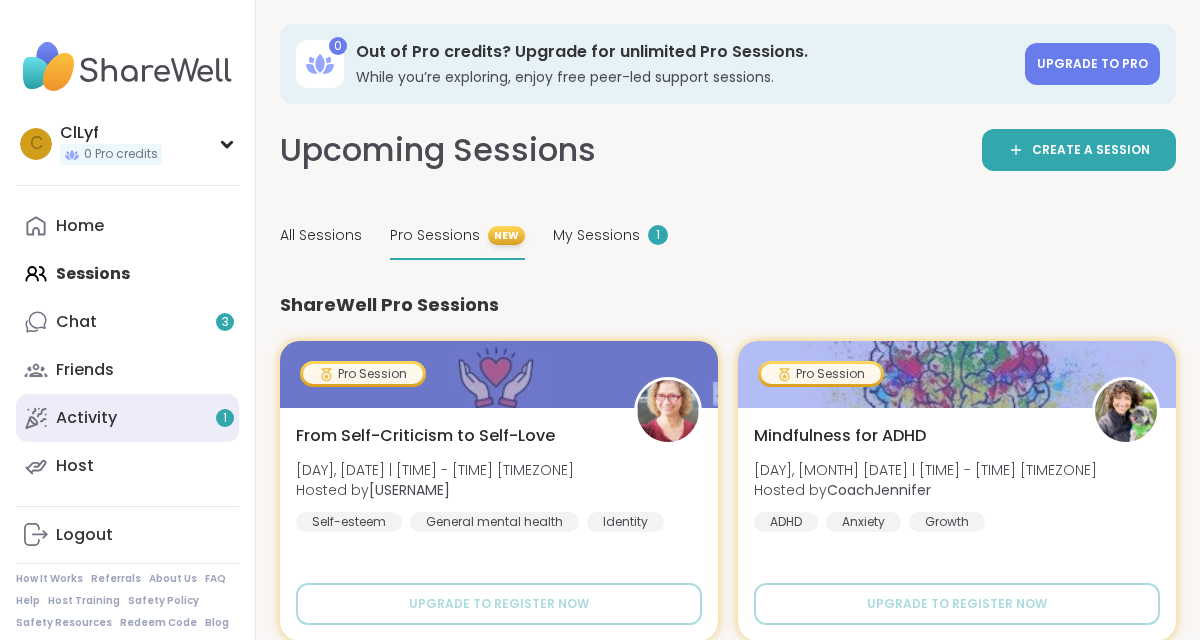 click on "Activity 1" at bounding box center (127, 418) 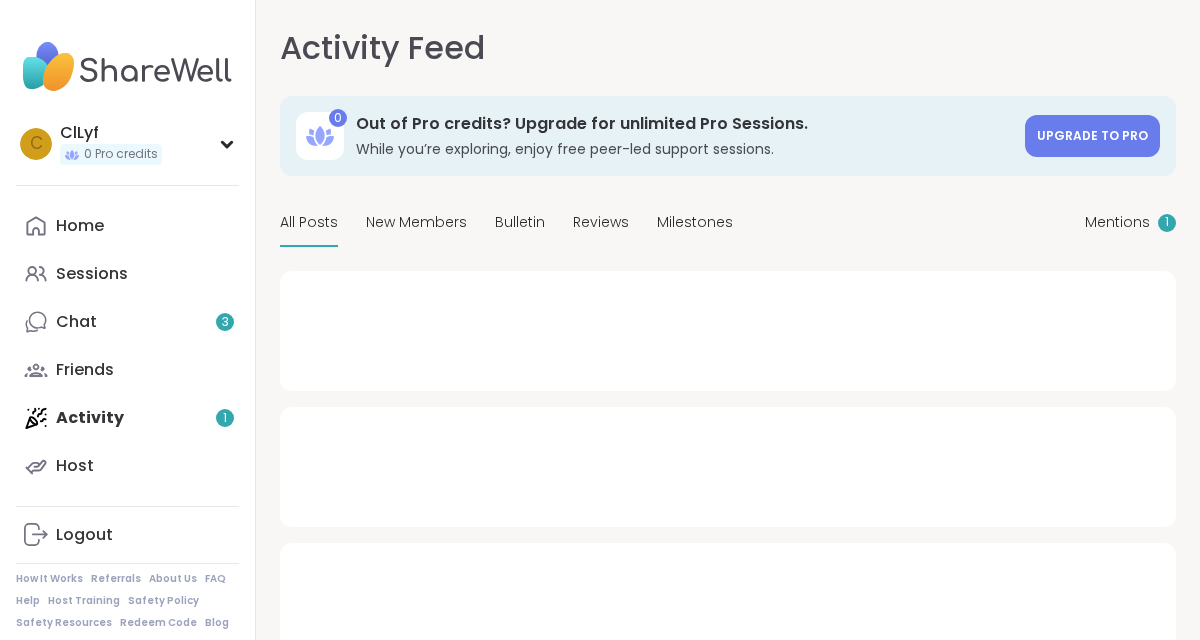 type on "*" 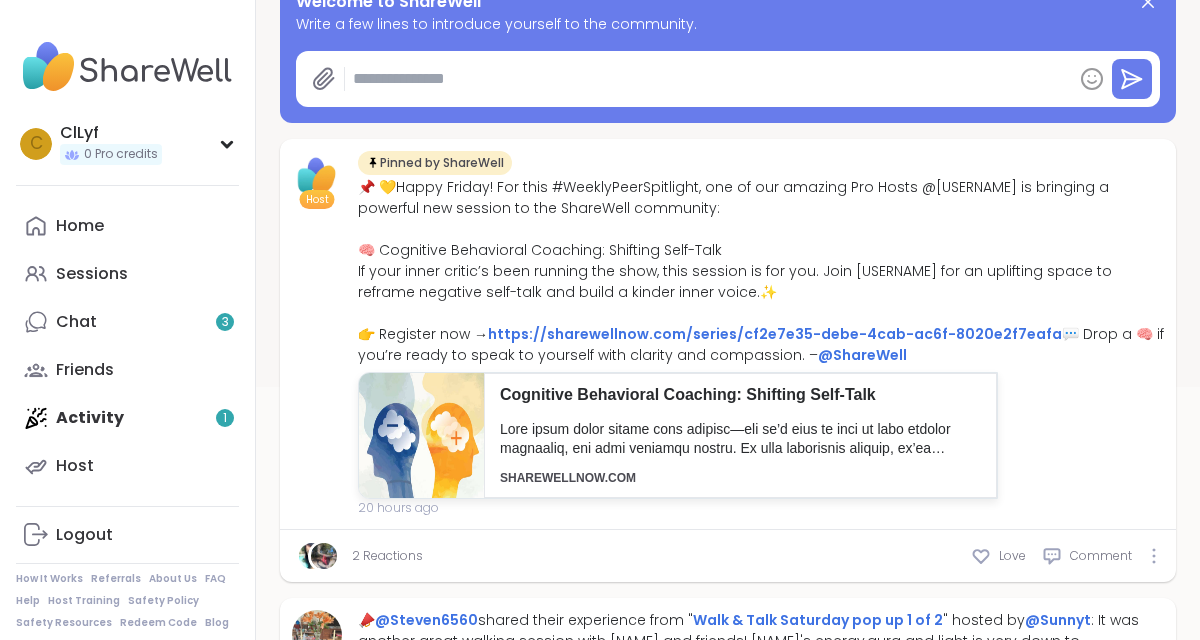 scroll, scrollTop: 302, scrollLeft: 0, axis: vertical 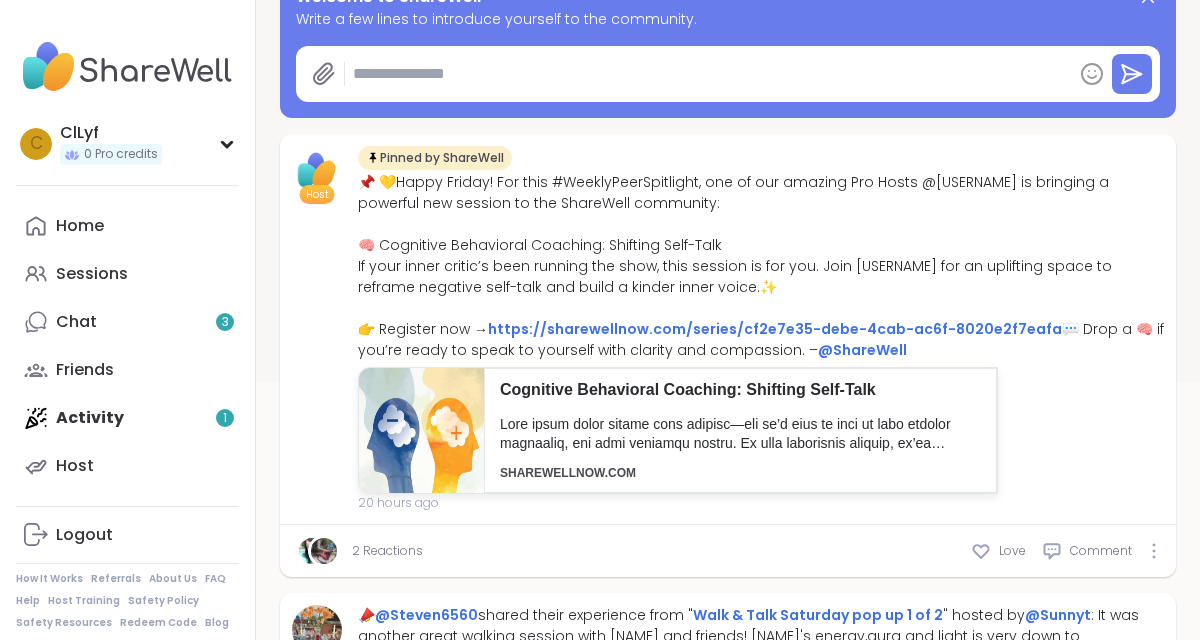 click on "Home Sessions Chat 3 Friends Activity 1 Host" at bounding box center (127, 346) 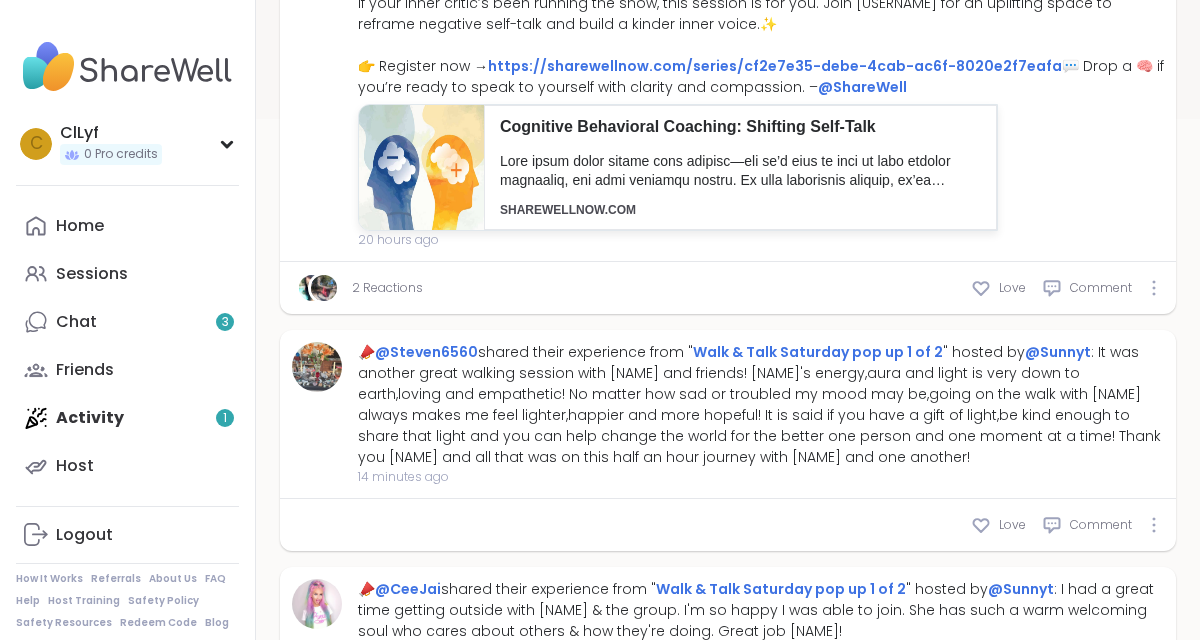 scroll, scrollTop: 0, scrollLeft: 0, axis: both 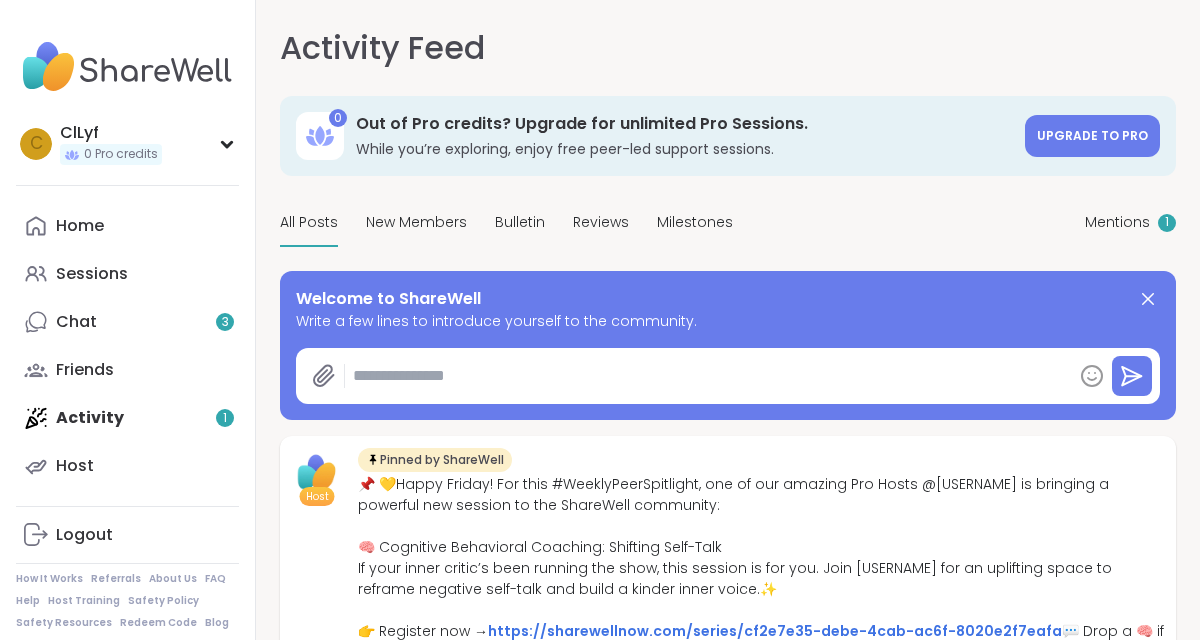 click on "Home Sessions Chat 3 Friends Activity 1 Host" at bounding box center (127, 346) 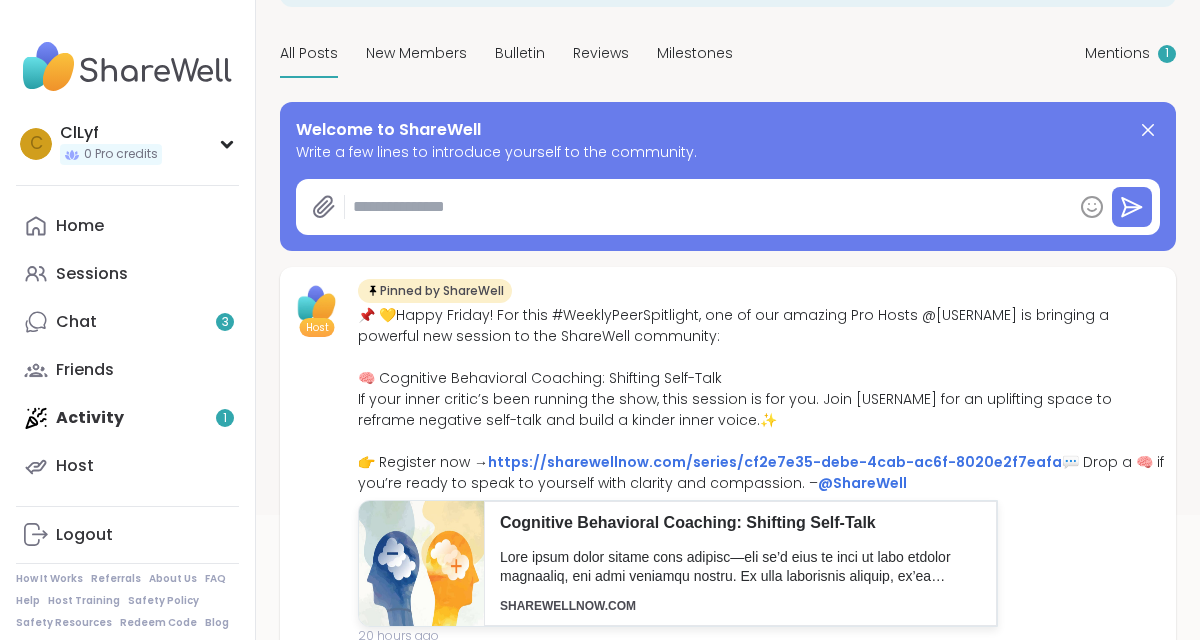 scroll, scrollTop: 0, scrollLeft: 0, axis: both 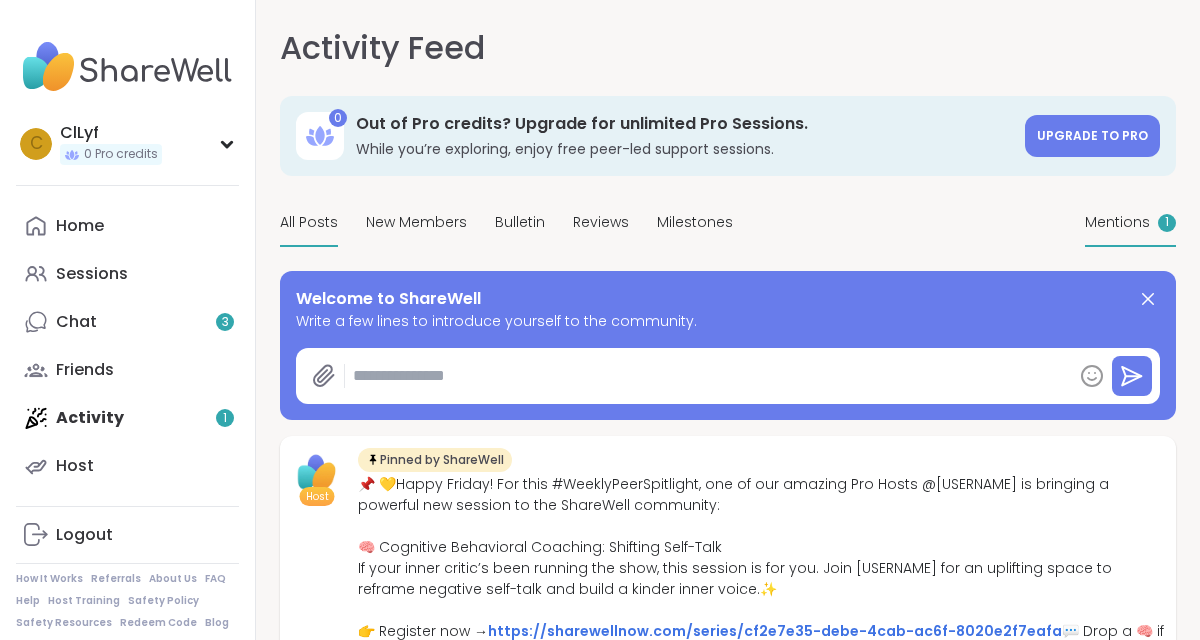 click on "1" at bounding box center [1167, 222] 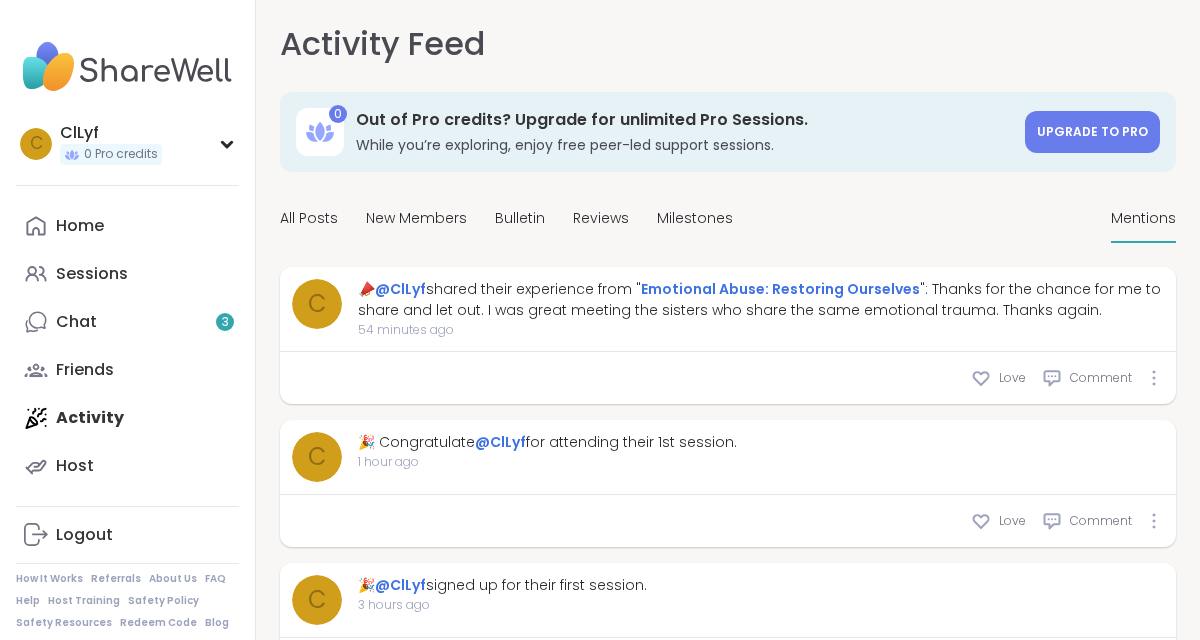 scroll, scrollTop: 0, scrollLeft: 0, axis: both 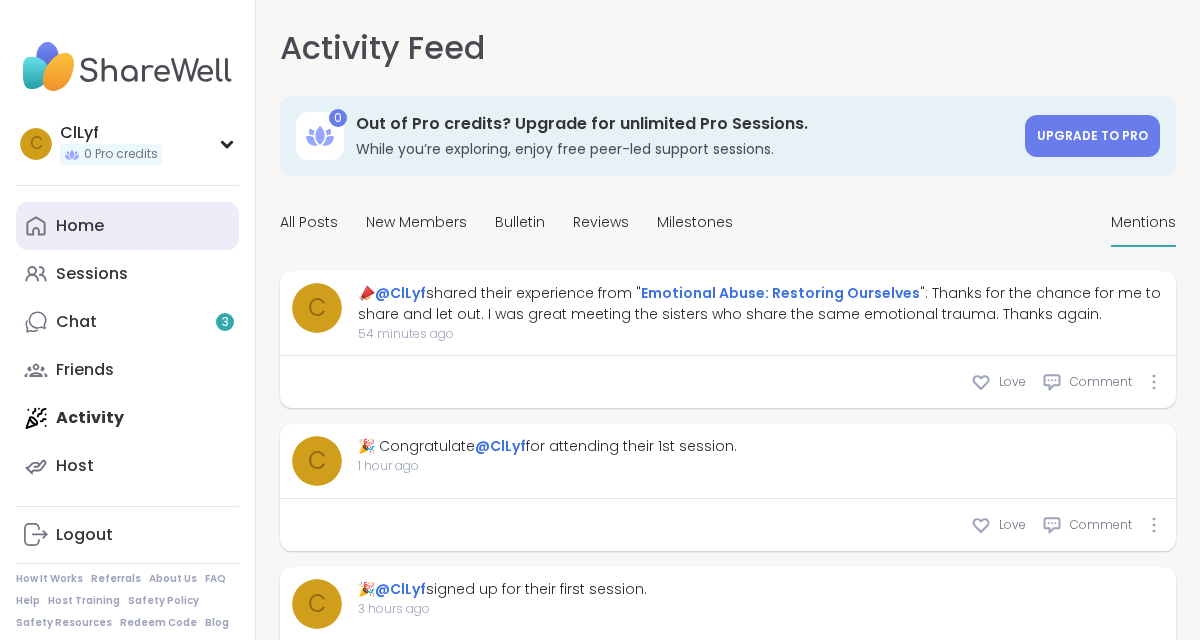 click on "Home" at bounding box center [127, 226] 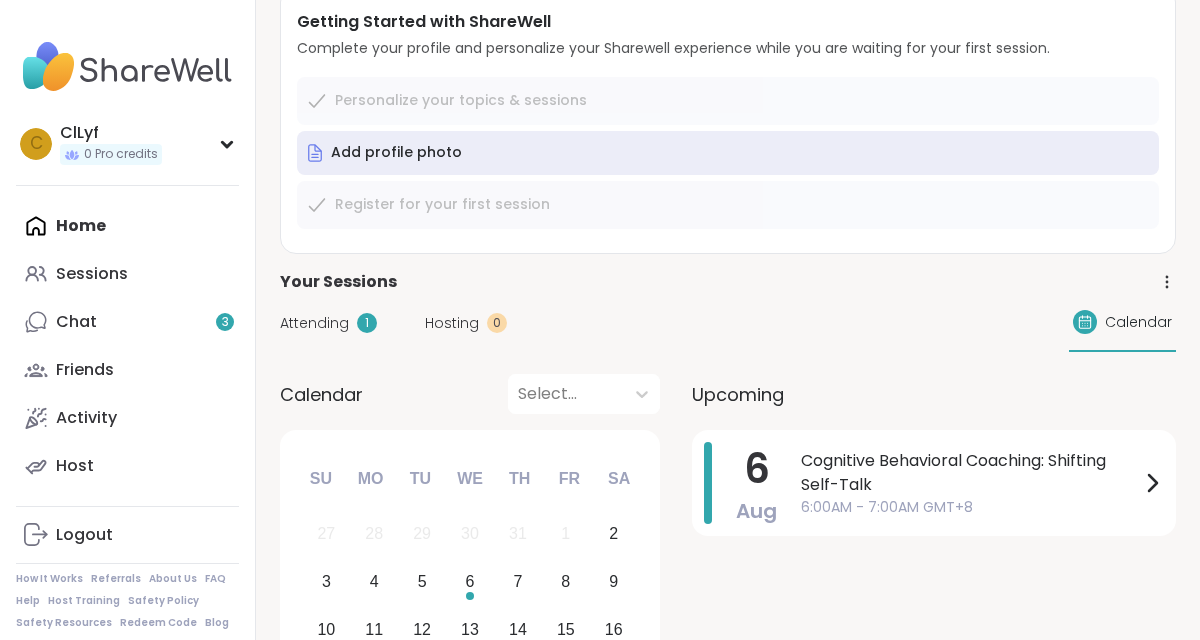scroll, scrollTop: 0, scrollLeft: 0, axis: both 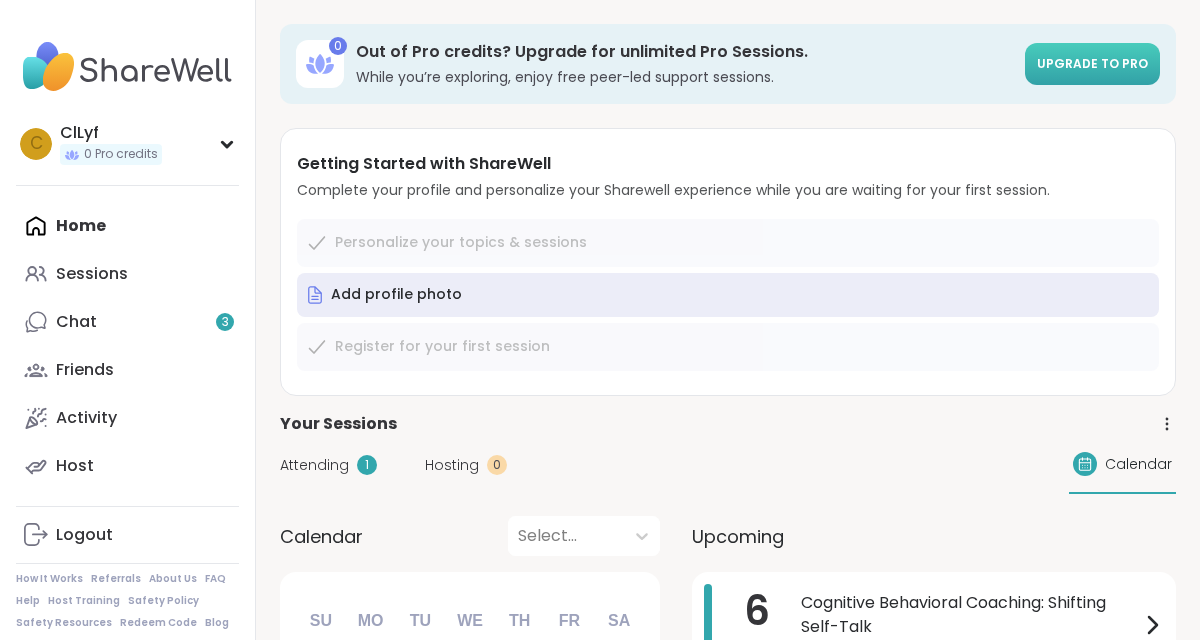 click on "Upgrade to Pro" at bounding box center [1092, 63] 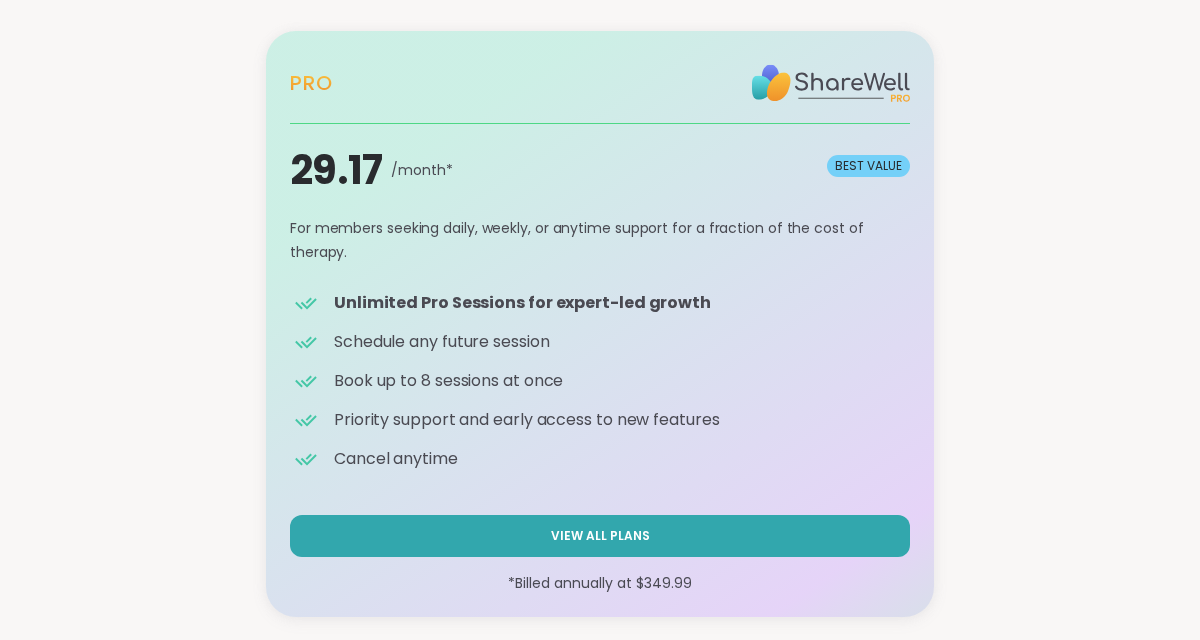 scroll, scrollTop: 137, scrollLeft: 0, axis: vertical 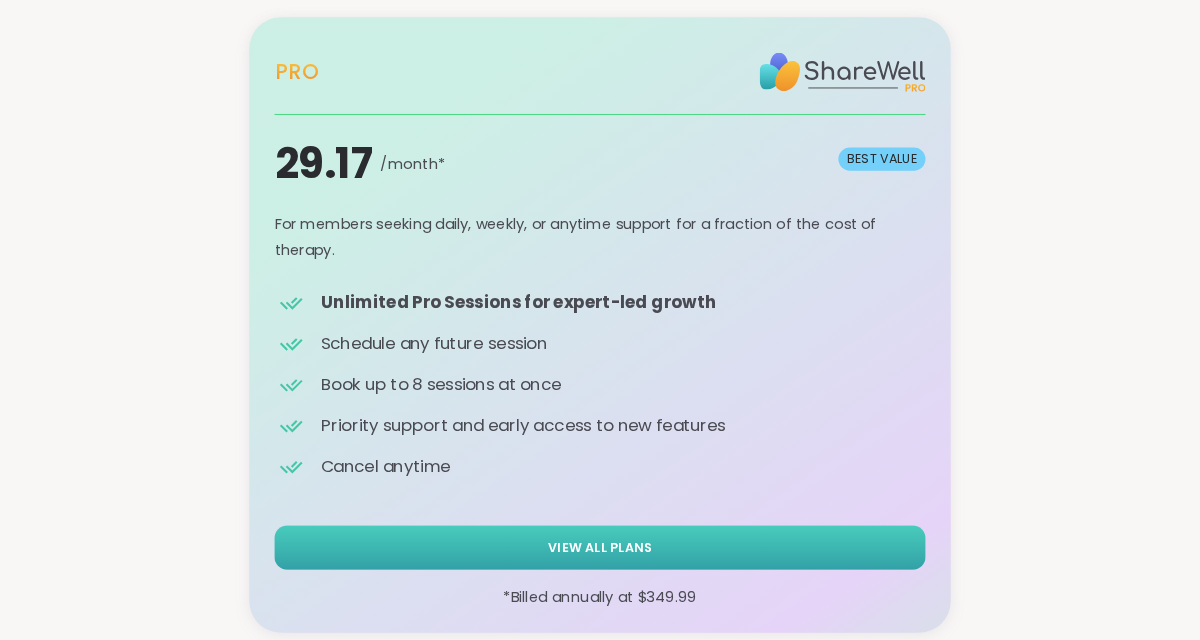click on "View All Plans" at bounding box center (600, 547) 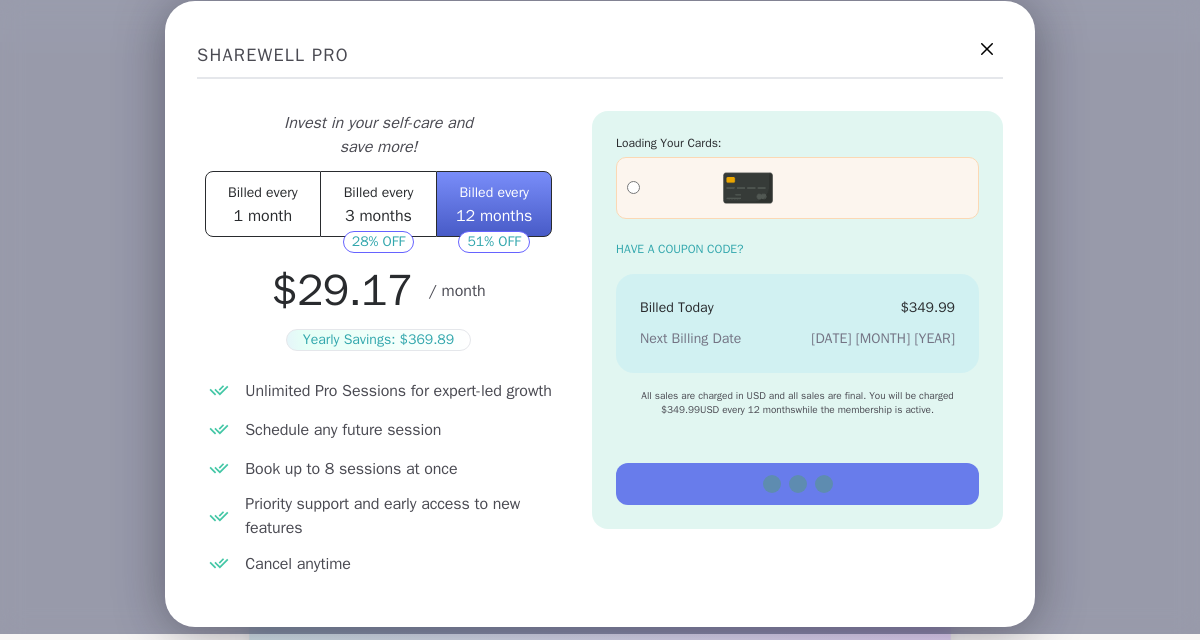 scroll, scrollTop: 0, scrollLeft: 0, axis: both 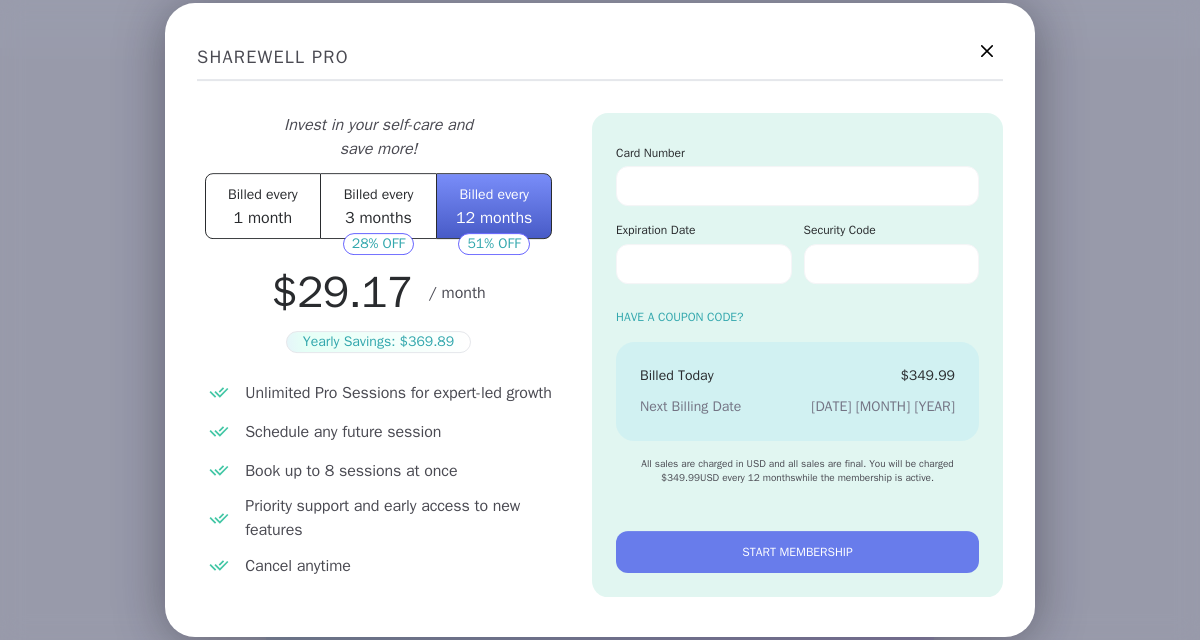 click on "Billed every  3 months" at bounding box center (379, 206) 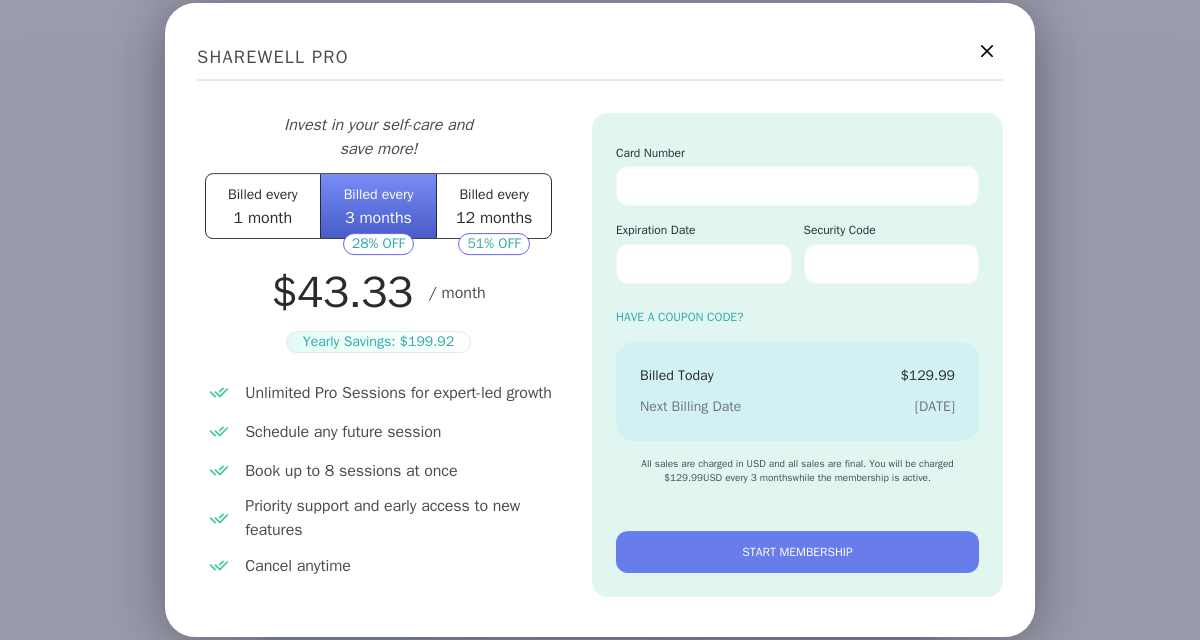 click on "Billed every  1 month" at bounding box center (263, 206) 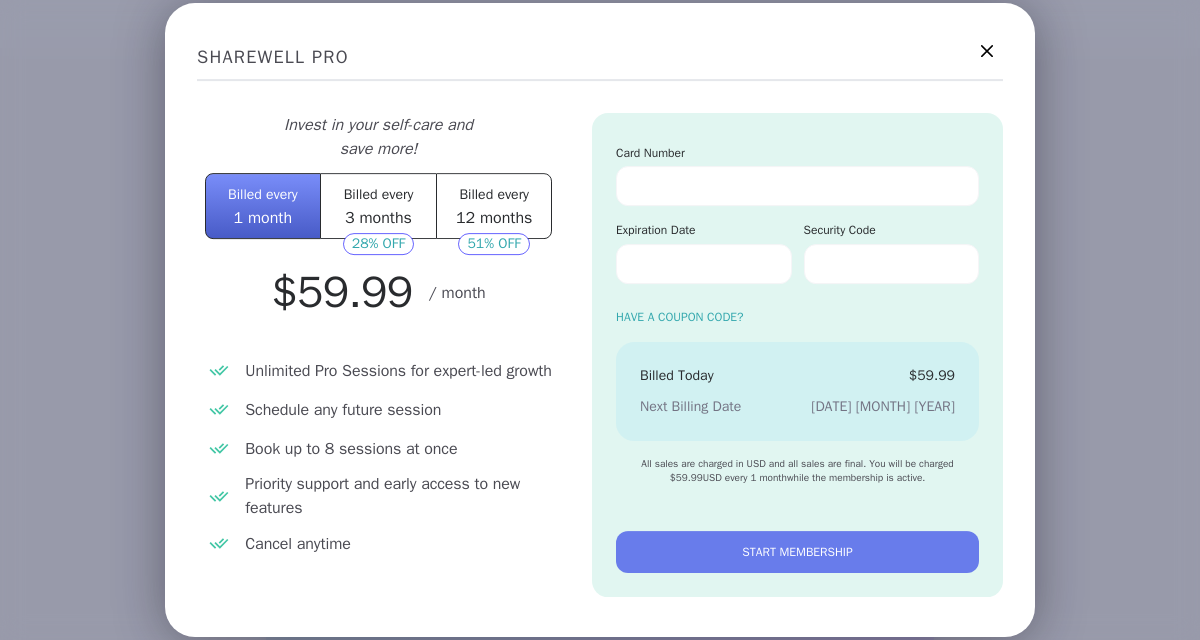click on "3 months" at bounding box center [378, 218] 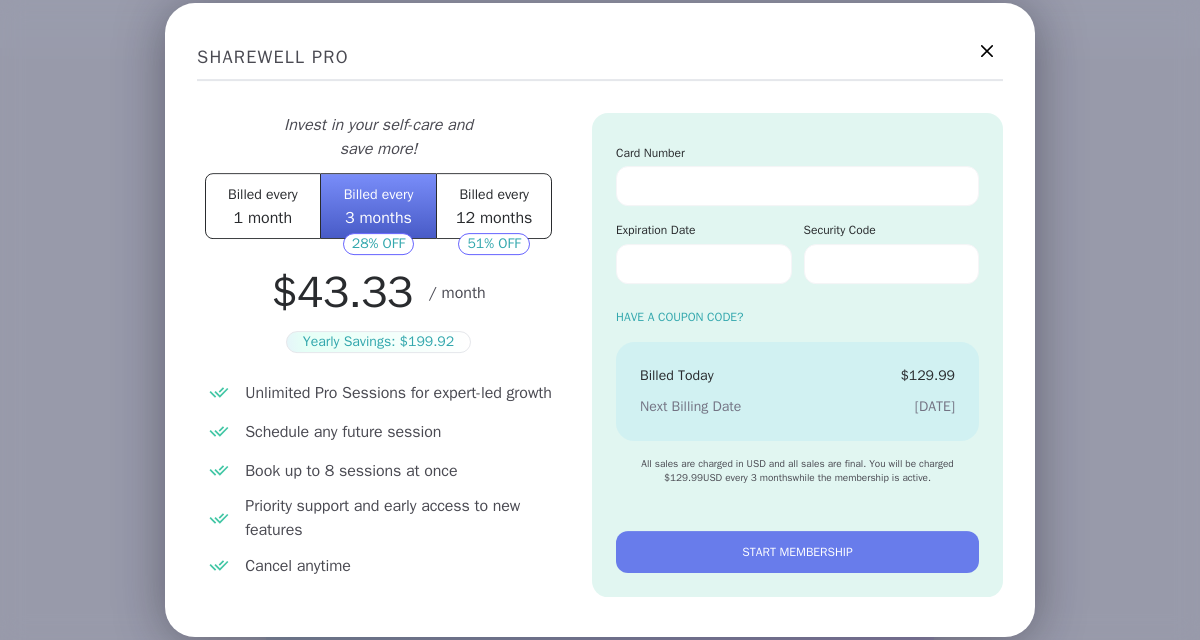 click on "1 month" at bounding box center [263, 218] 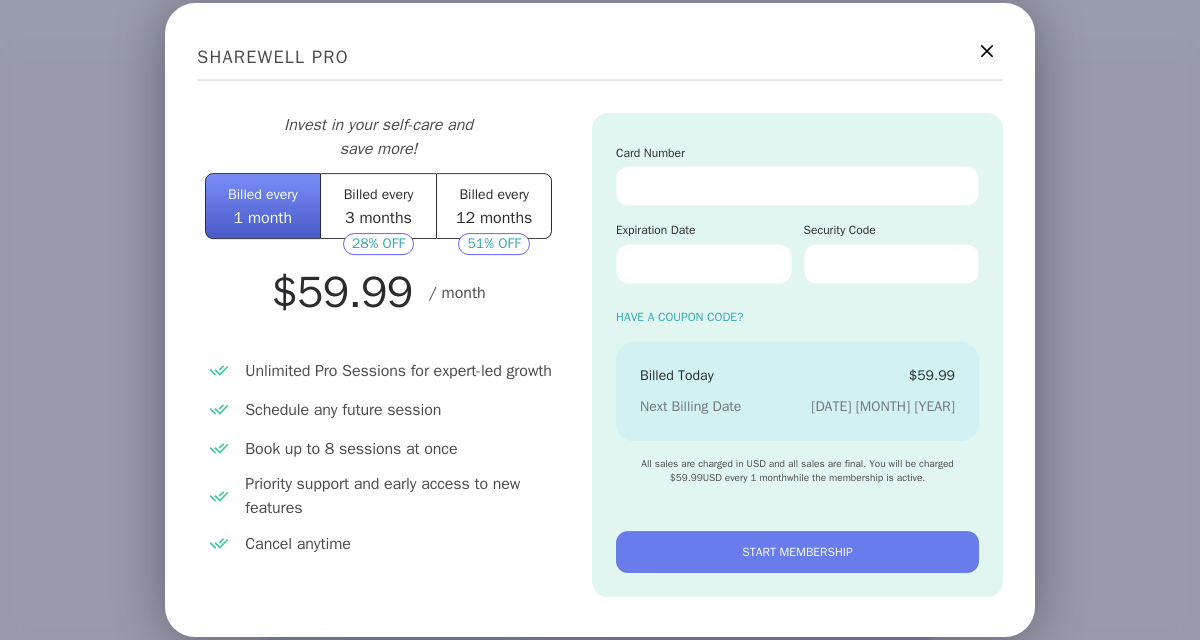 click on "Billed every  3 months" at bounding box center (379, 206) 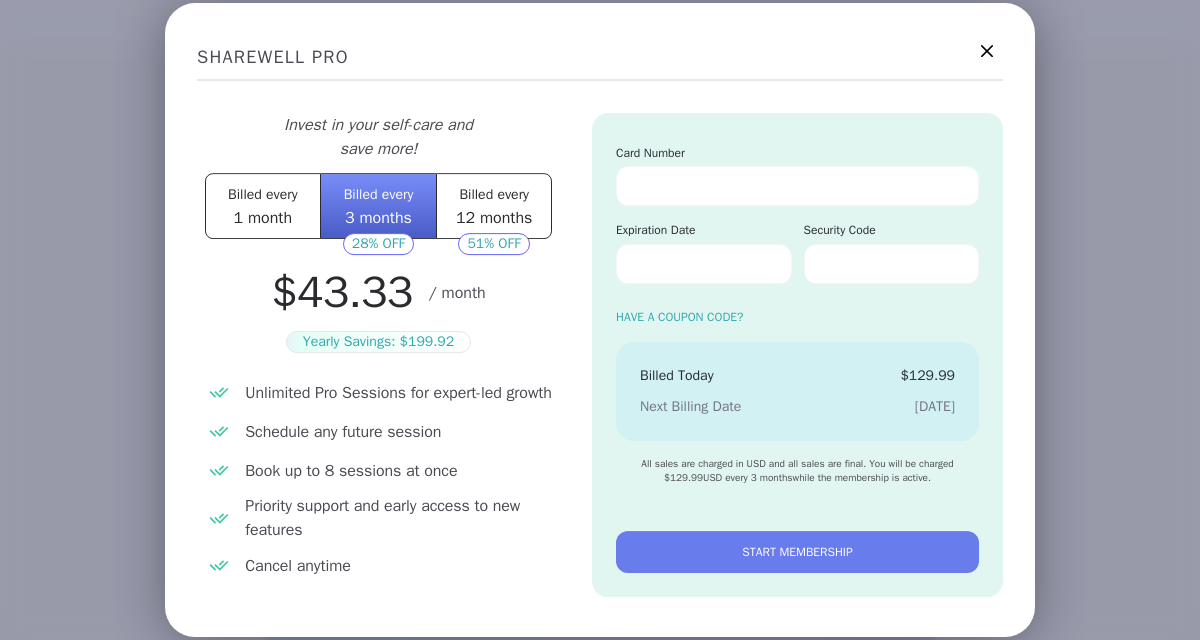 click on "Billed every  1 month" at bounding box center (263, 206) 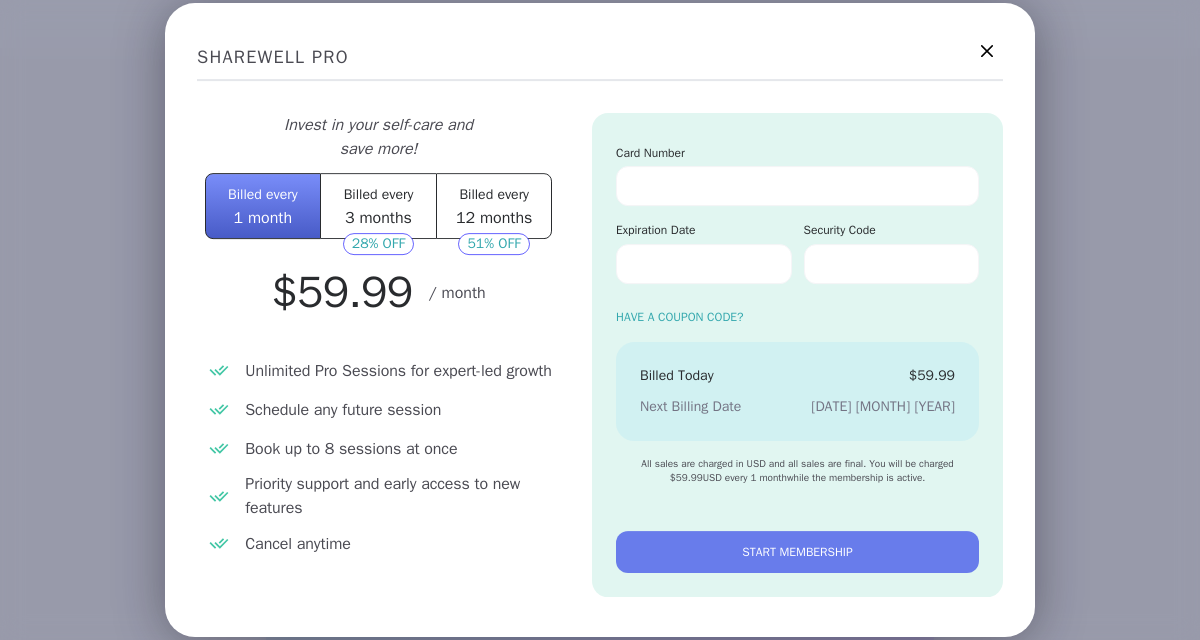 click on "3 months" at bounding box center [378, 218] 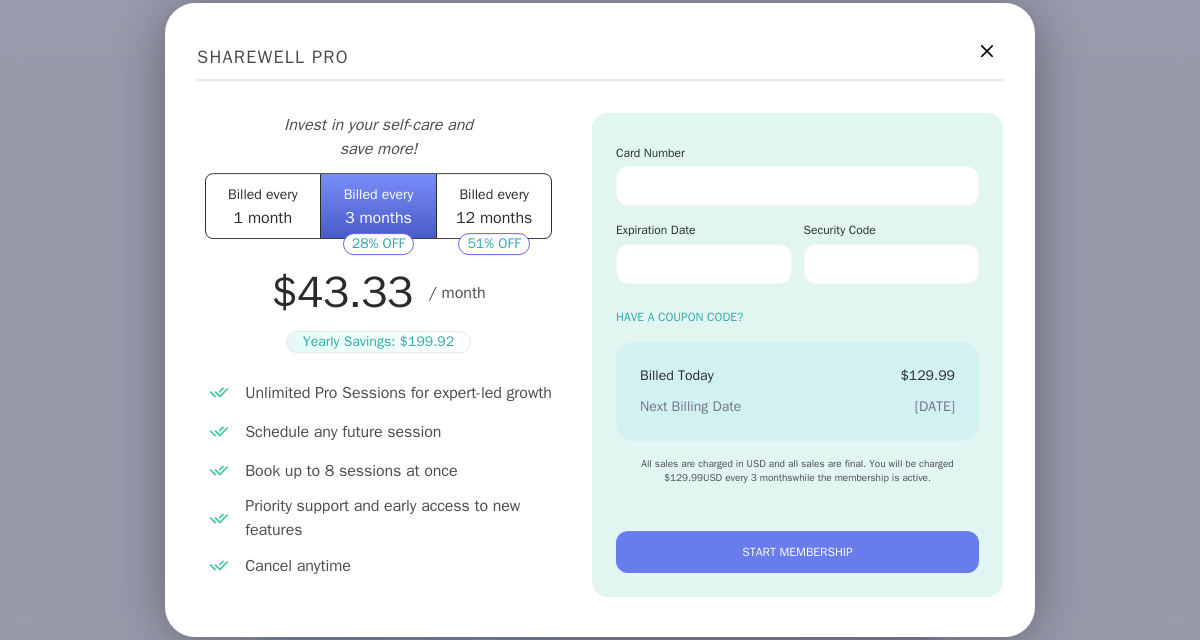 click on "Billed every" at bounding box center (494, 194) 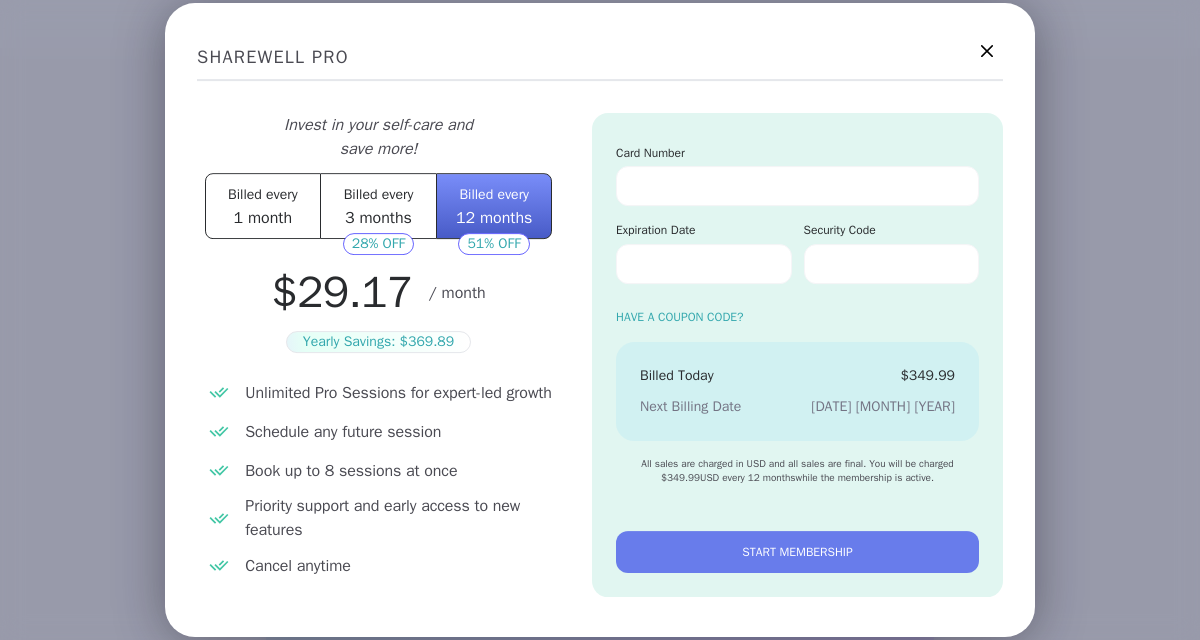 click on "Billed every" at bounding box center (379, 194) 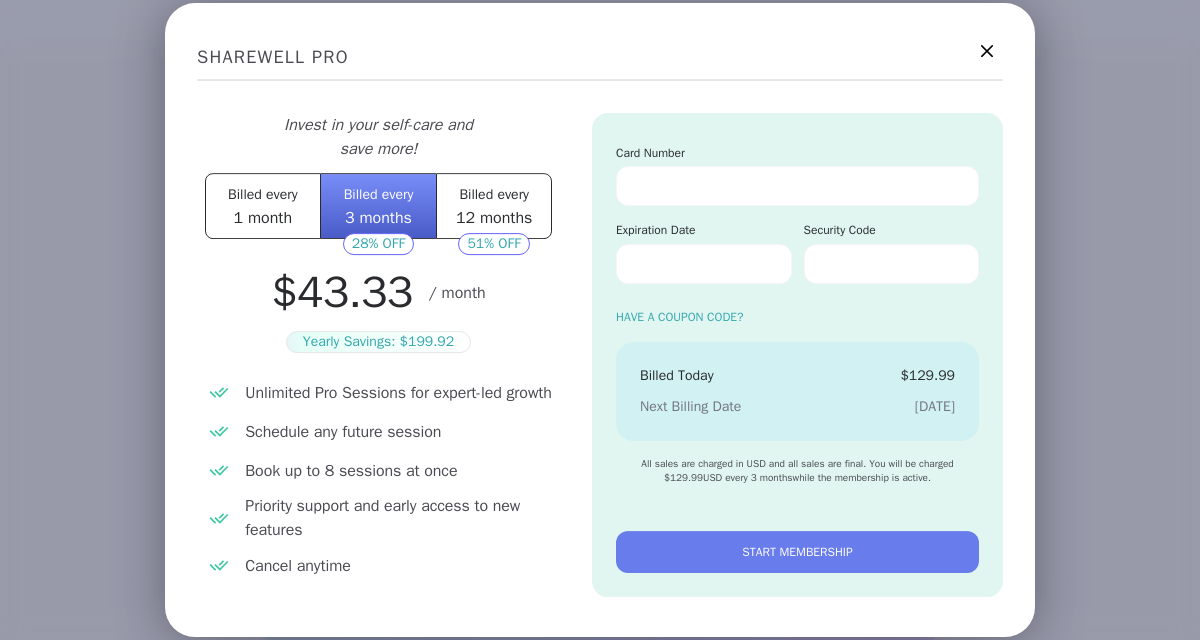 click on "Billed every" at bounding box center [494, 194] 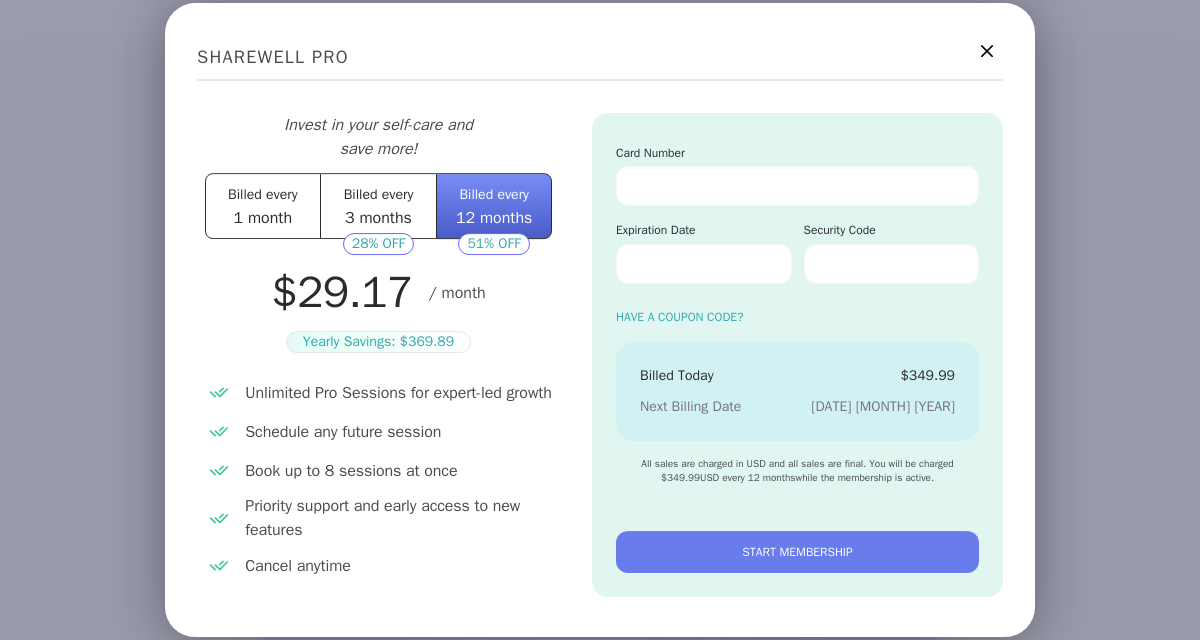 click on "Billed every" at bounding box center [379, 194] 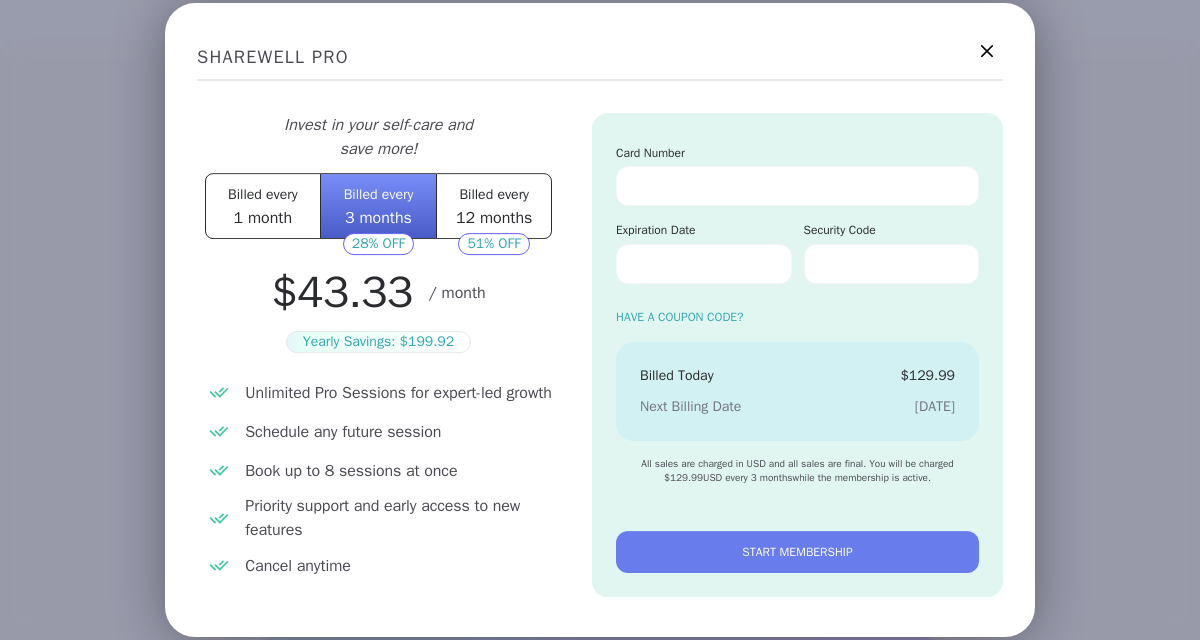 click on "Billed every" at bounding box center (494, 194) 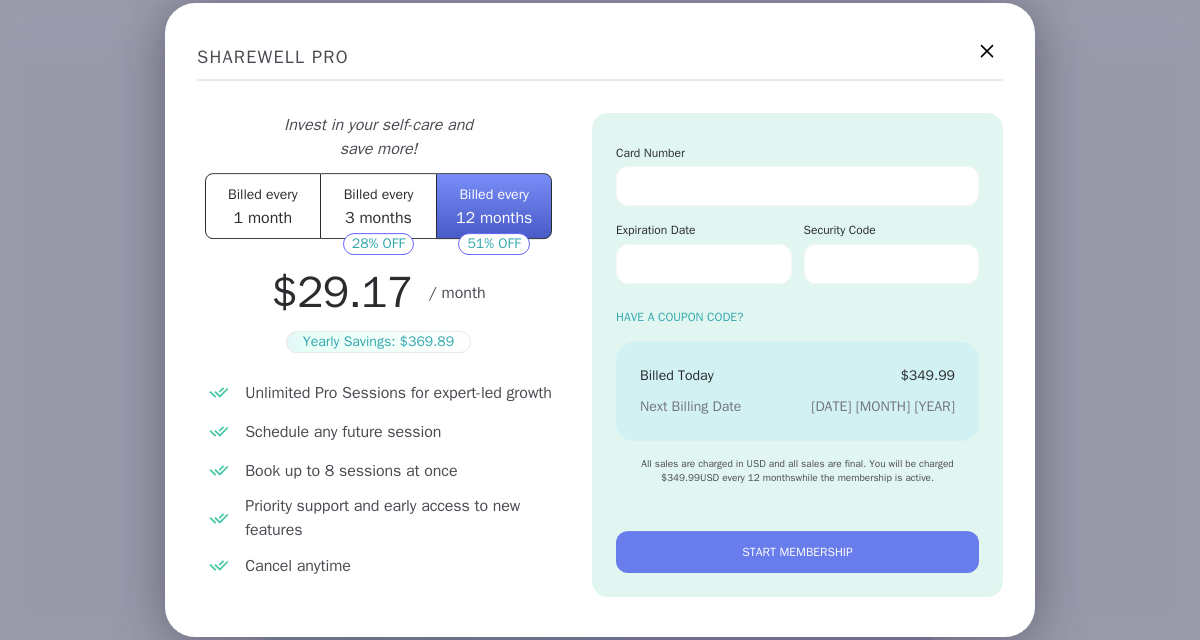 click 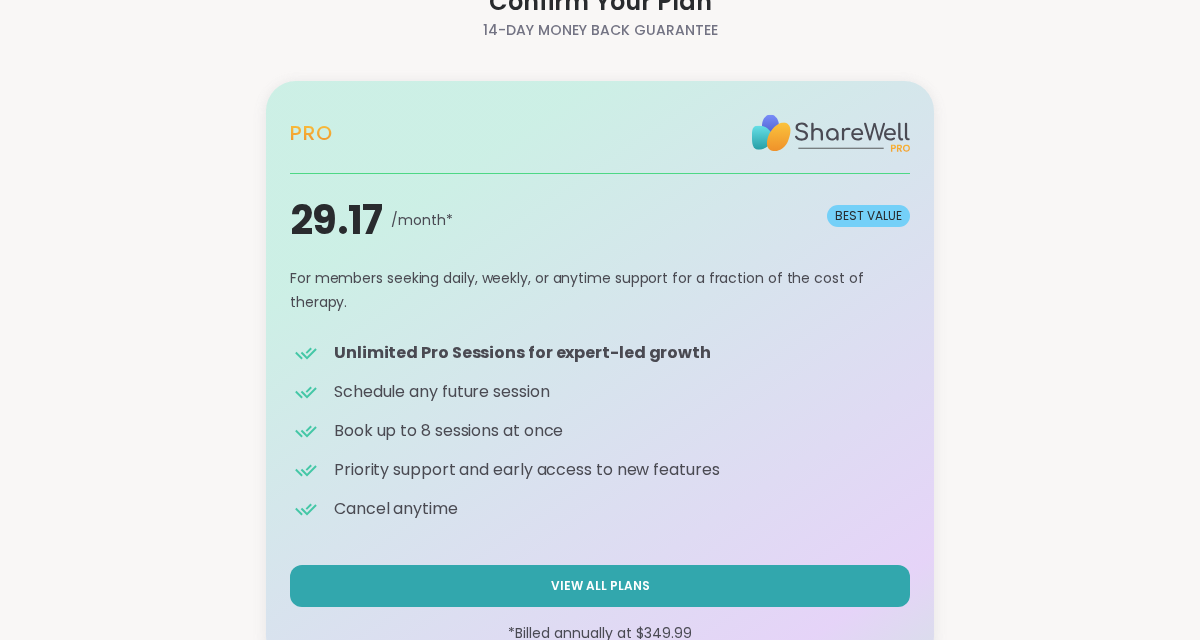 scroll, scrollTop: 139, scrollLeft: 0, axis: vertical 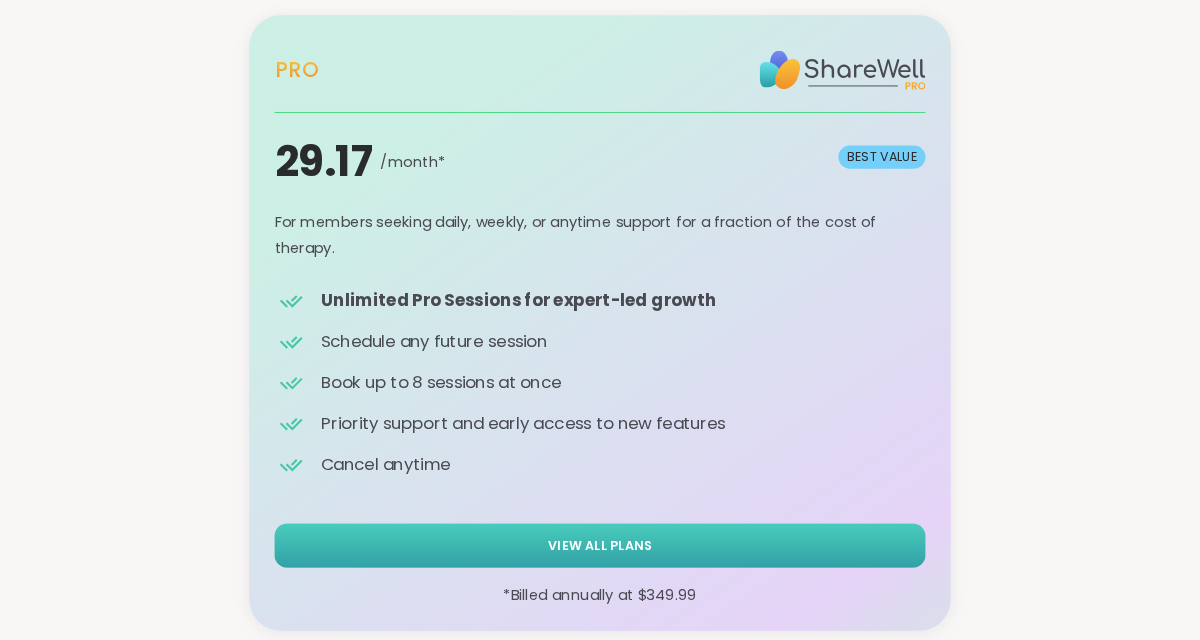 click on "View All Plans" at bounding box center [600, 545] 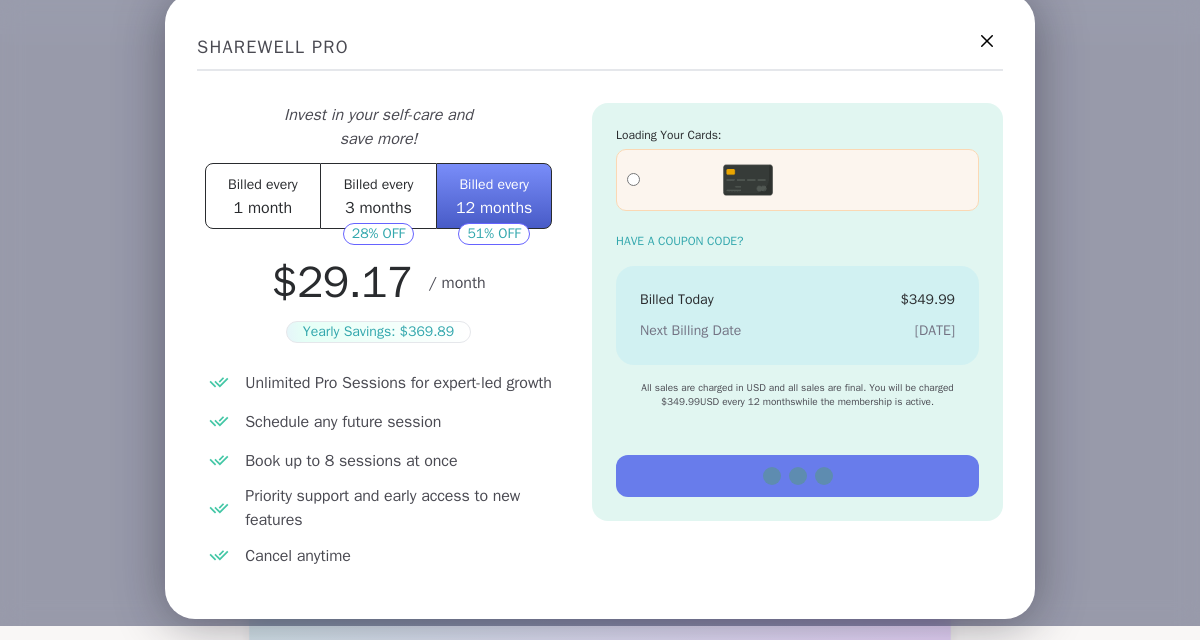scroll, scrollTop: 0, scrollLeft: 0, axis: both 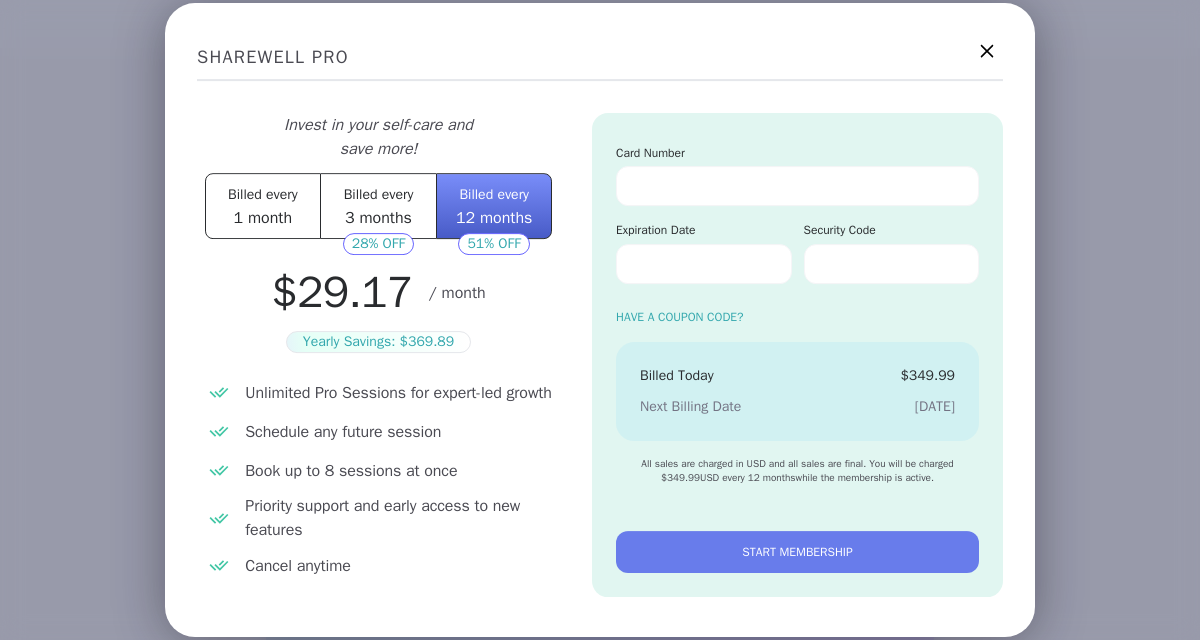 click 